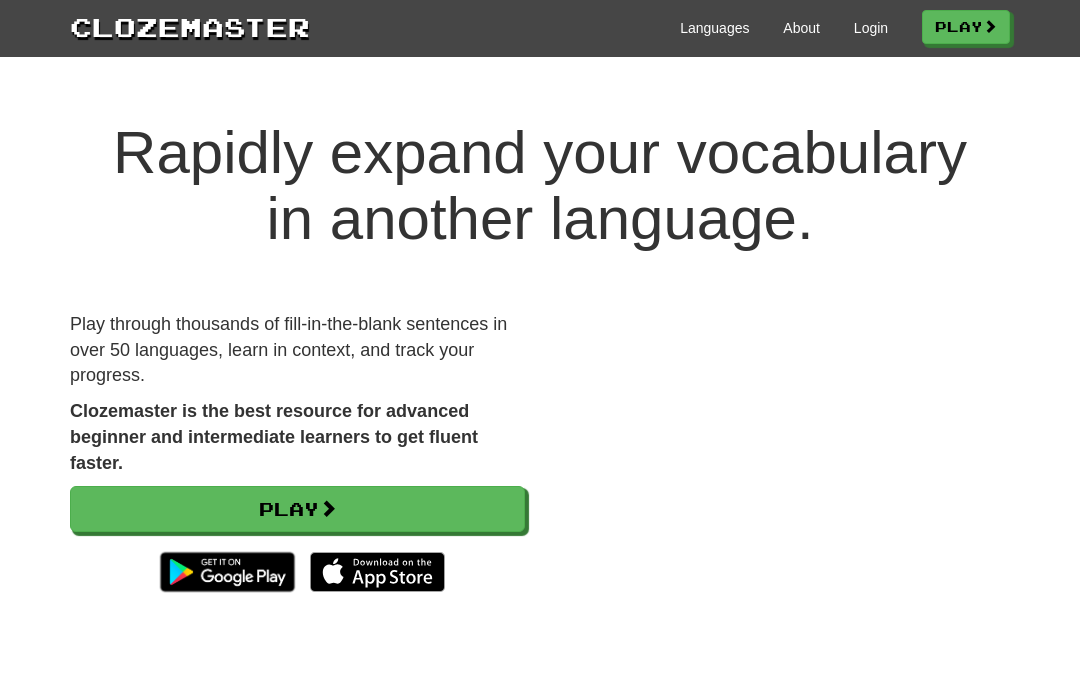 scroll, scrollTop: 0, scrollLeft: 0, axis: both 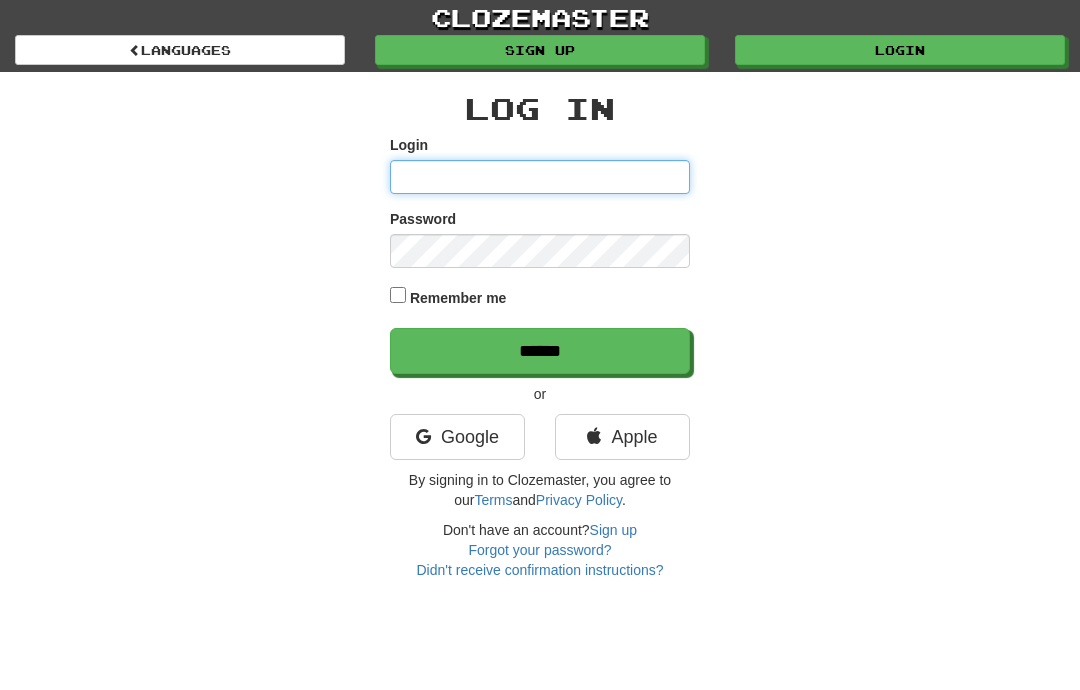 type on "**********" 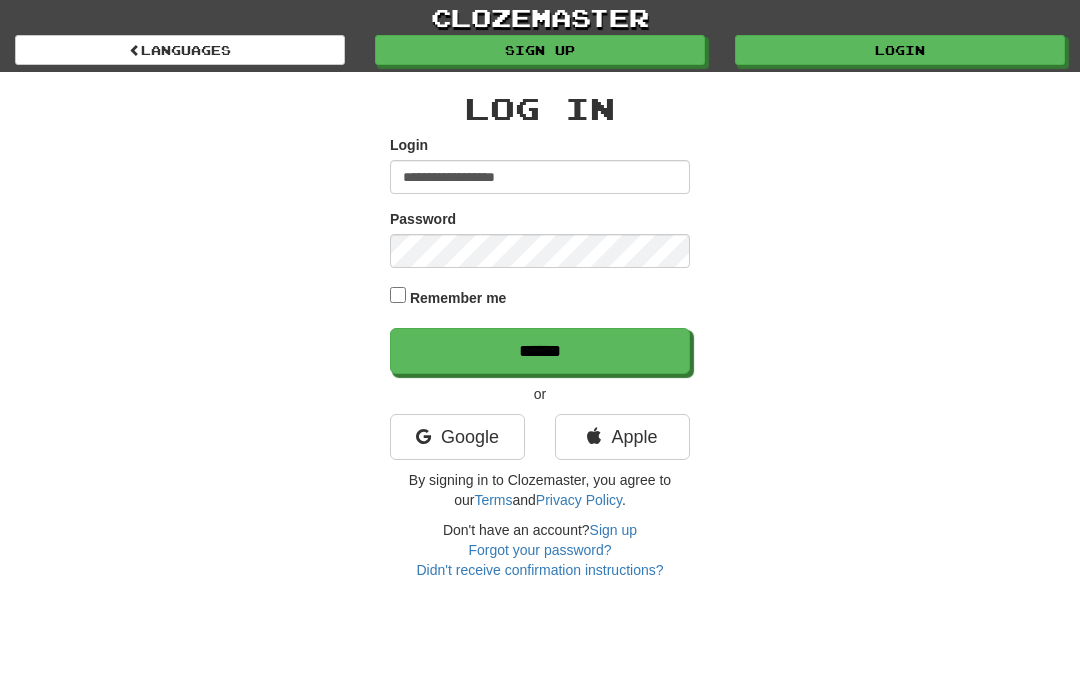 click on "******" at bounding box center [540, 351] 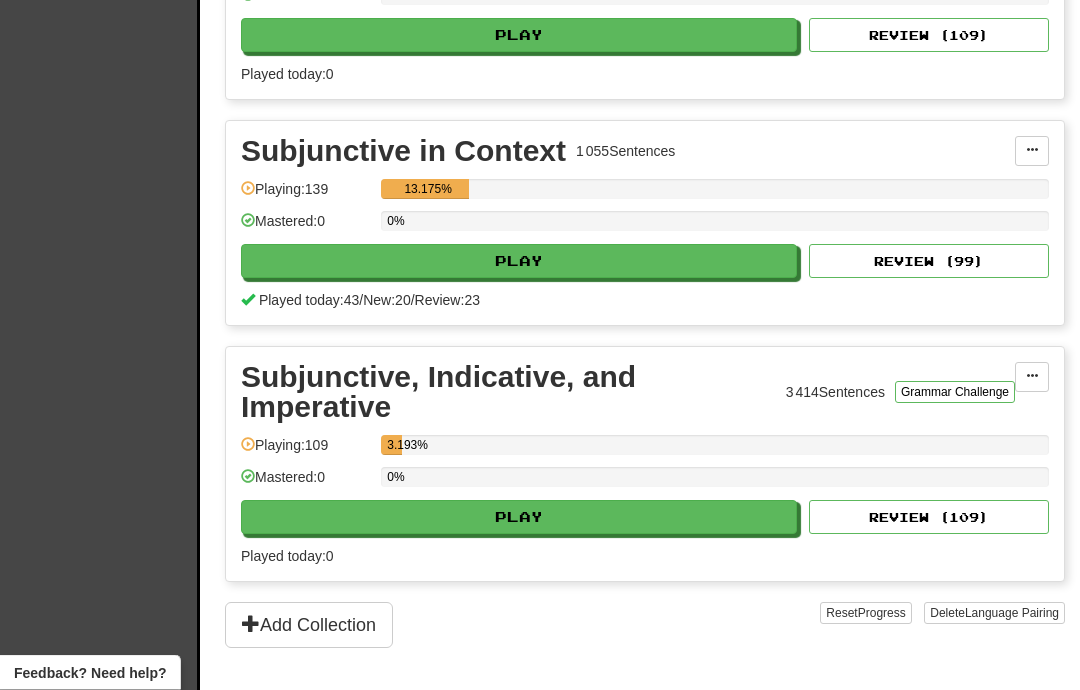 scroll, scrollTop: 1280, scrollLeft: 0, axis: vertical 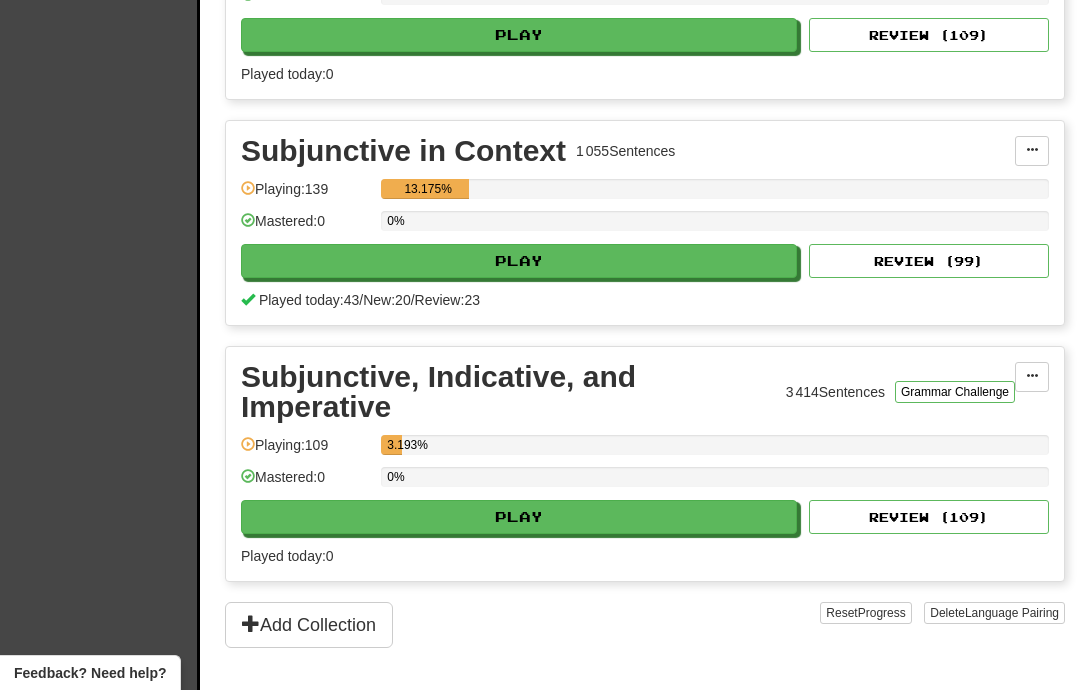click on "Play" at bounding box center (519, 261) 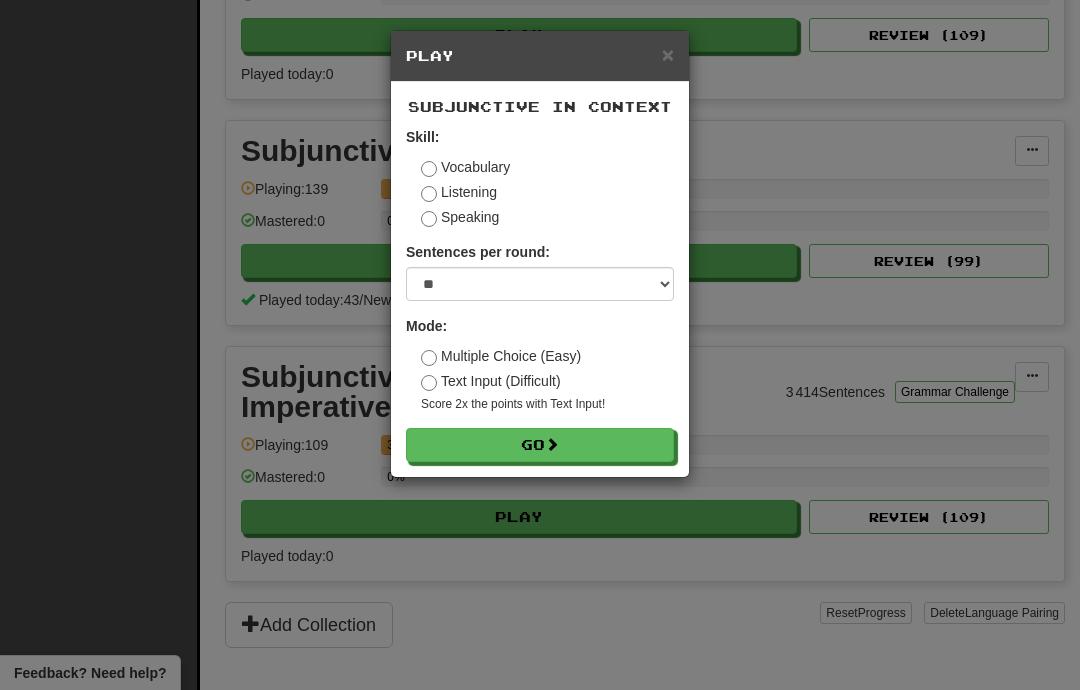 click on "Go" at bounding box center [540, 445] 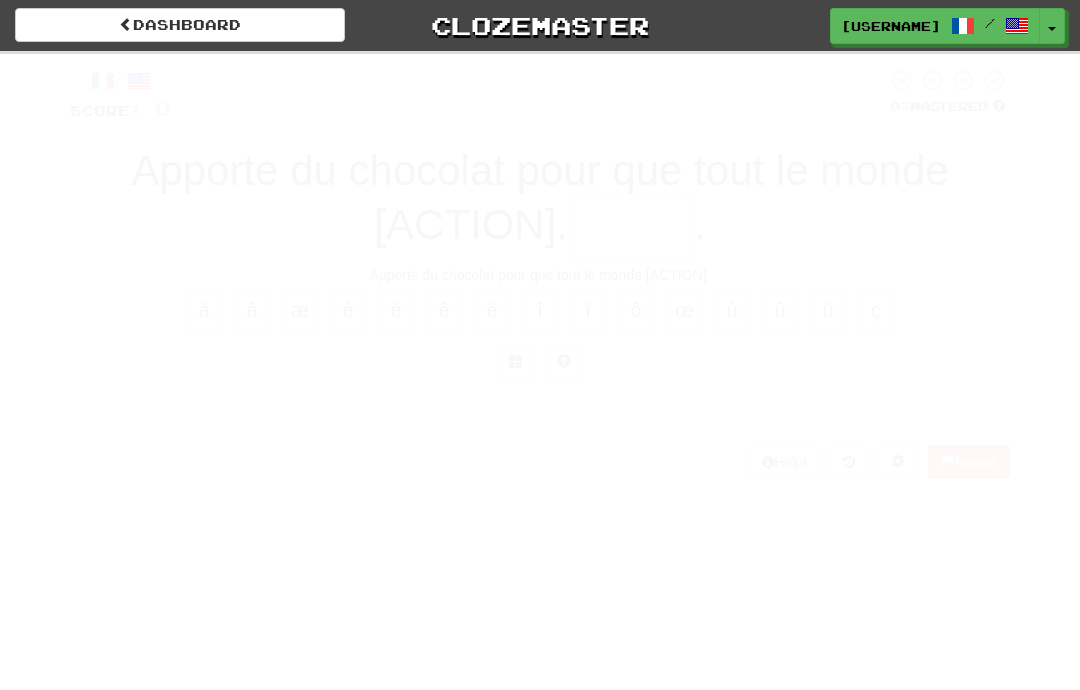 scroll, scrollTop: 0, scrollLeft: 0, axis: both 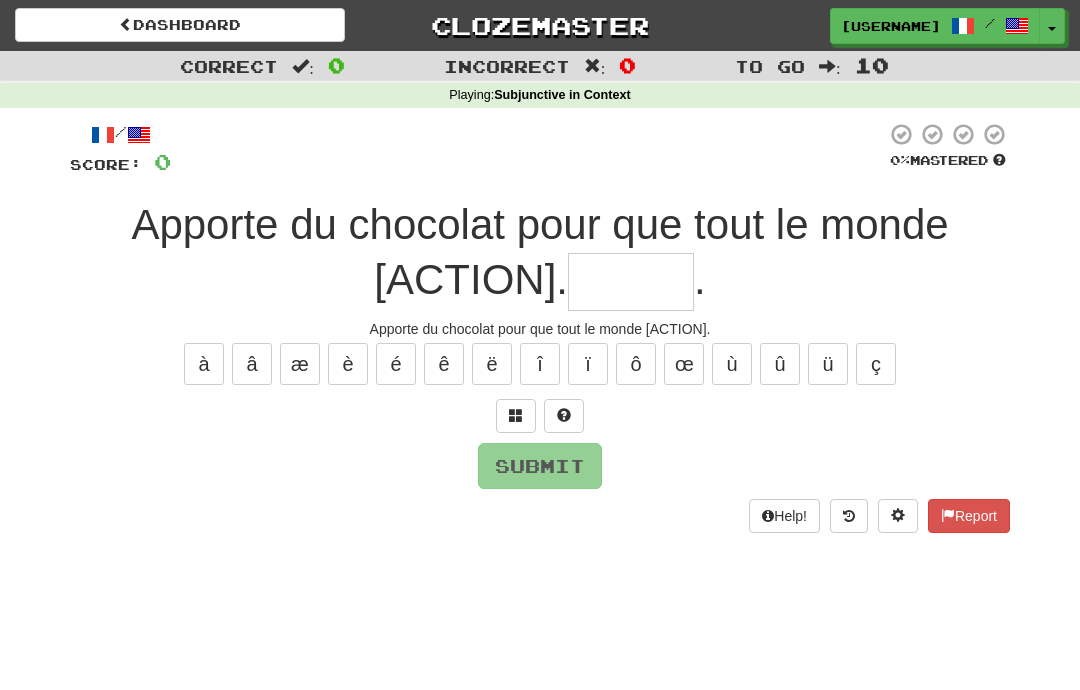 click at bounding box center [631, 282] 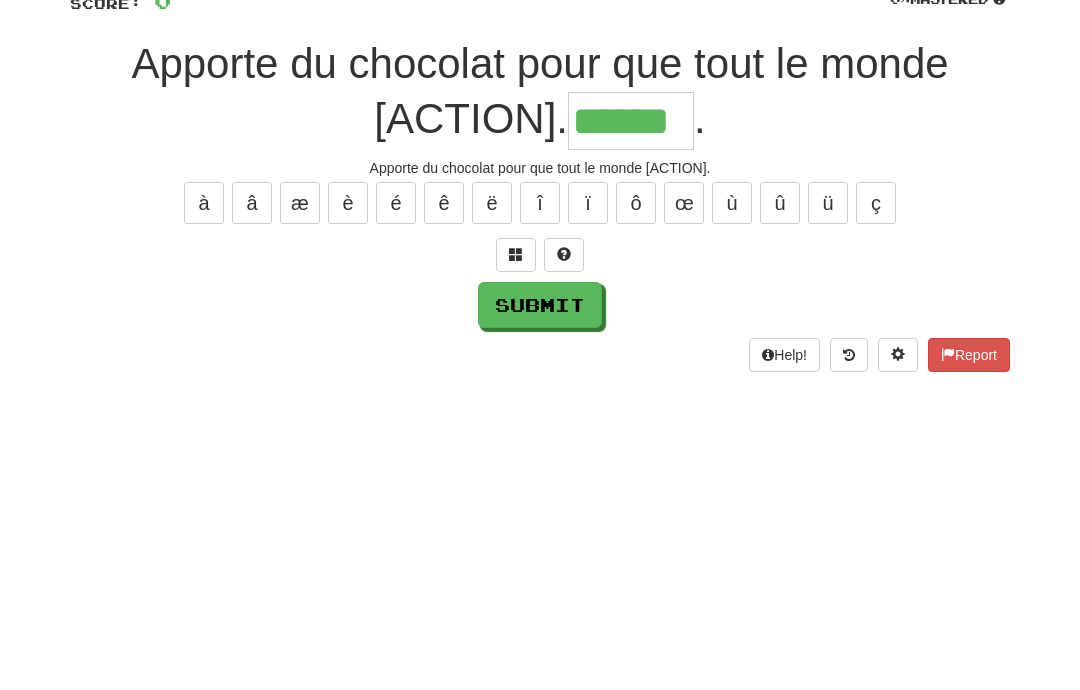 scroll, scrollTop: 161, scrollLeft: 0, axis: vertical 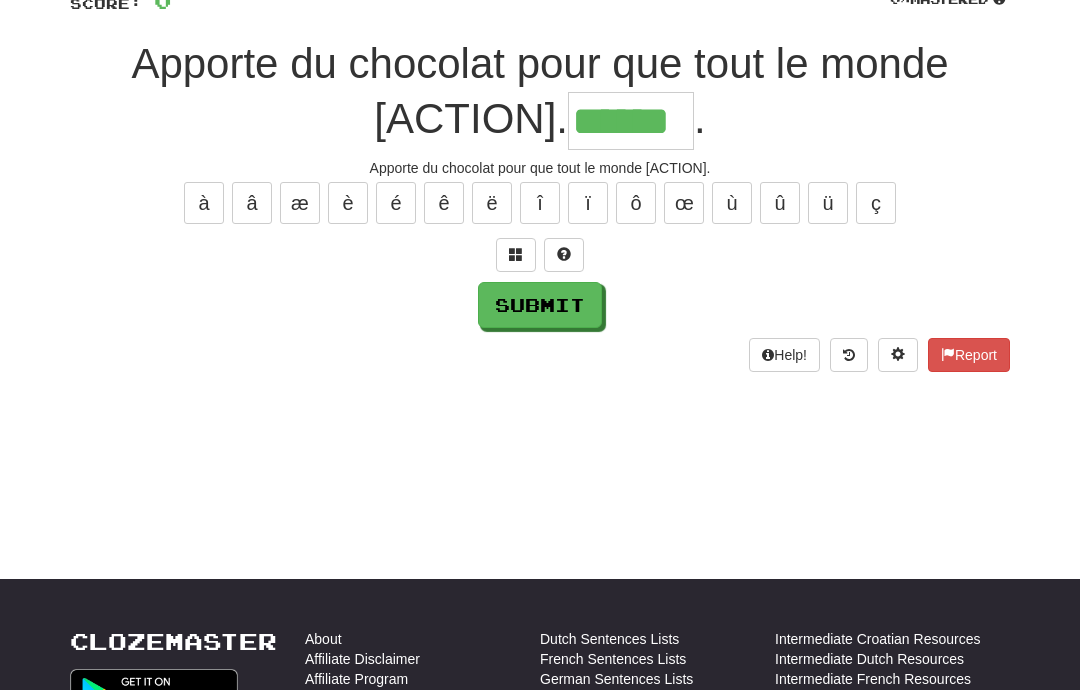 type on "******" 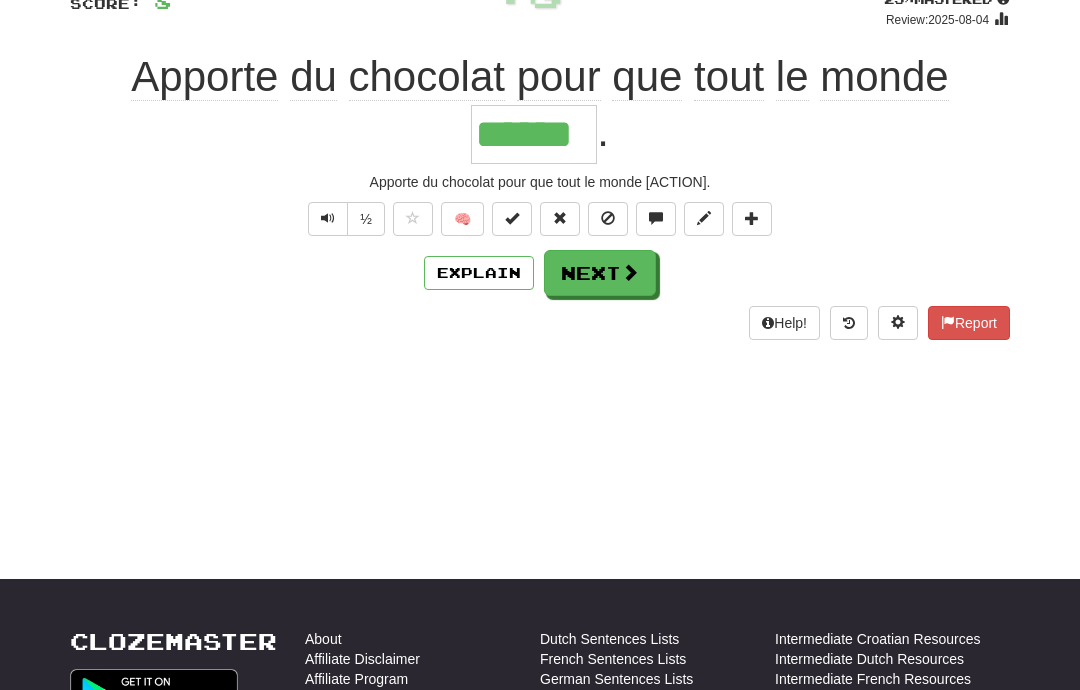 click at bounding box center (630, 272) 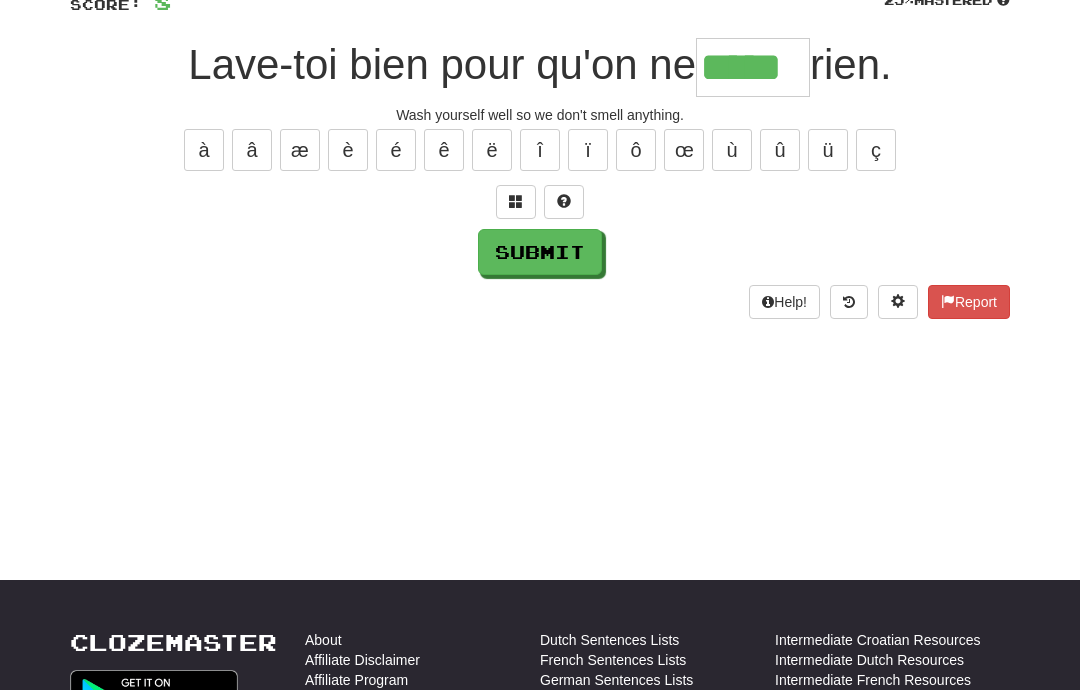 scroll, scrollTop: 161, scrollLeft: 0, axis: vertical 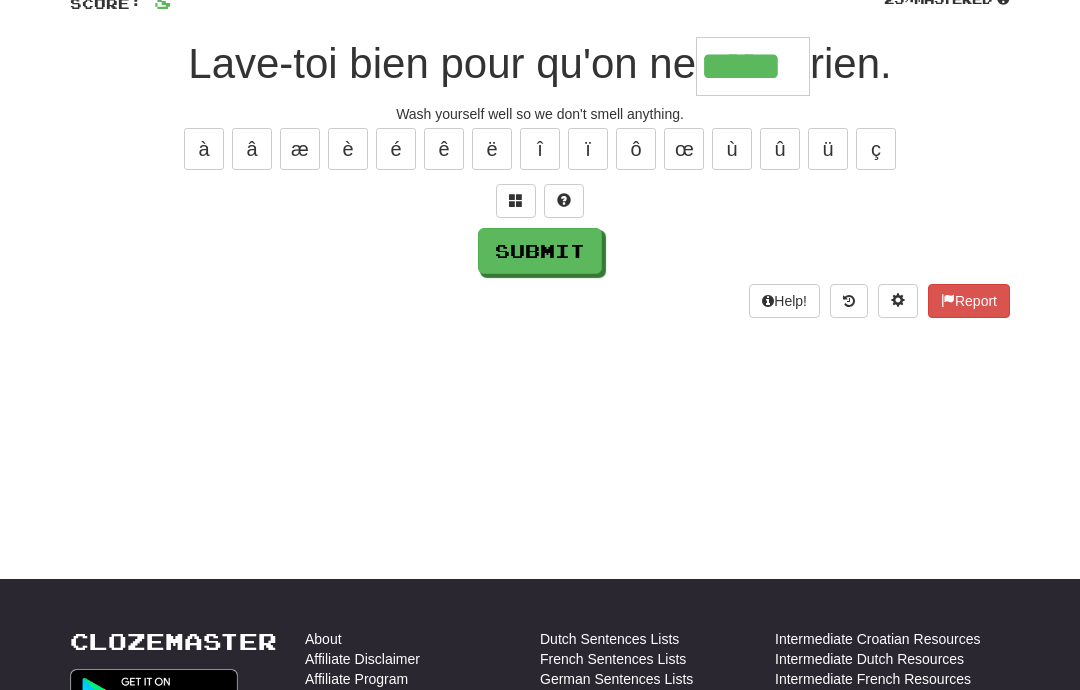 type on "*****" 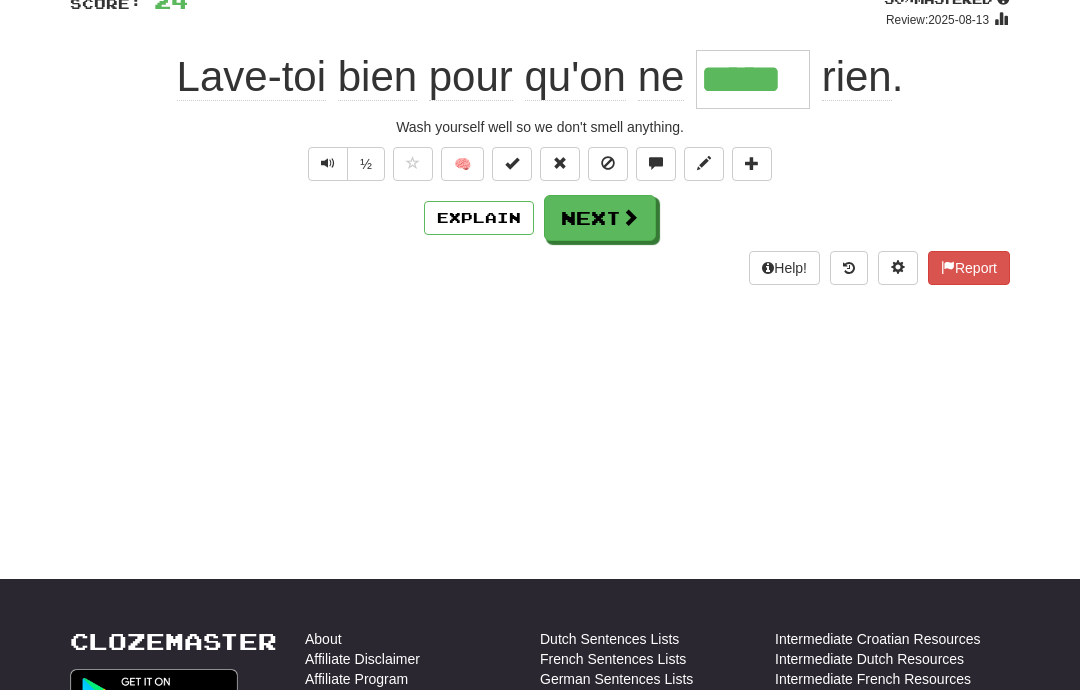 click at bounding box center [630, 217] 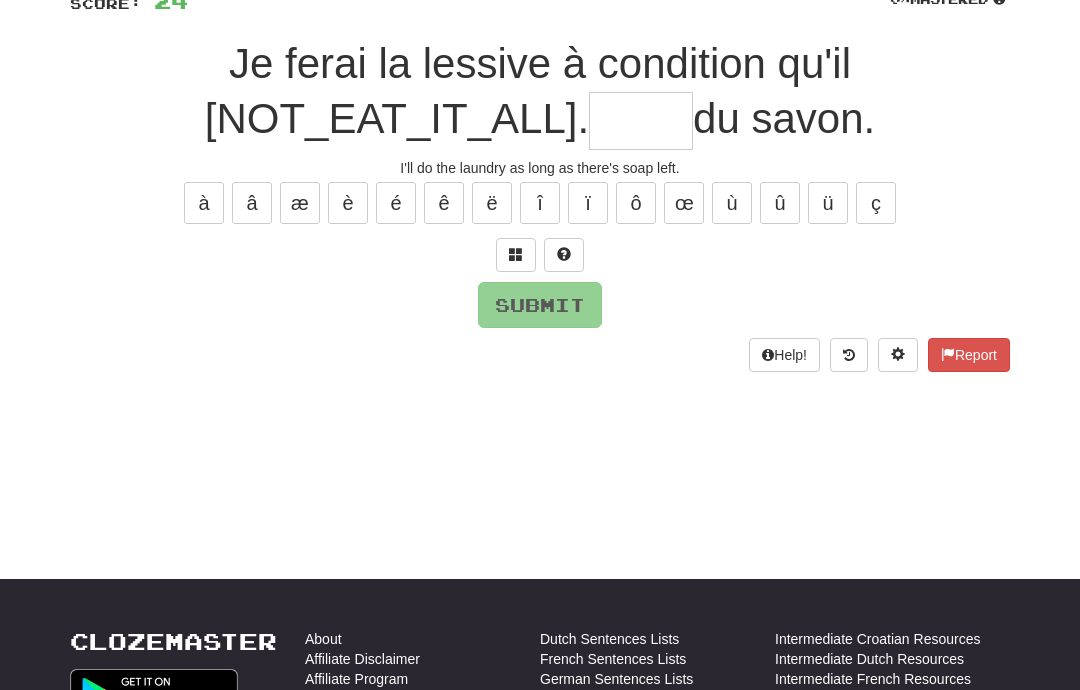 scroll, scrollTop: 160, scrollLeft: 0, axis: vertical 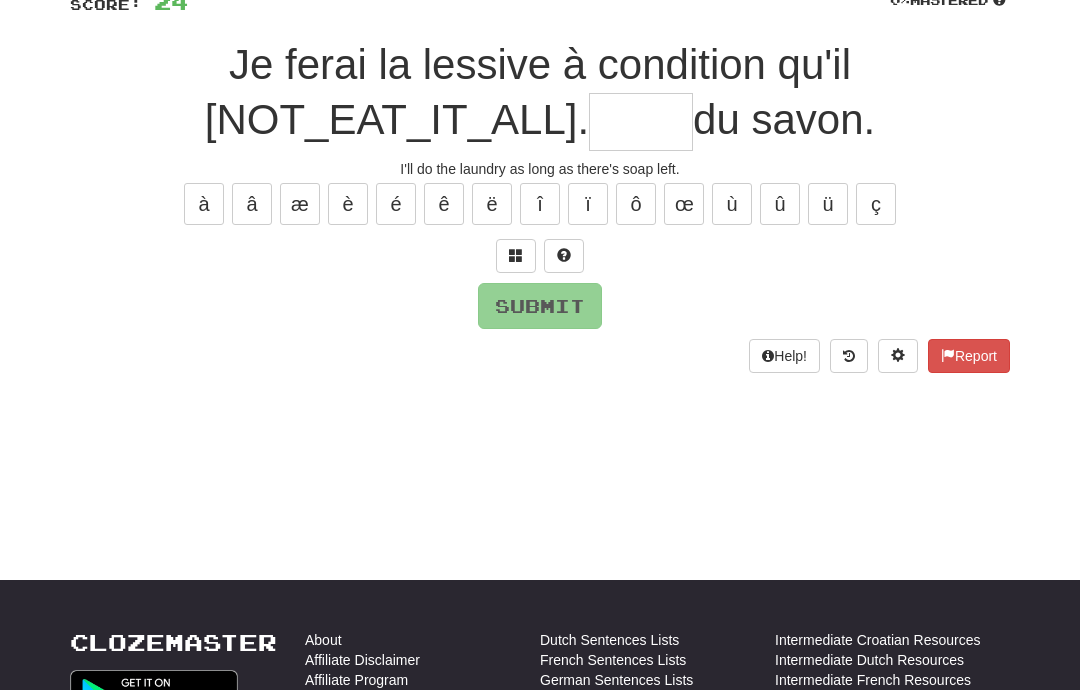 type on "*" 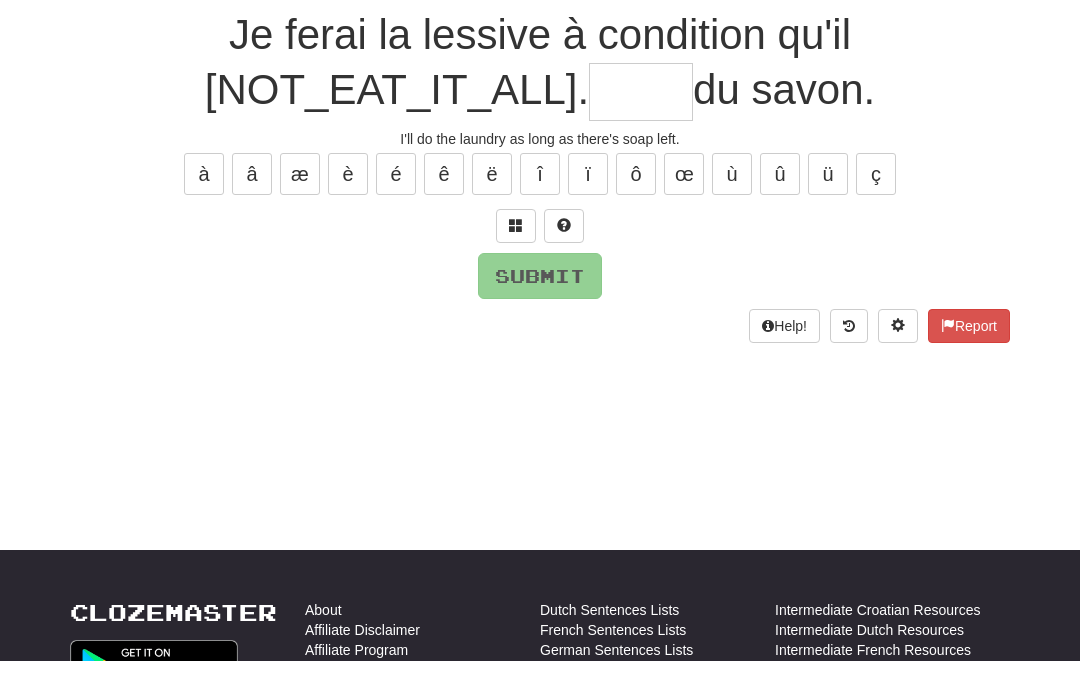 click at bounding box center (564, 255) 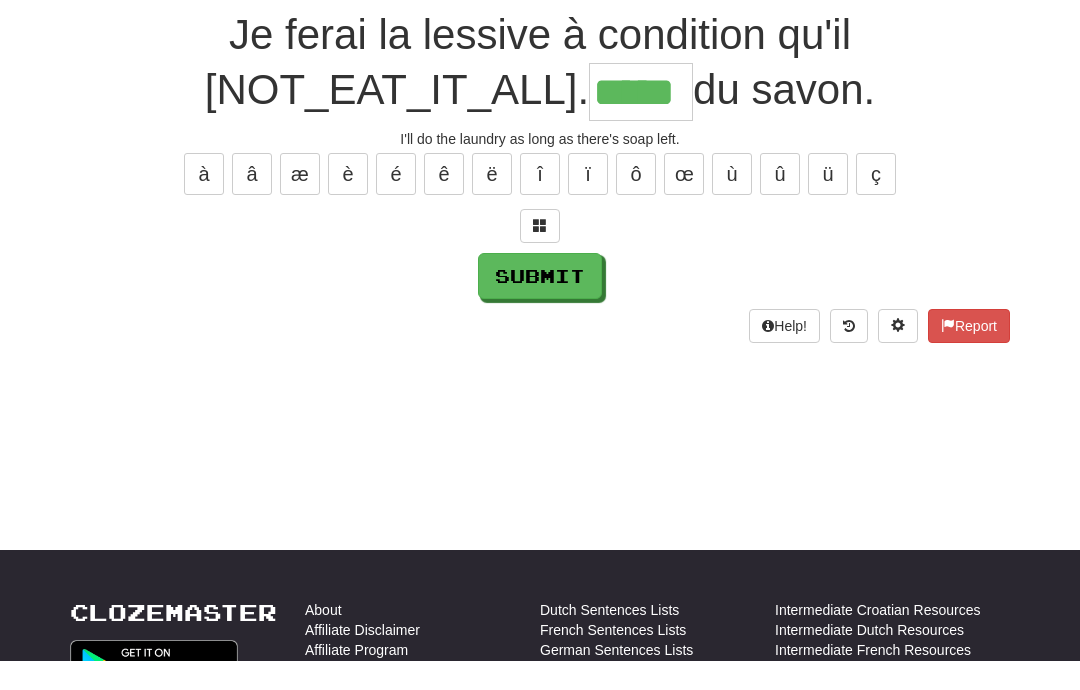 type on "*****" 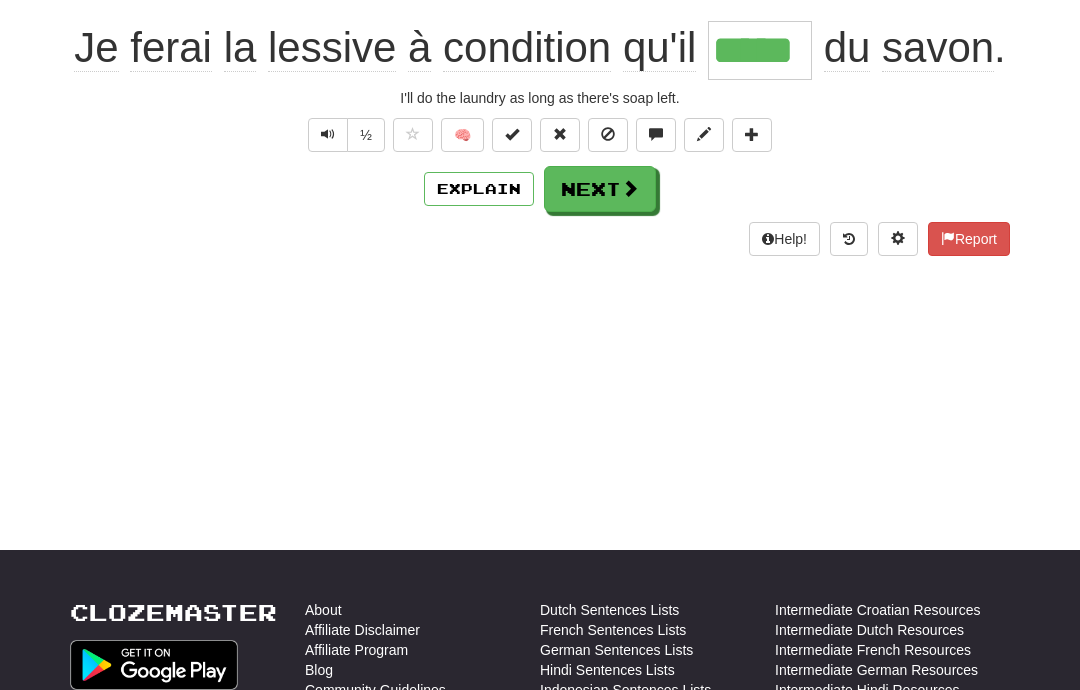 click on "Next" at bounding box center (600, 189) 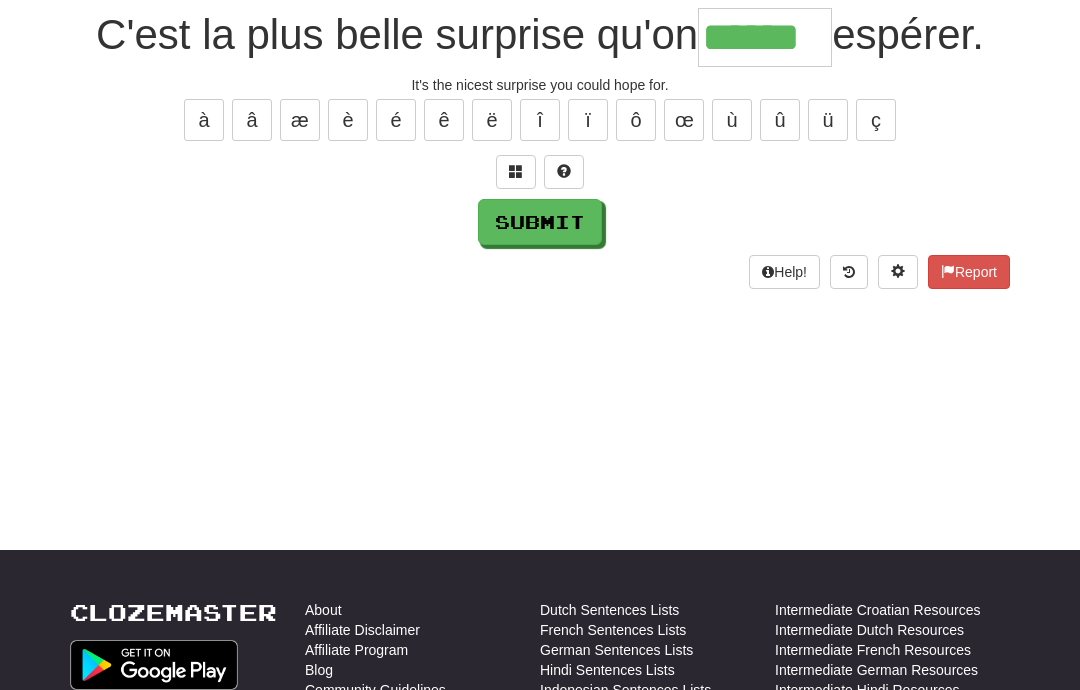 type on "******" 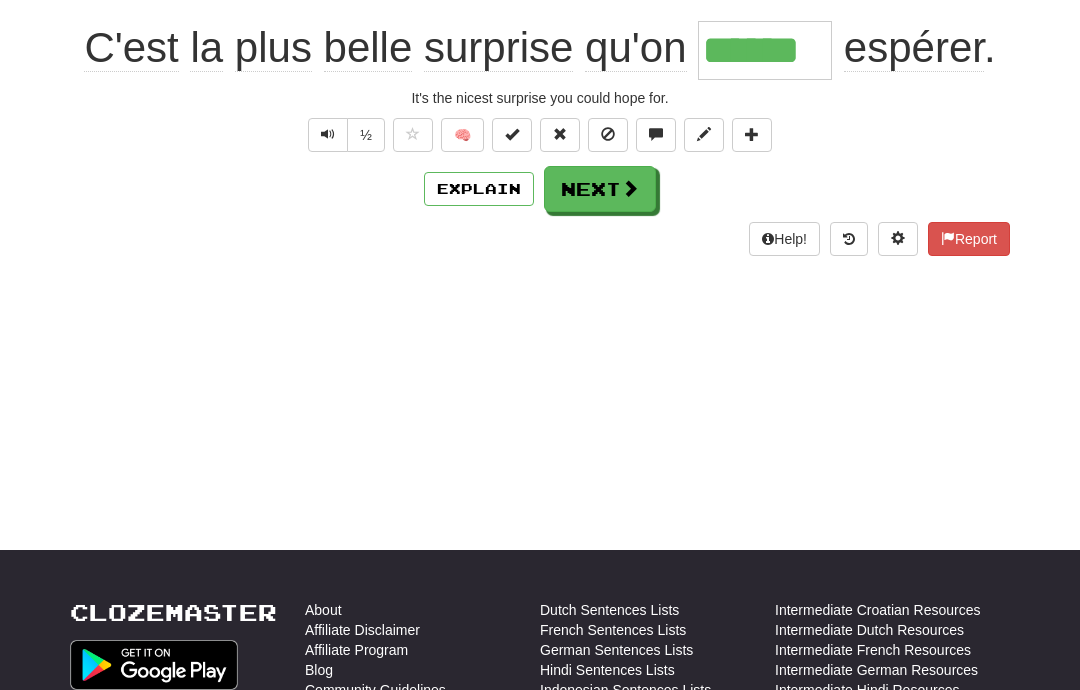 click on "Next" at bounding box center (600, 189) 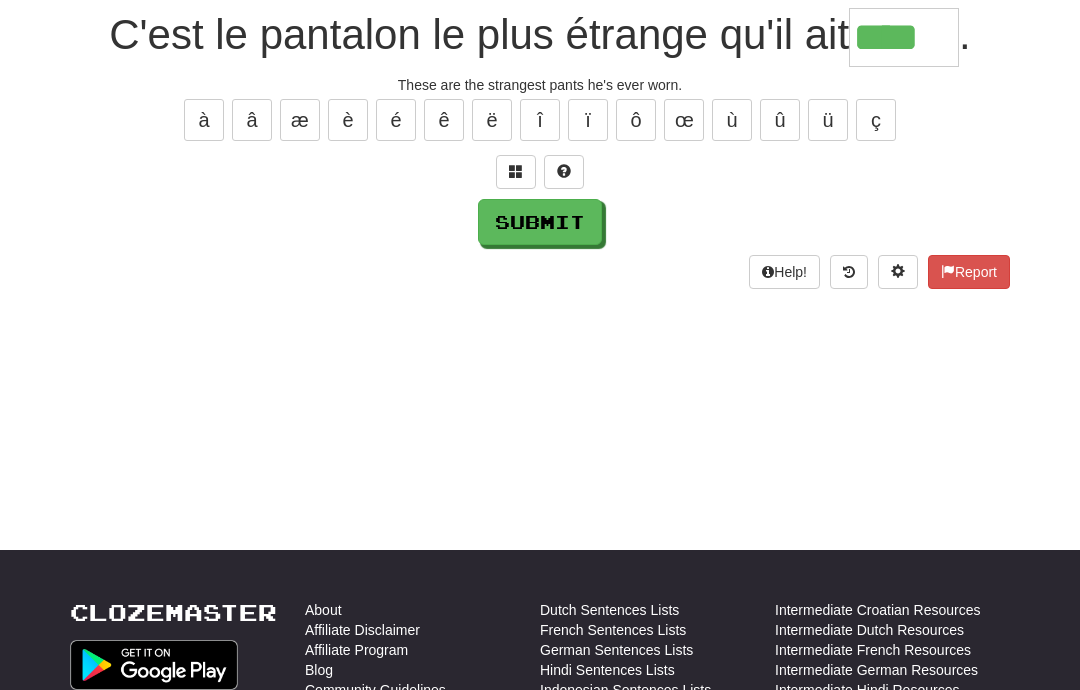 click on "é" at bounding box center (396, 120) 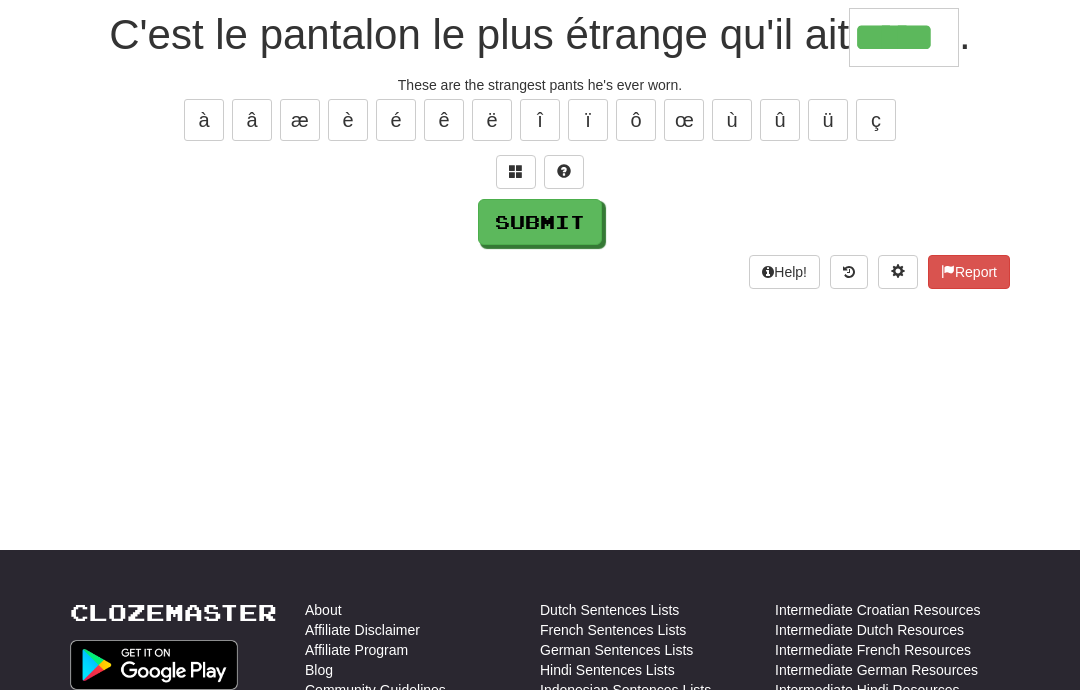click on "Submit" at bounding box center (540, 222) 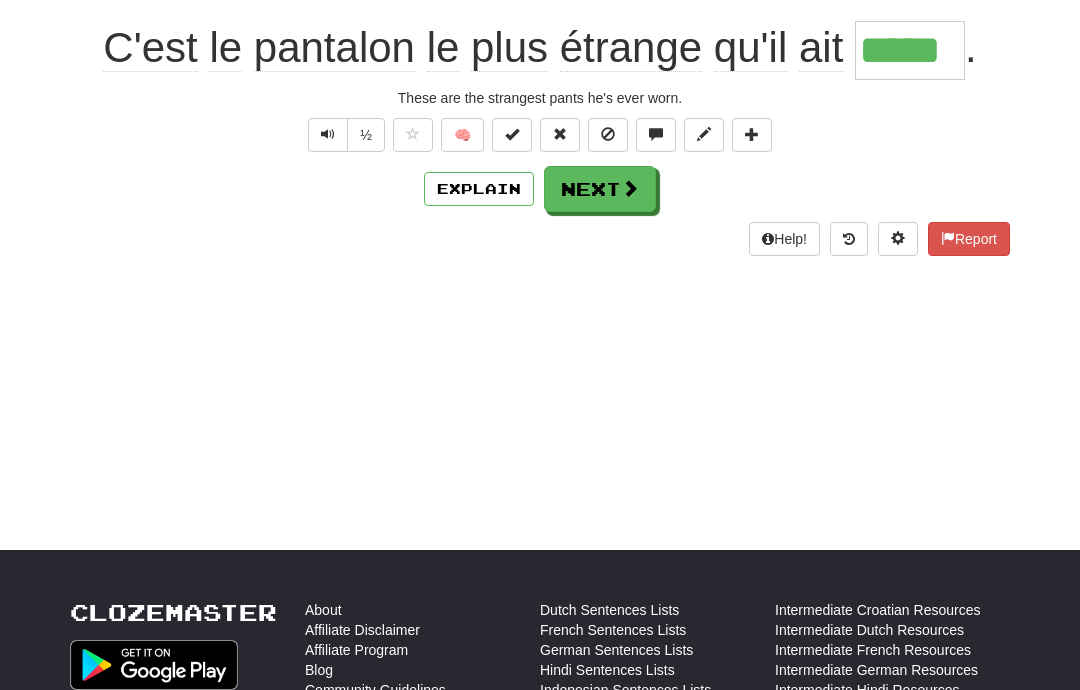 click on "Next" at bounding box center [600, 189] 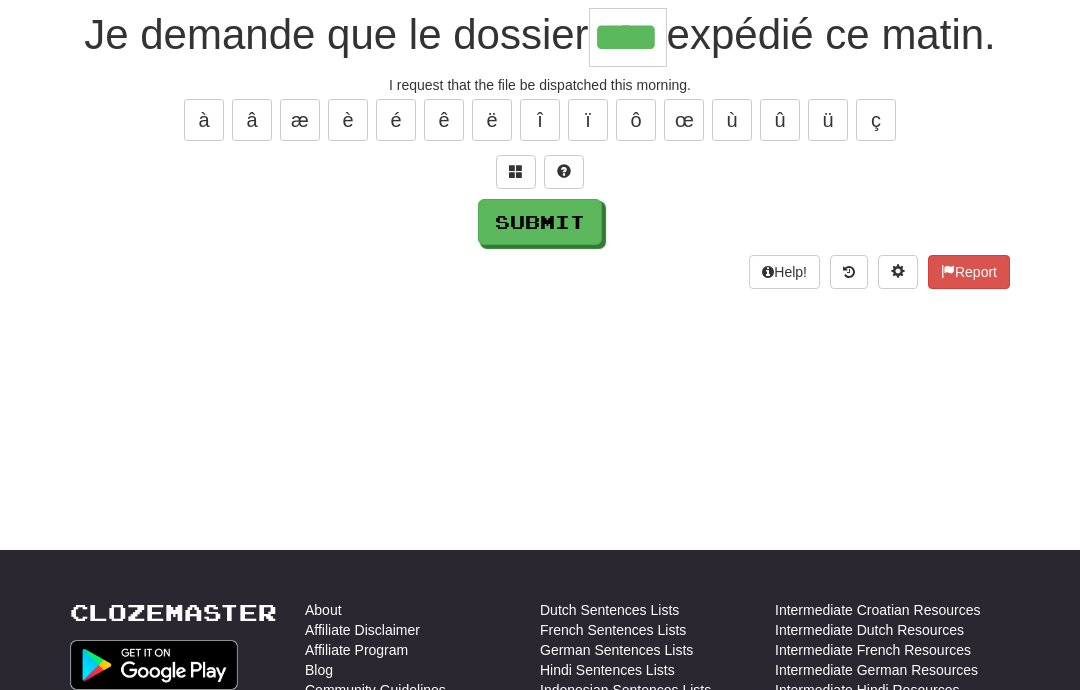 type on "****" 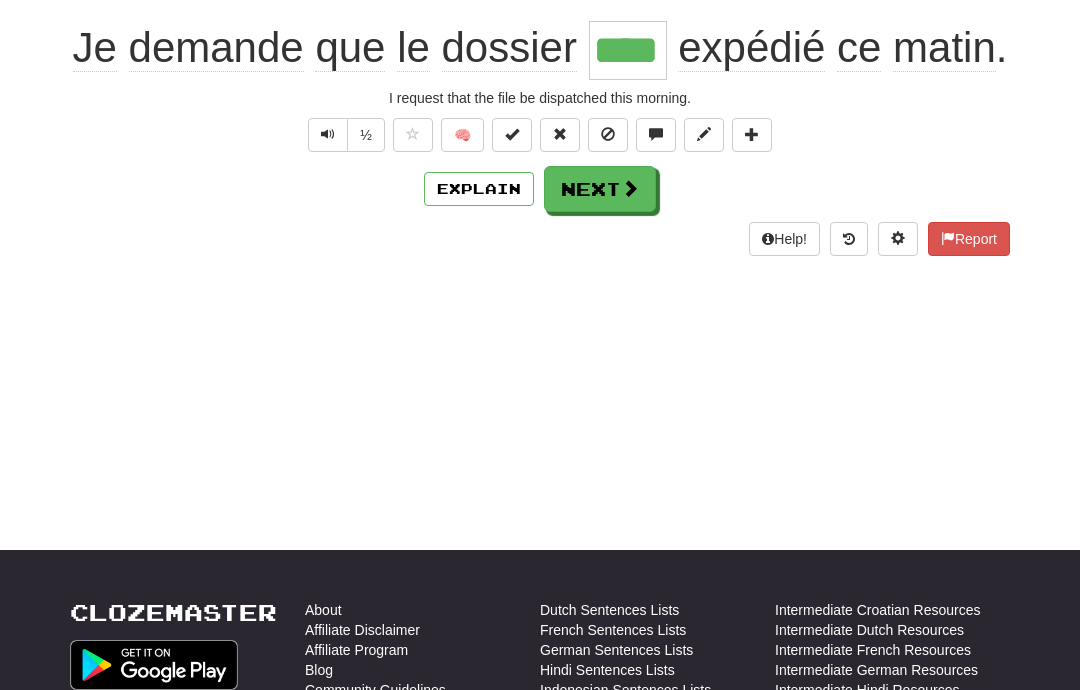 click at bounding box center (630, 188) 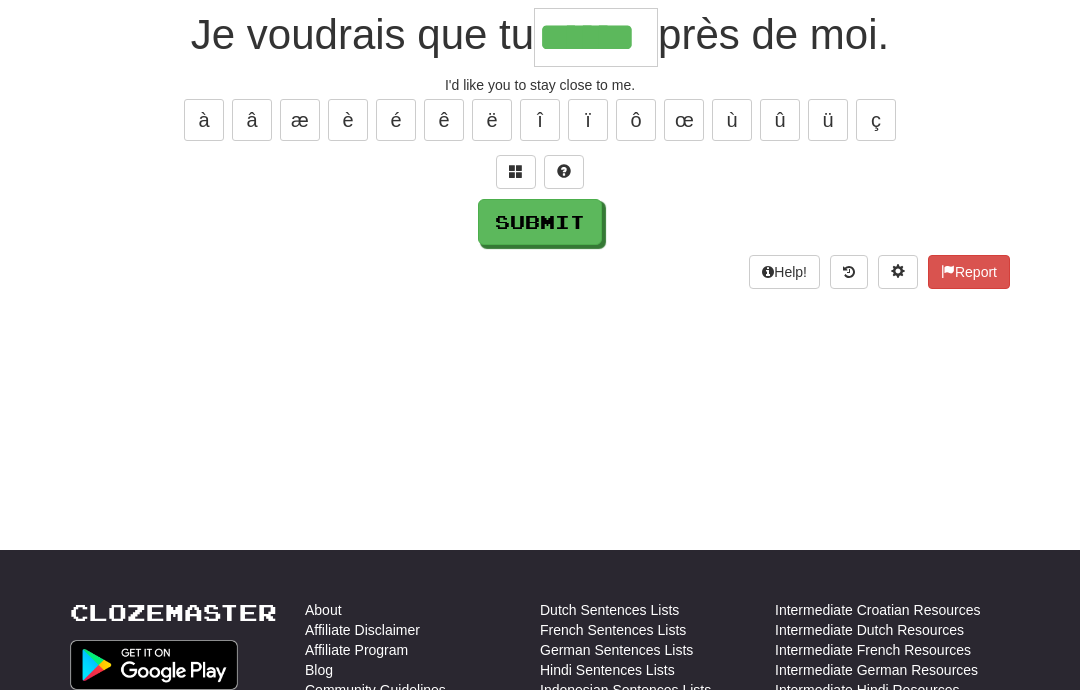 type on "******" 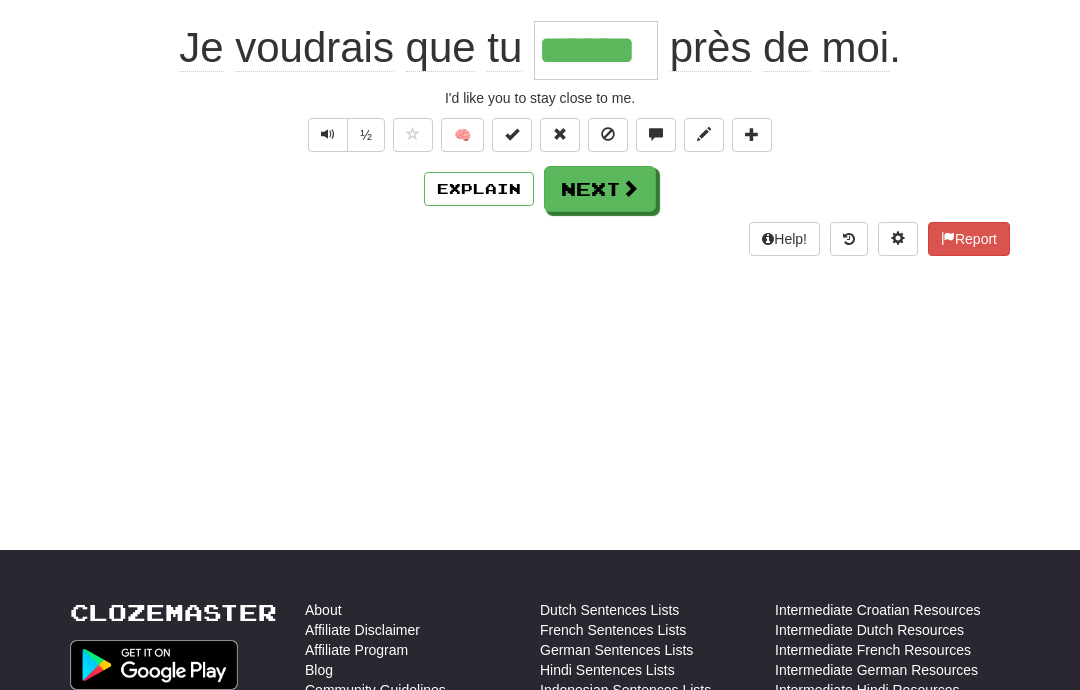 click on "Next" at bounding box center [600, 189] 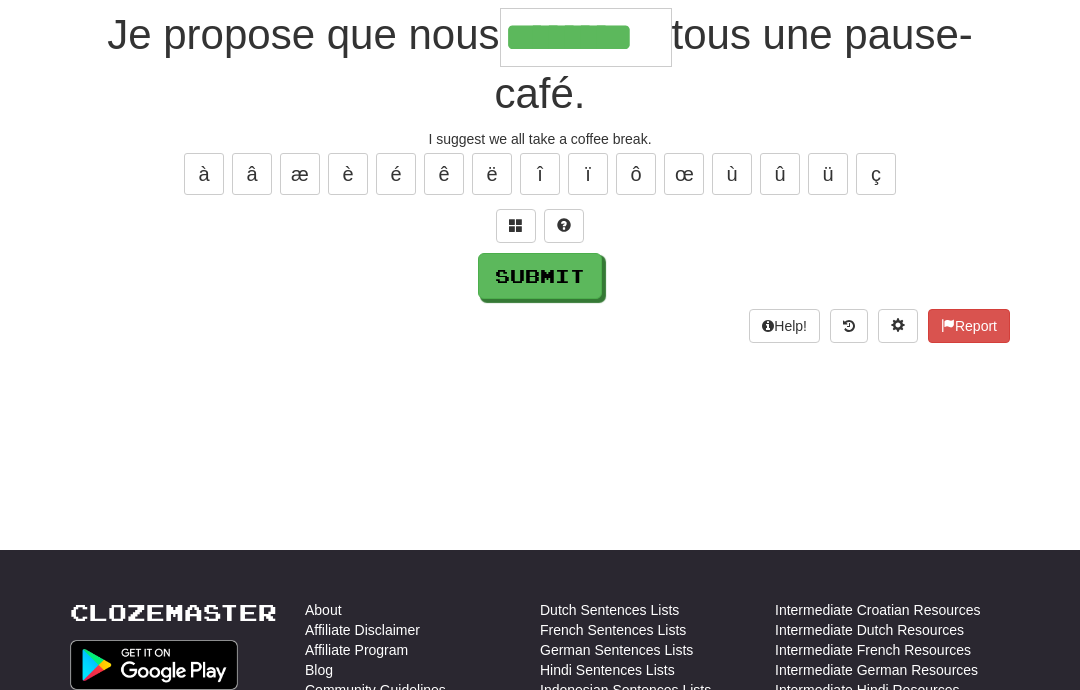 type on "********" 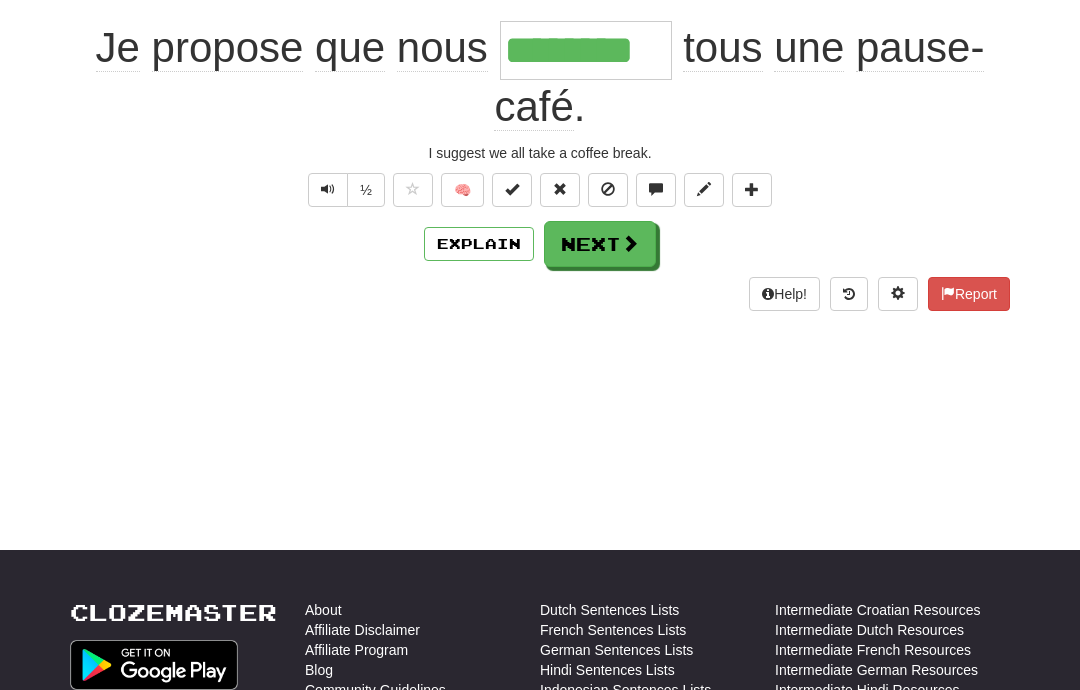 click on "Next" at bounding box center (600, 244) 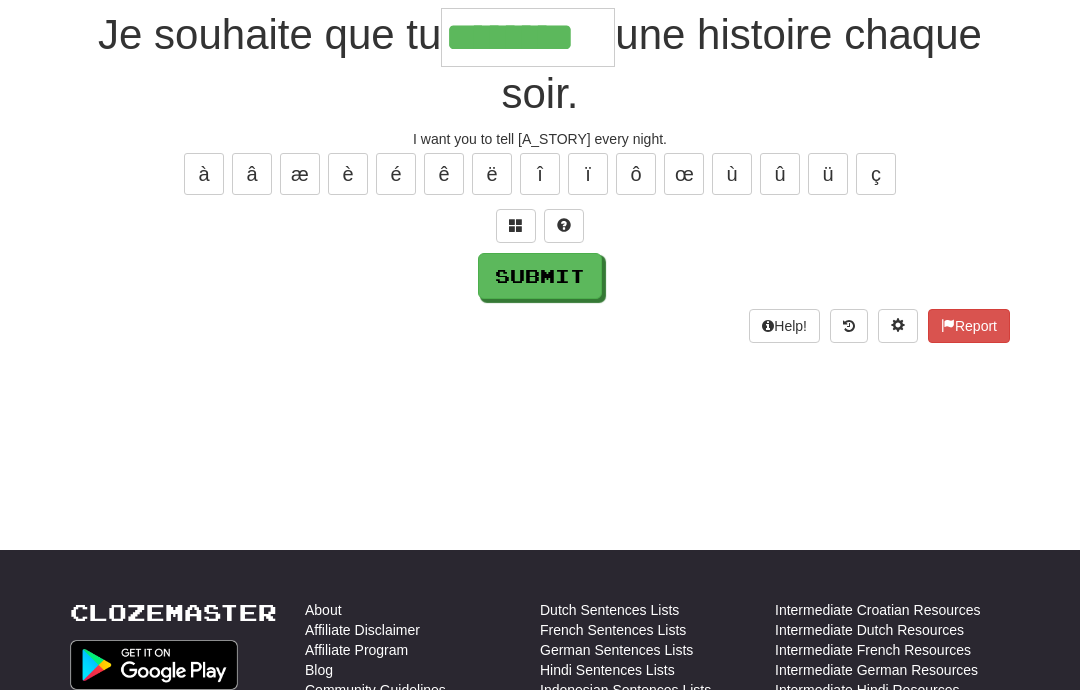 type on "********" 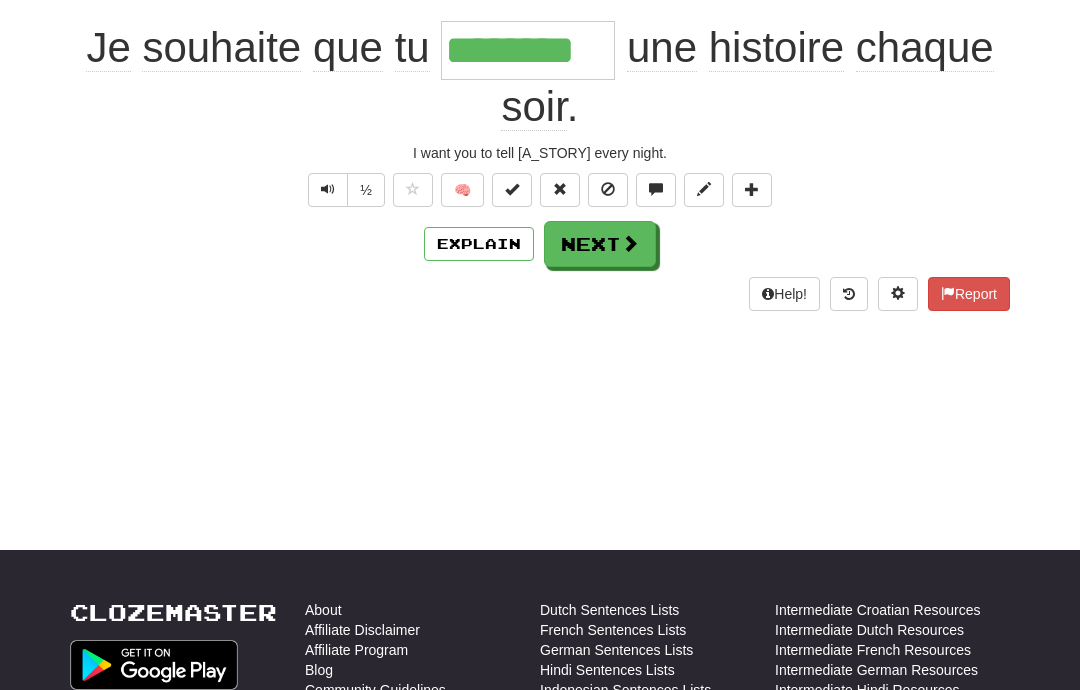 click on "Next" at bounding box center [600, 244] 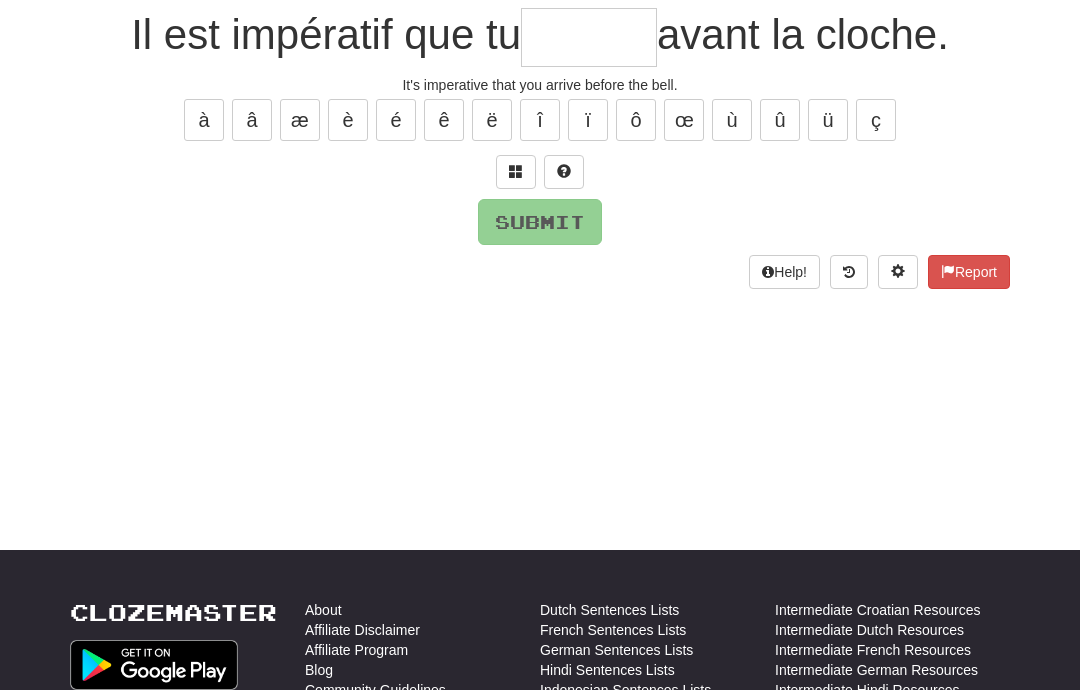 click on "Help!  Report" at bounding box center (540, 272) 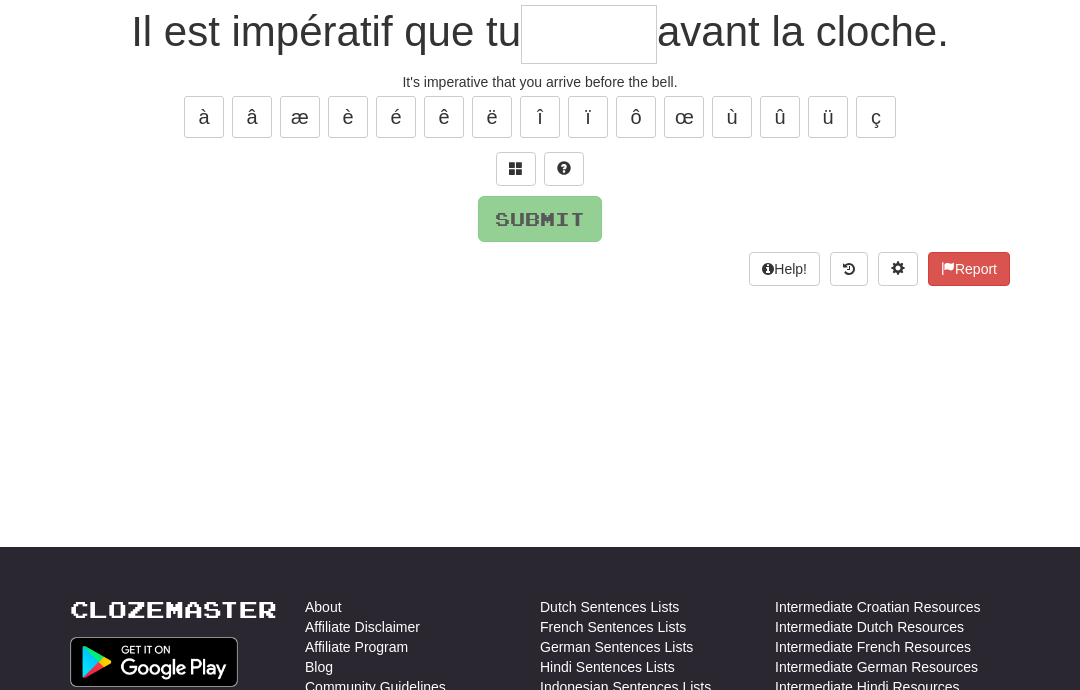 click at bounding box center [589, 34] 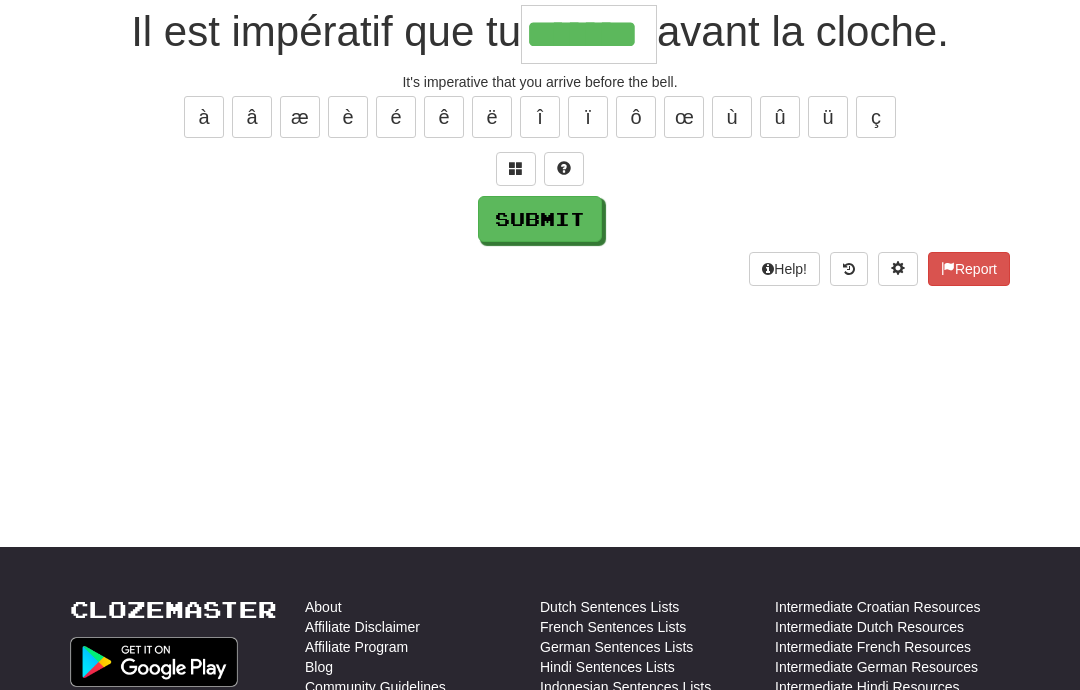type on "*******" 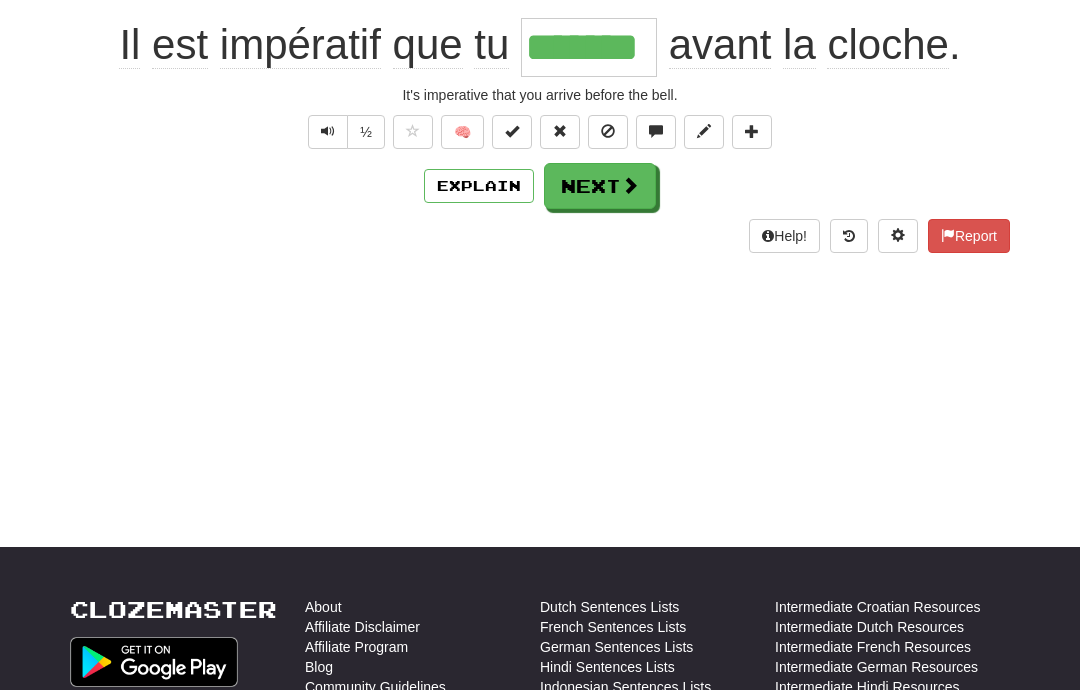 click on "Next" at bounding box center [600, 186] 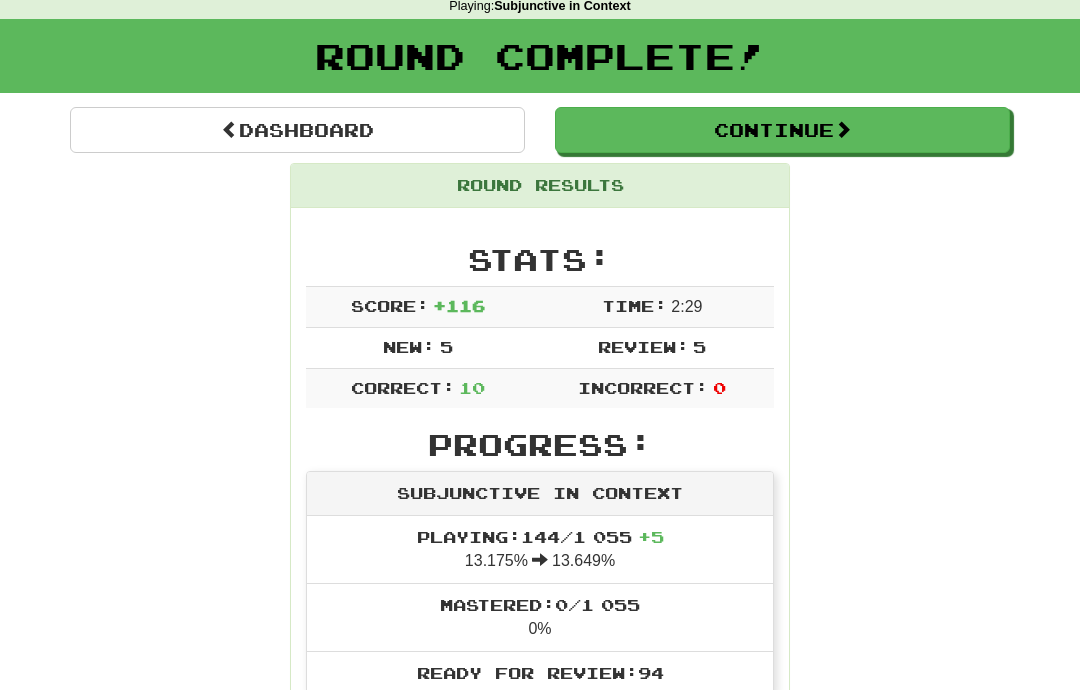 scroll, scrollTop: 0, scrollLeft: 0, axis: both 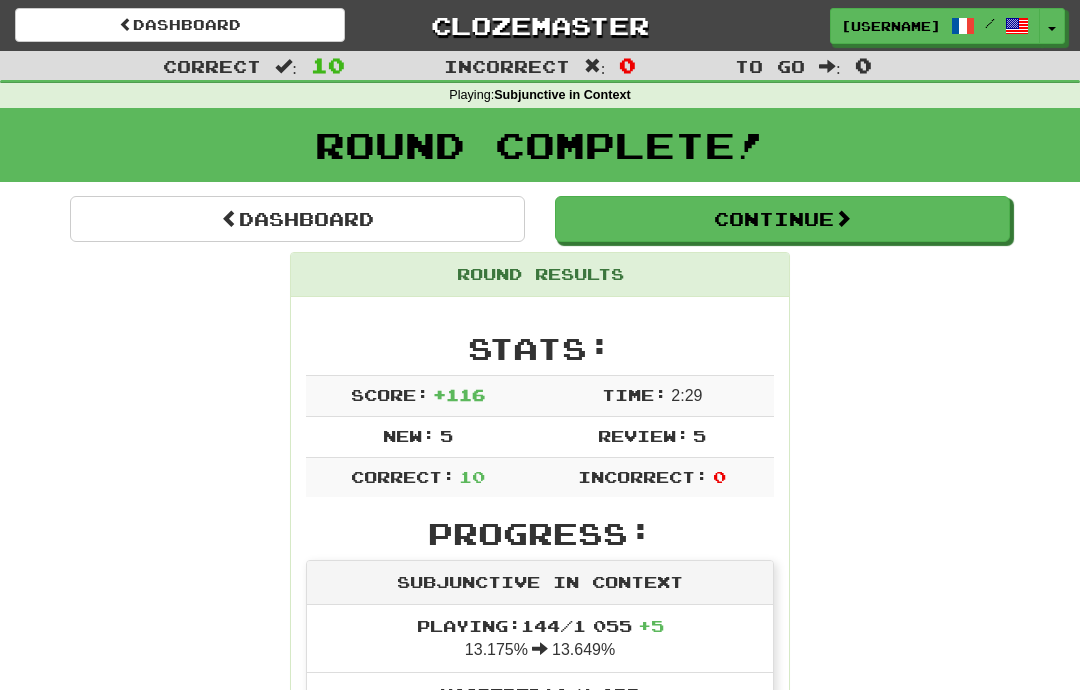 click at bounding box center (843, 218) 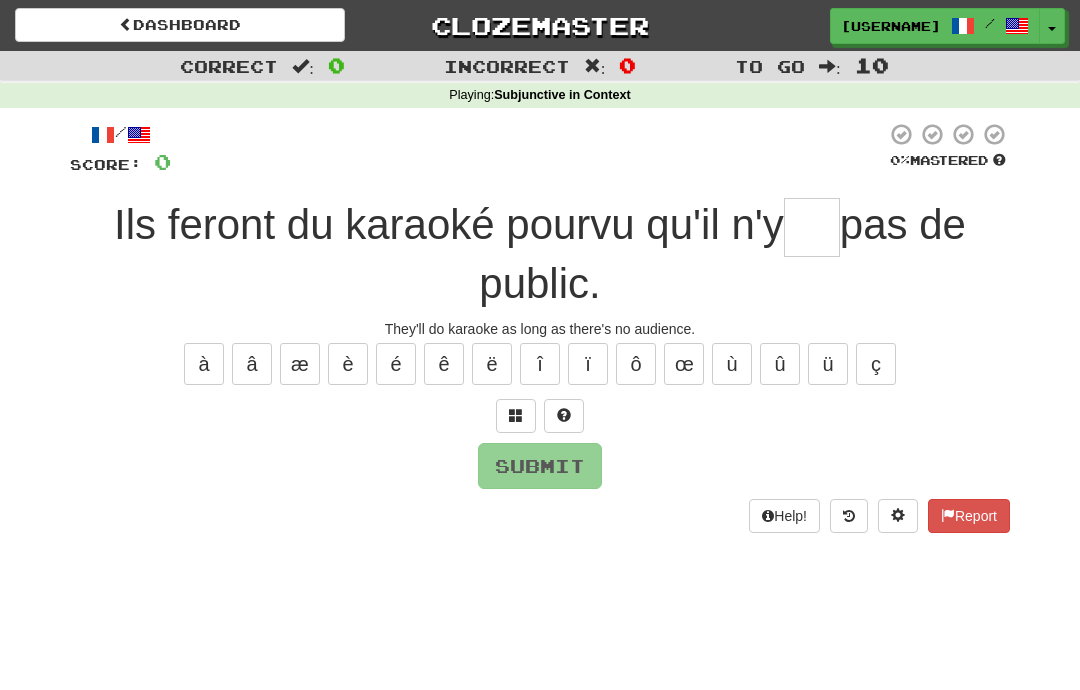 click at bounding box center [812, 227] 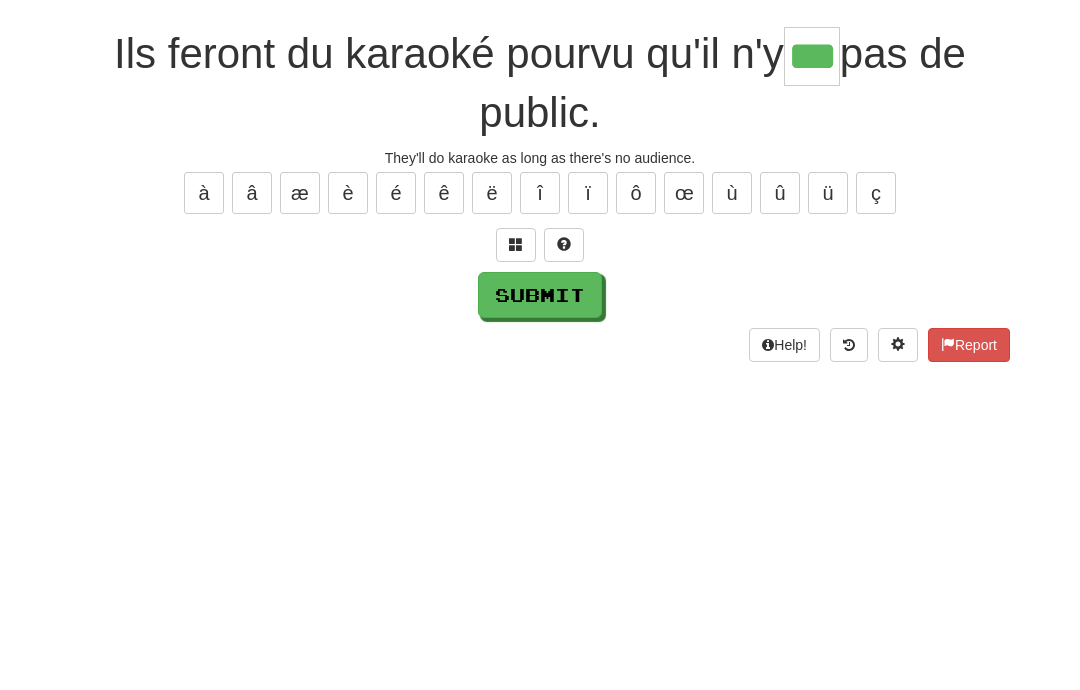 type on "***" 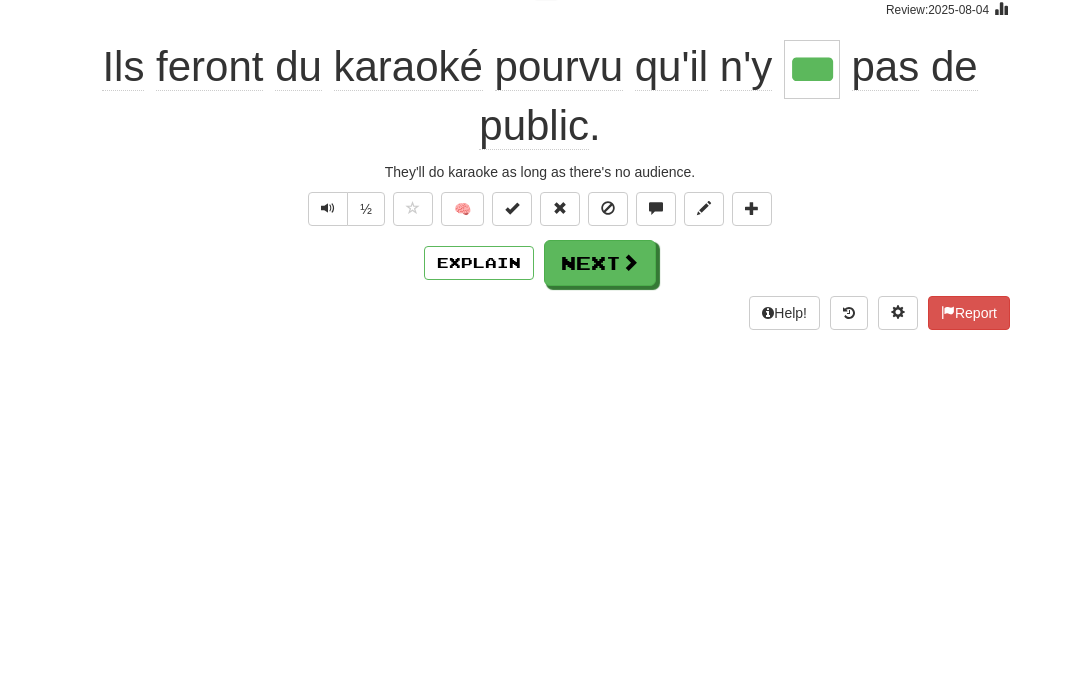 scroll, scrollTop: 171, scrollLeft: 0, axis: vertical 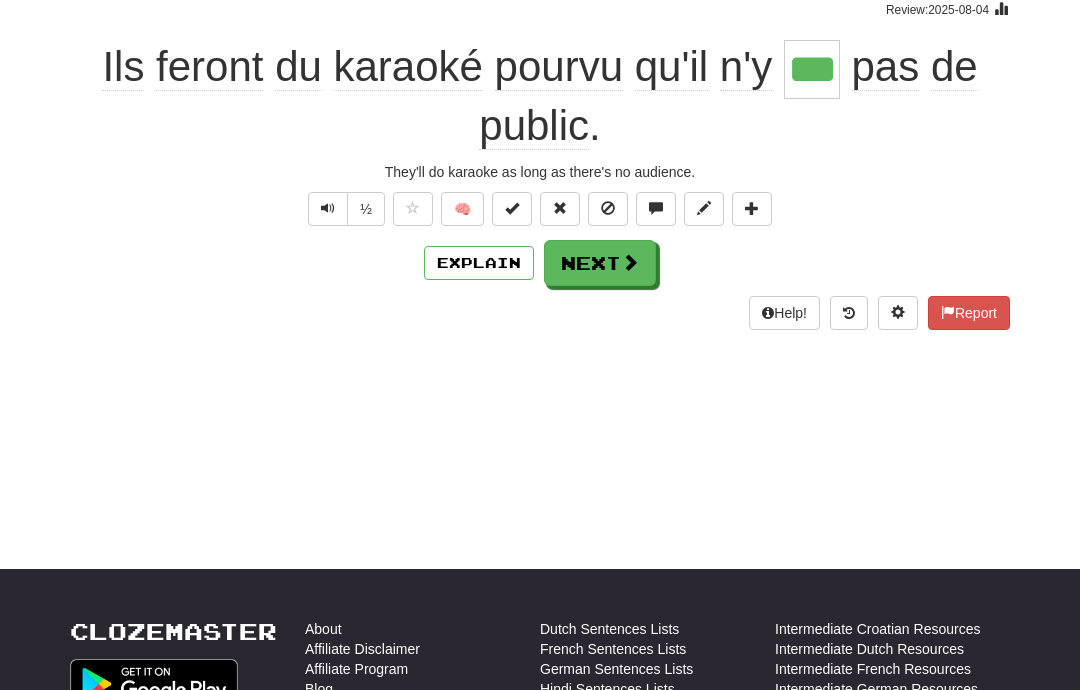 click at bounding box center [630, 262] 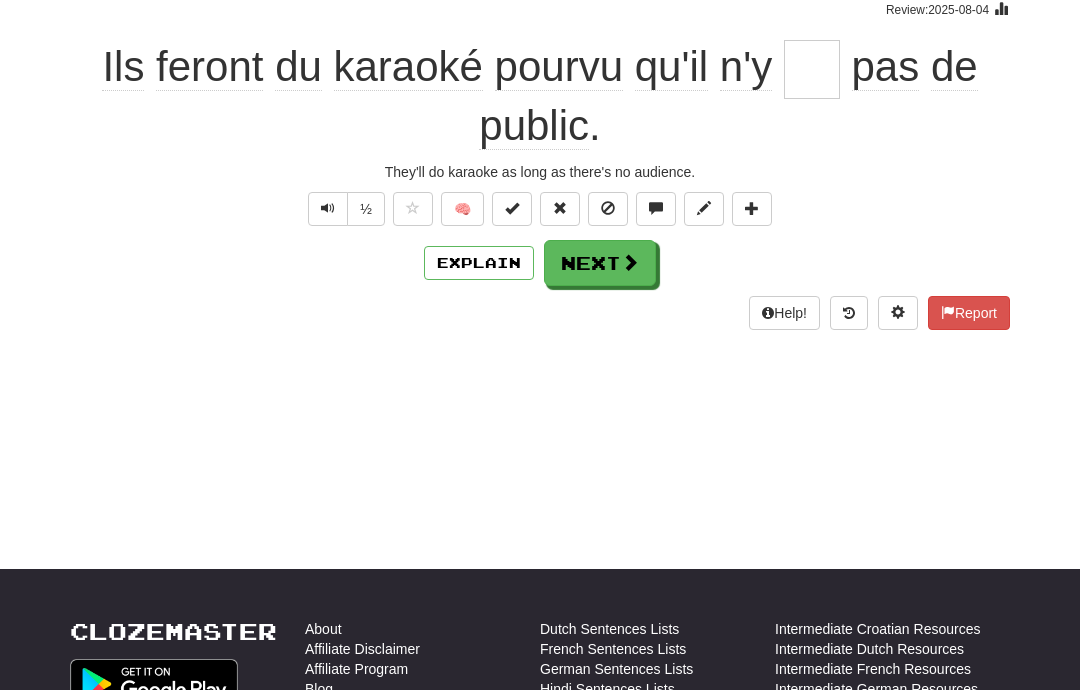 scroll, scrollTop: 170, scrollLeft: 0, axis: vertical 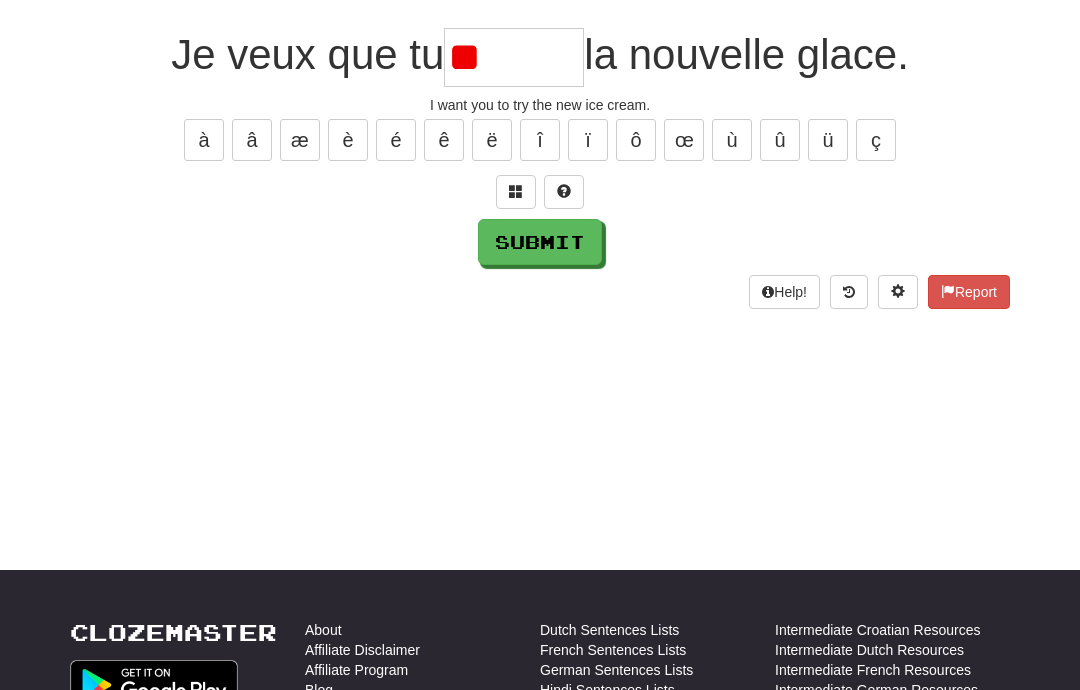 type on "*" 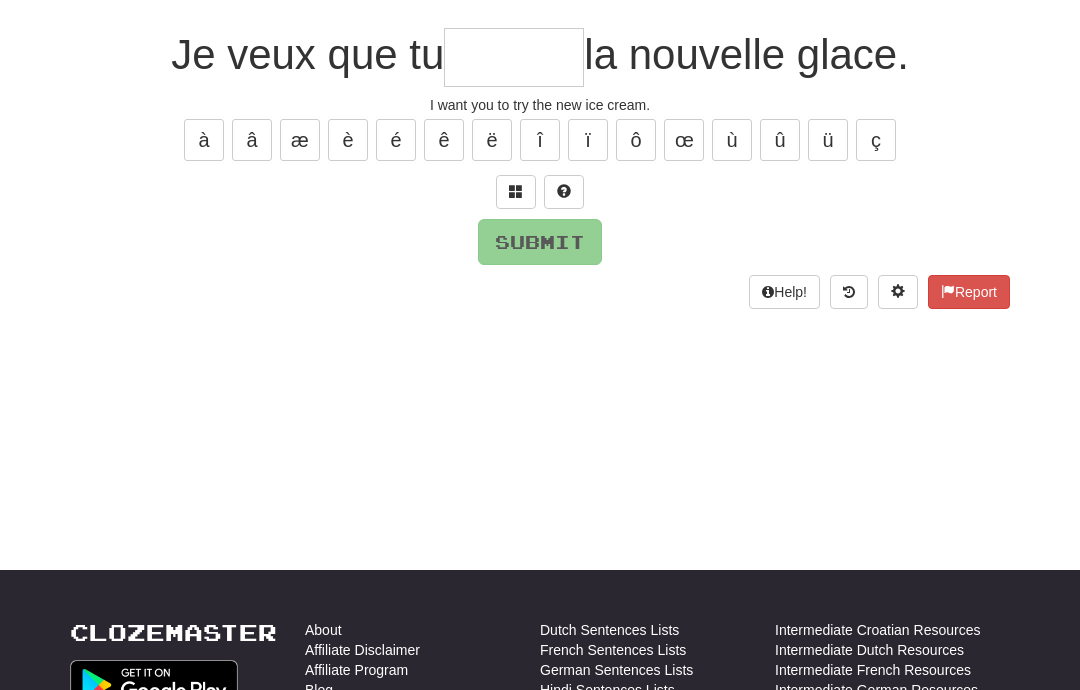 type on "*" 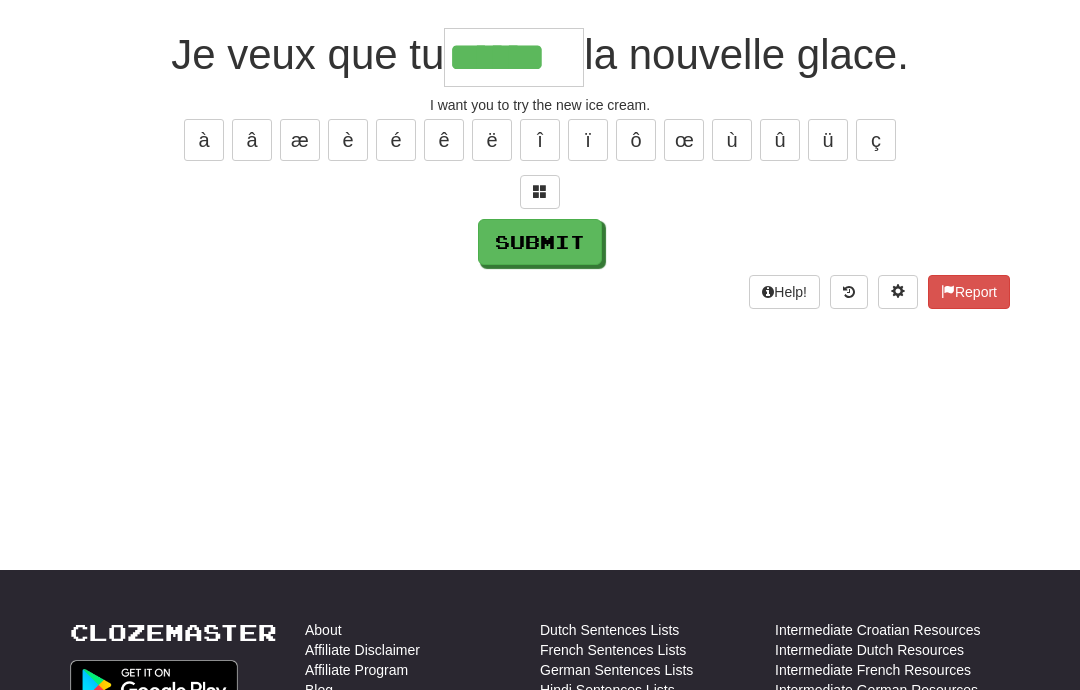 type on "******" 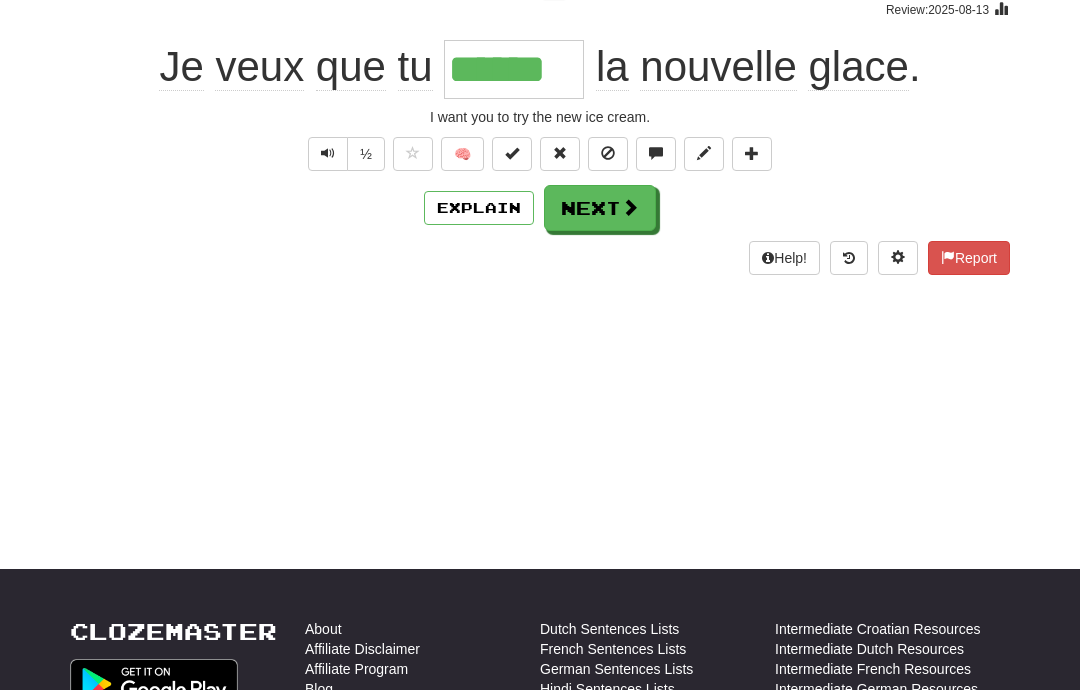click on "Next" at bounding box center (600, 208) 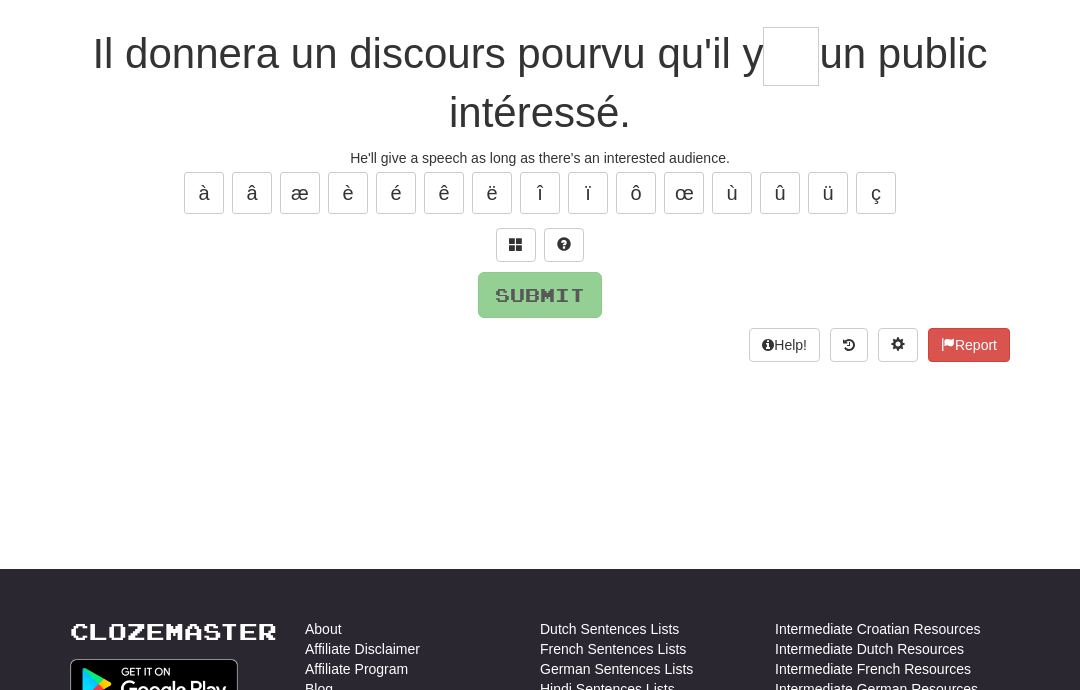 scroll, scrollTop: 170, scrollLeft: 0, axis: vertical 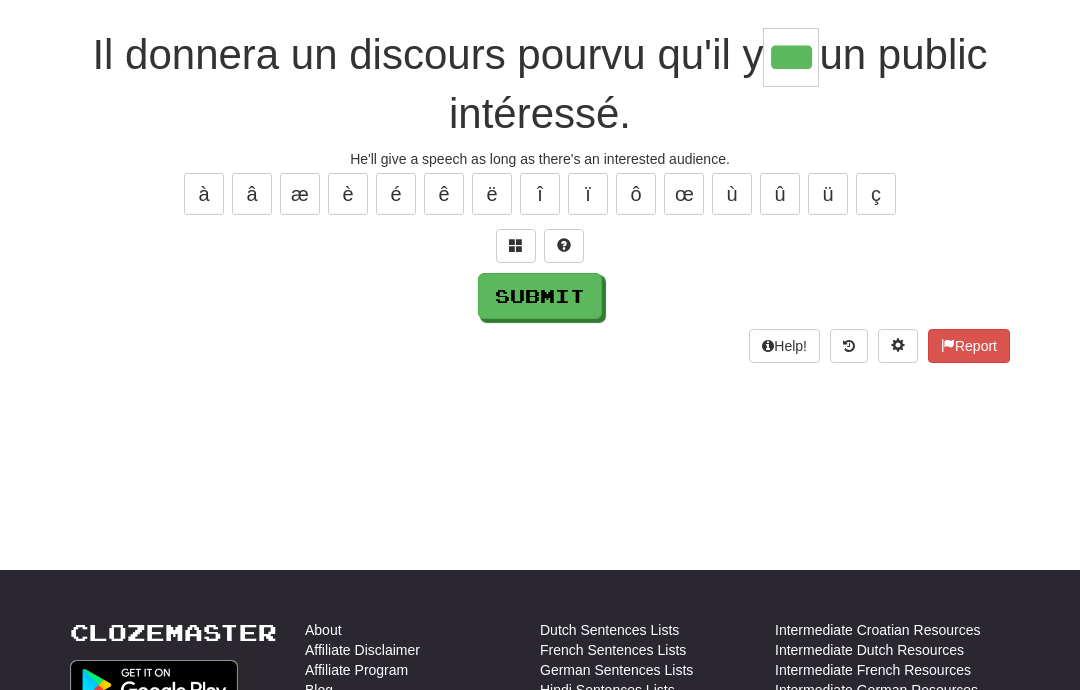 type on "***" 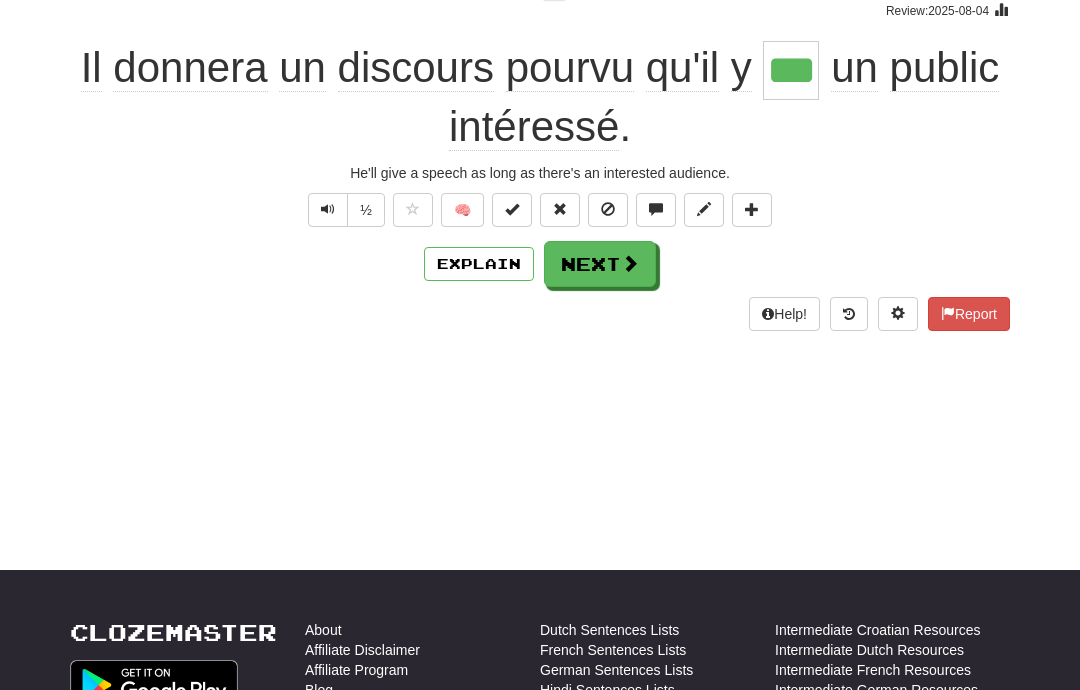scroll, scrollTop: 171, scrollLeft: 0, axis: vertical 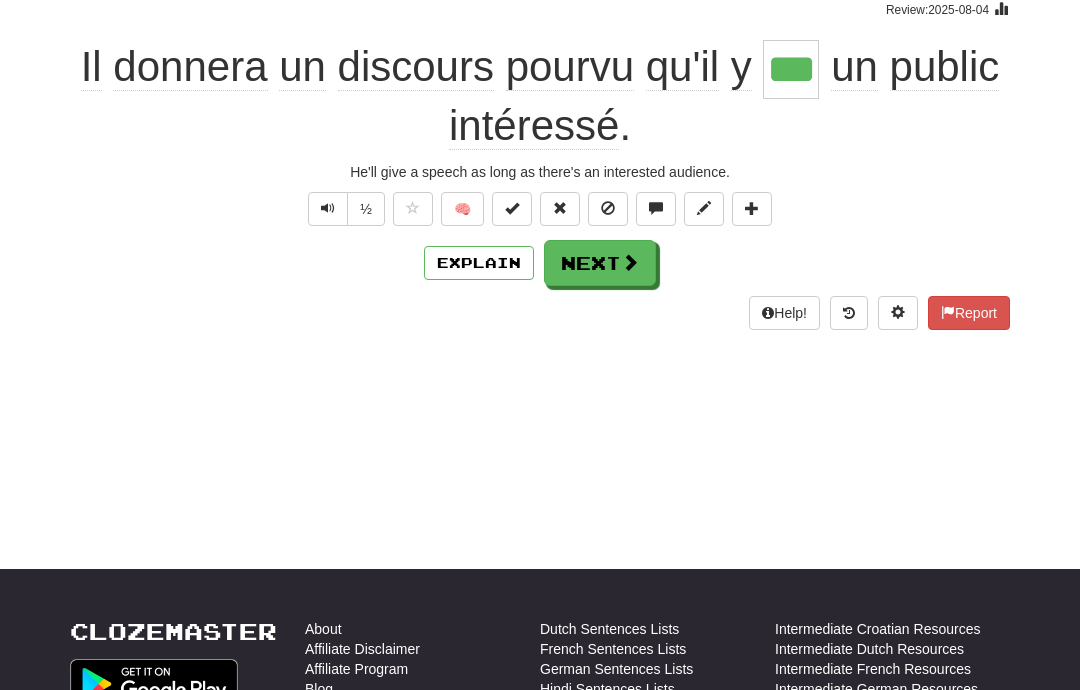click at bounding box center [630, 262] 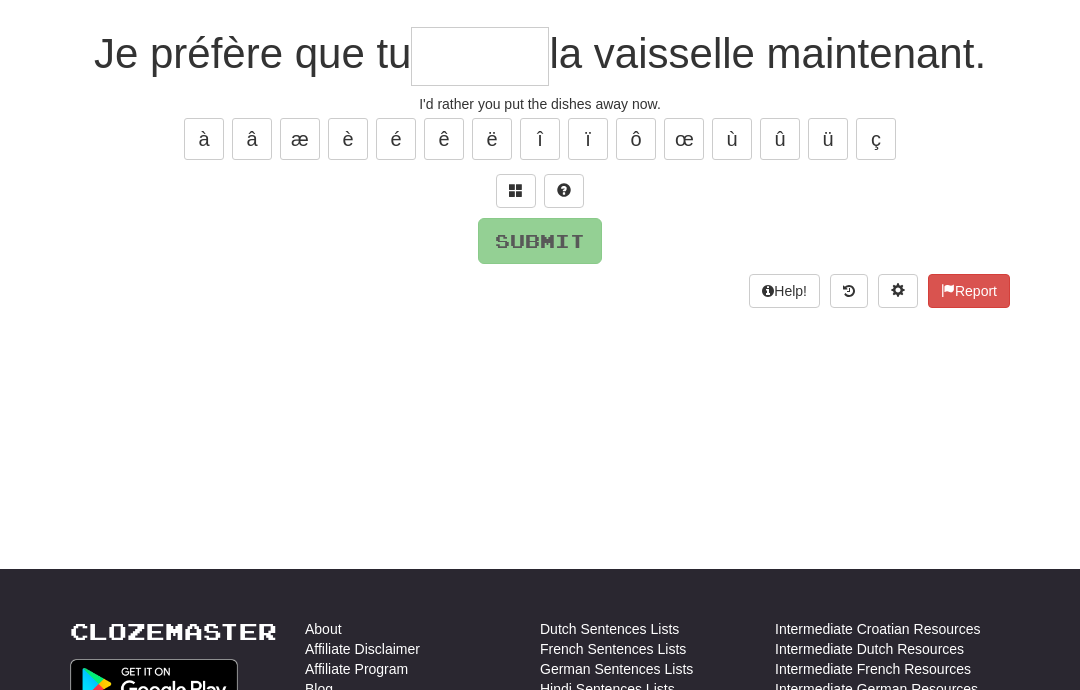 scroll, scrollTop: 170, scrollLeft: 0, axis: vertical 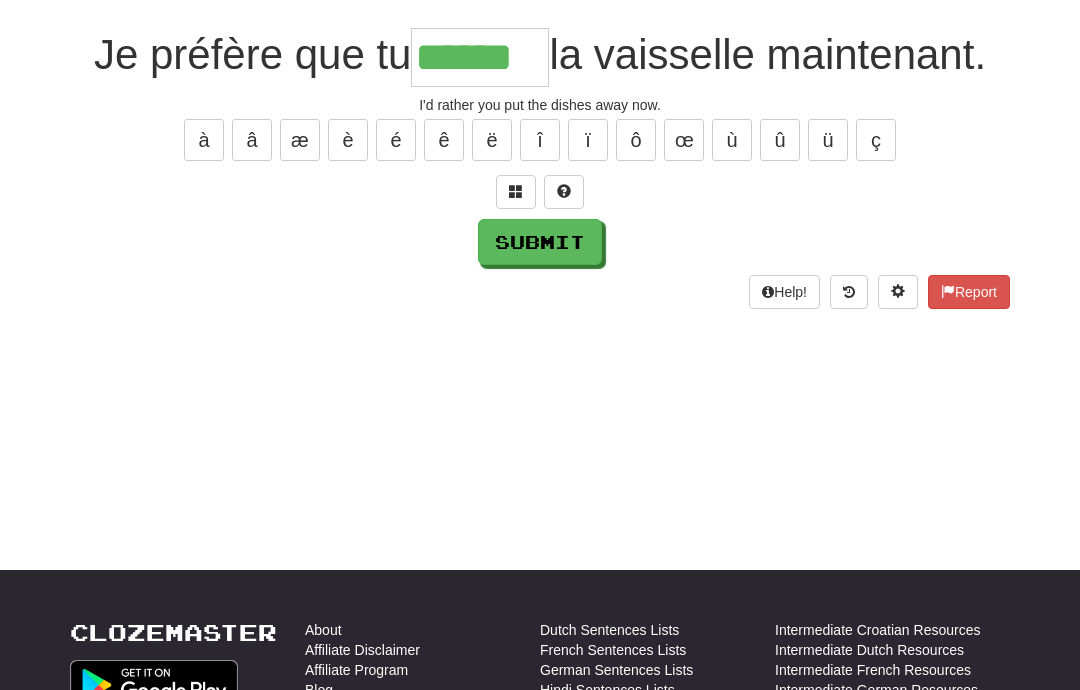 type on "******" 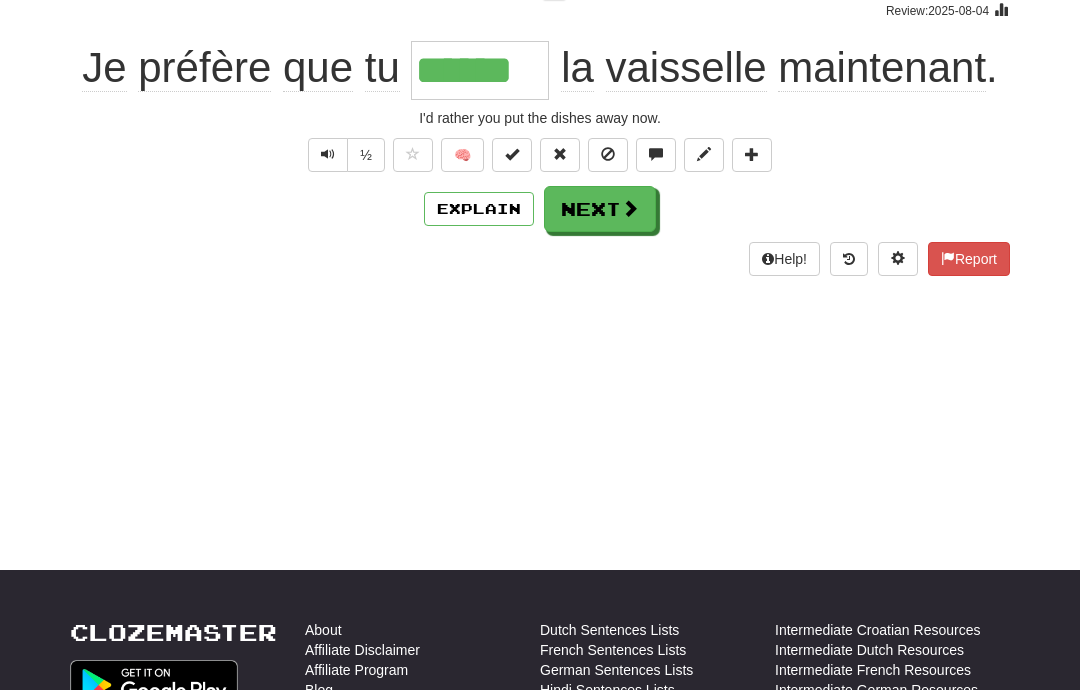 scroll, scrollTop: 171, scrollLeft: 0, axis: vertical 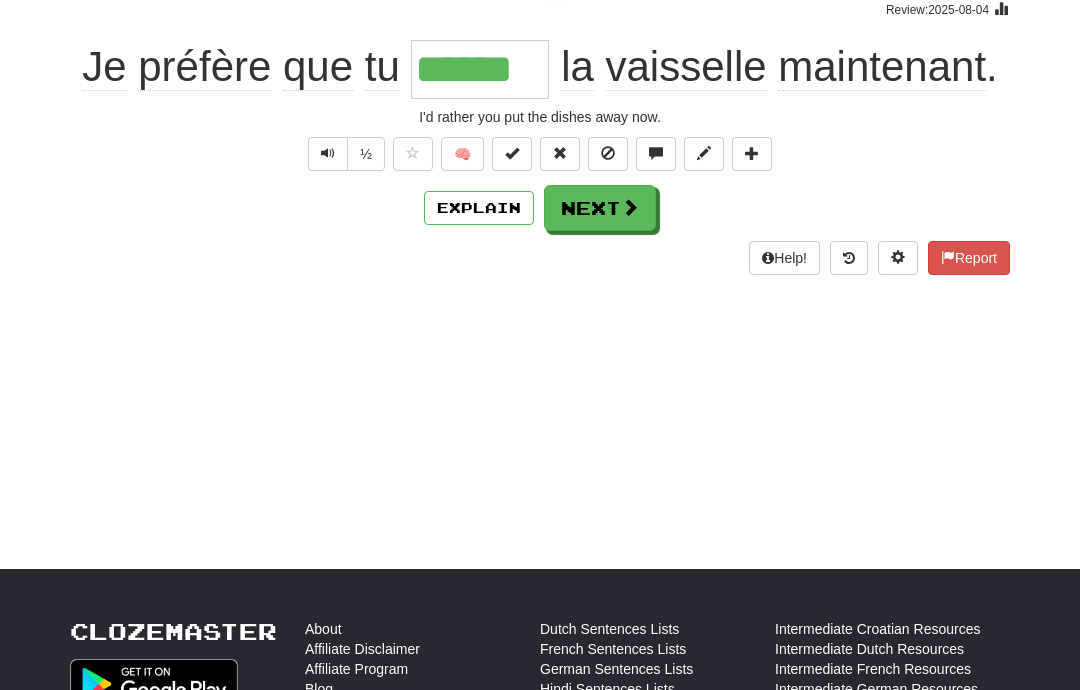 click on "Next" at bounding box center [600, 208] 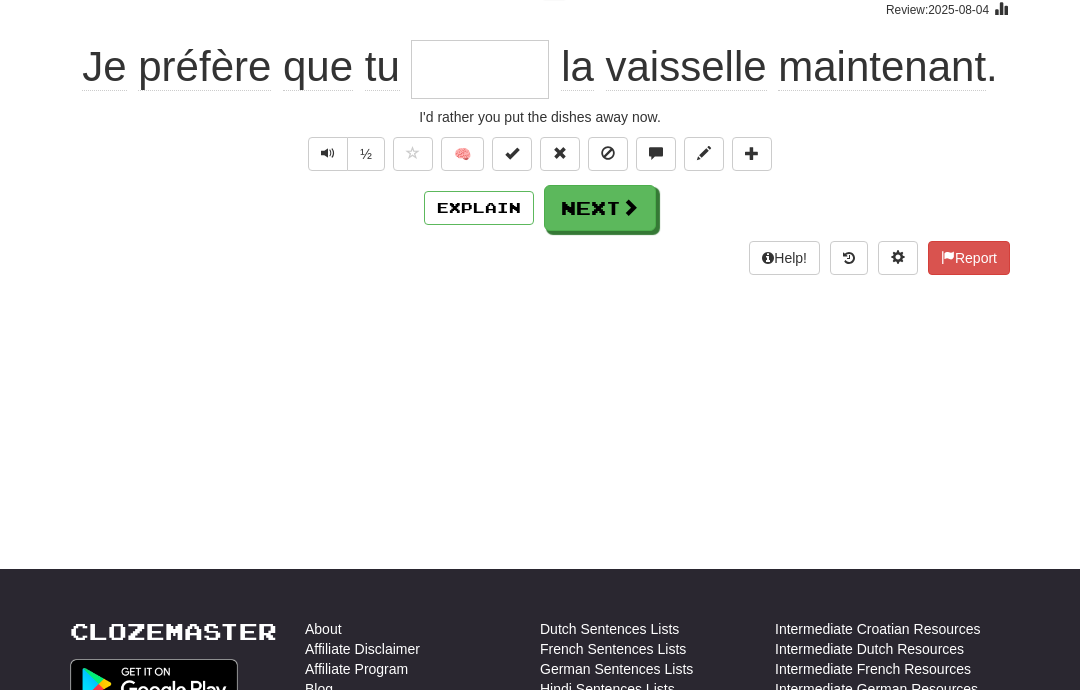 scroll, scrollTop: 170, scrollLeft: 0, axis: vertical 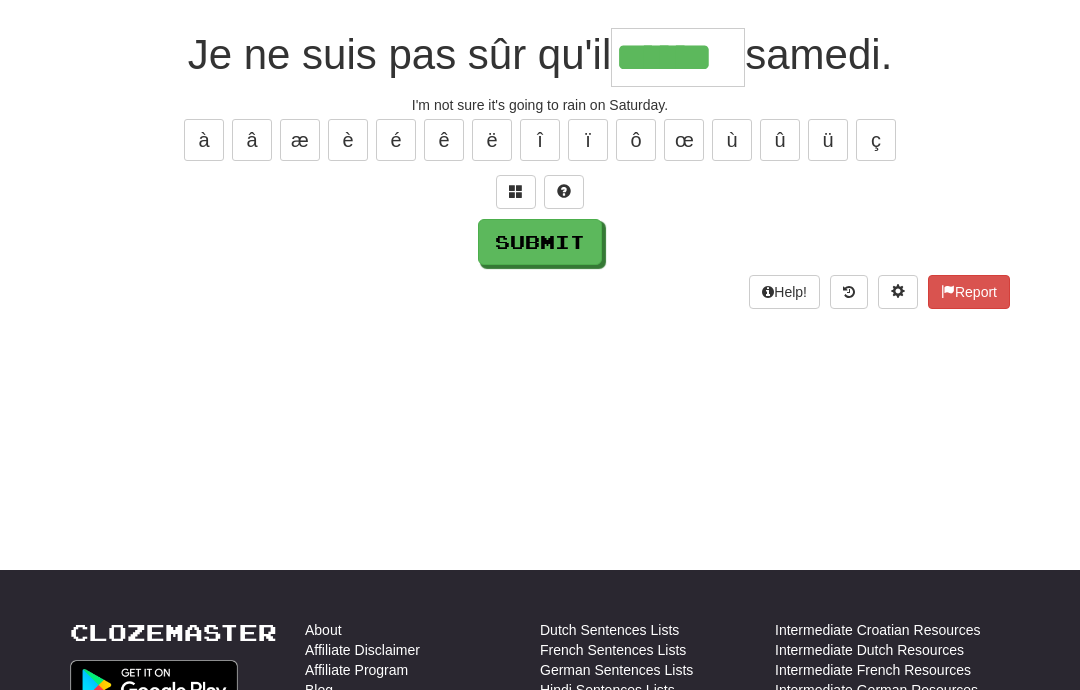 type on "******" 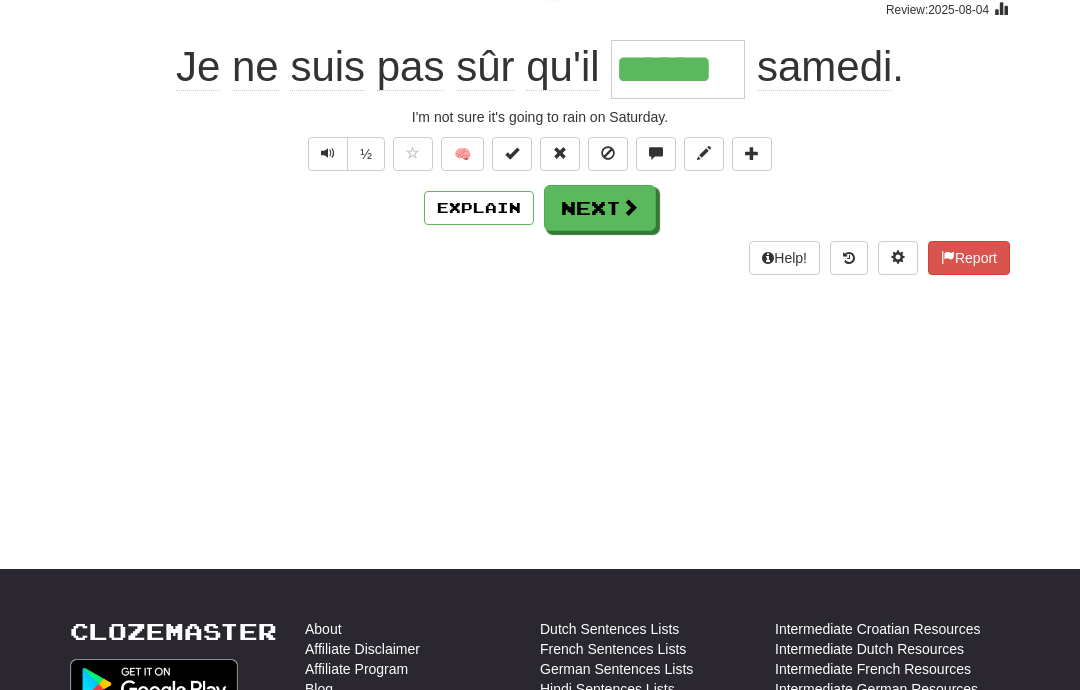 click at bounding box center (630, 207) 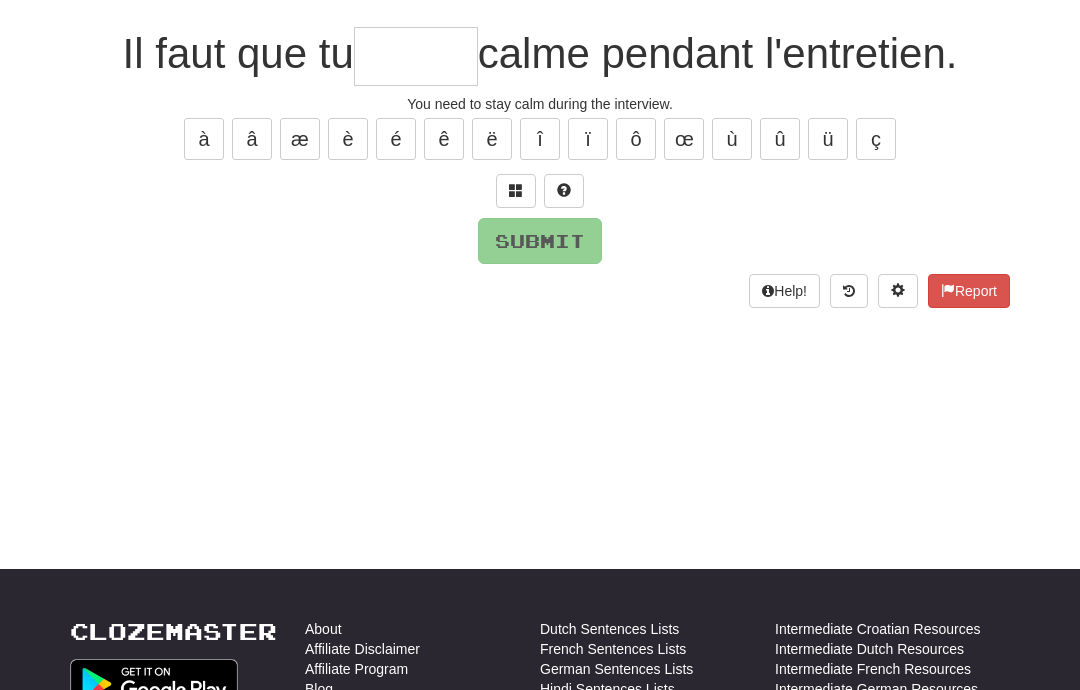 scroll, scrollTop: 170, scrollLeft: 0, axis: vertical 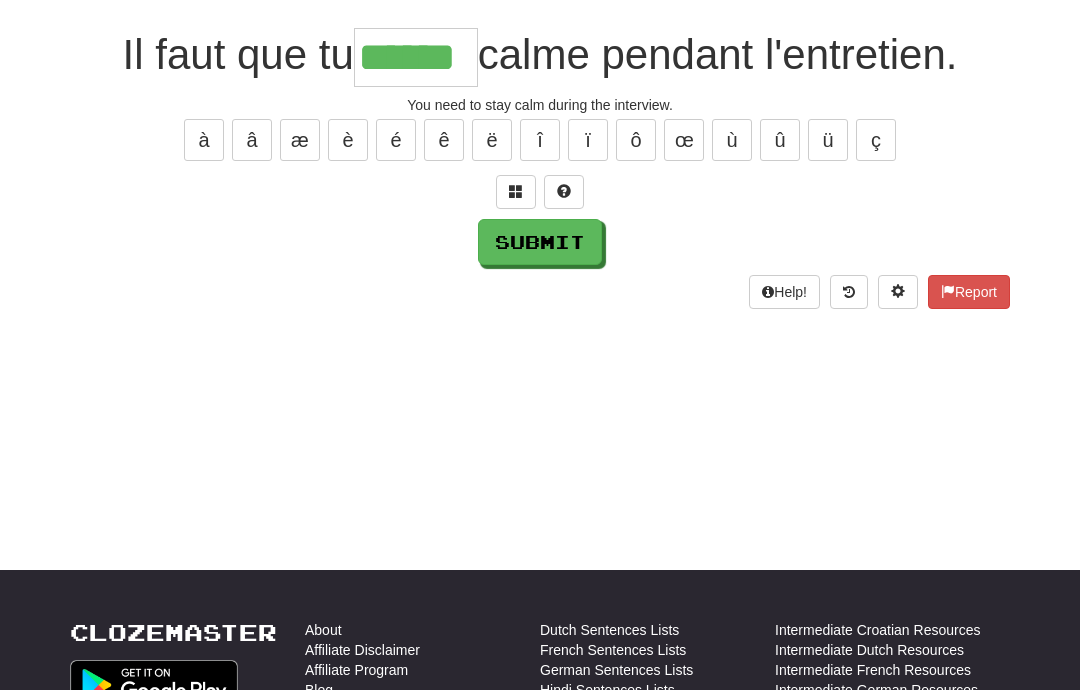 type on "******" 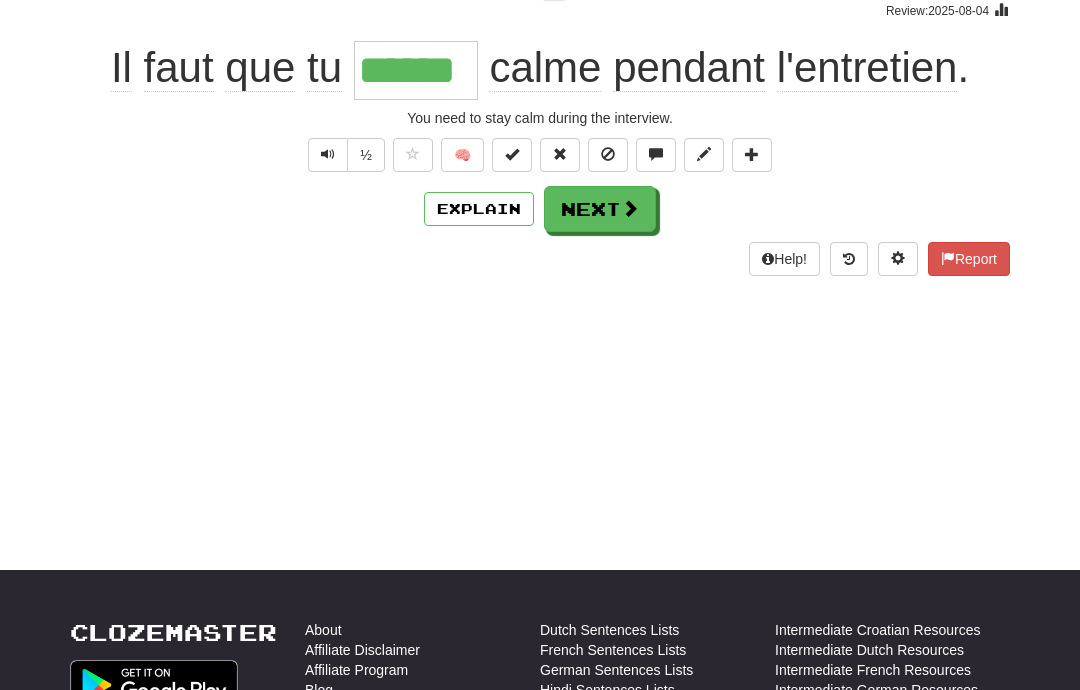 scroll, scrollTop: 171, scrollLeft: 0, axis: vertical 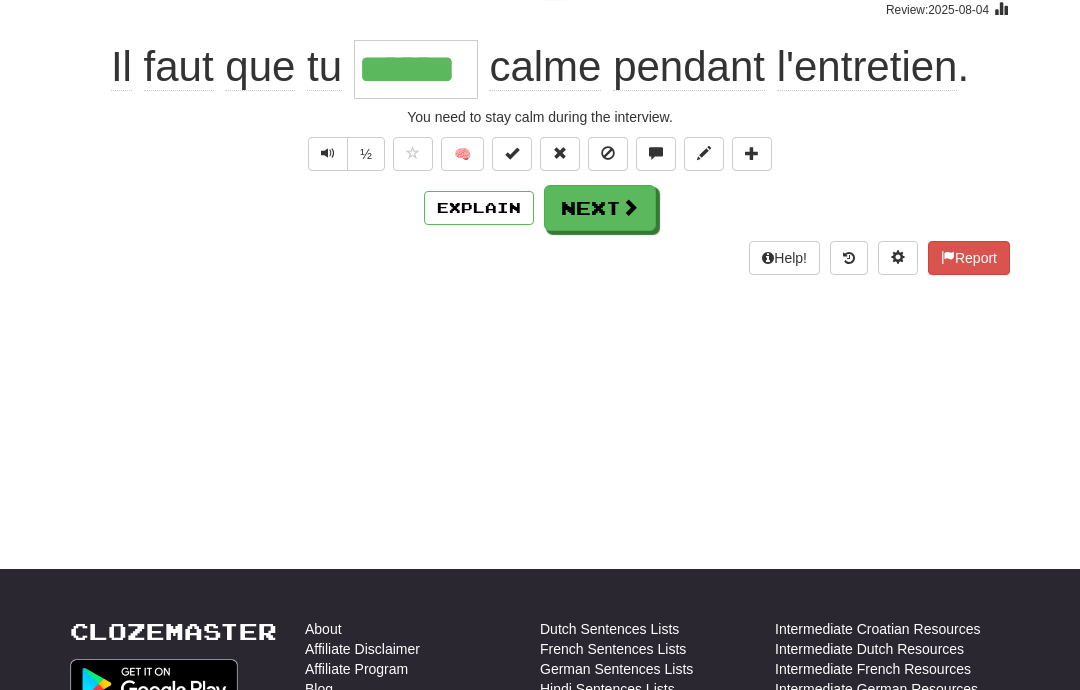 click on "Next" at bounding box center [600, 208] 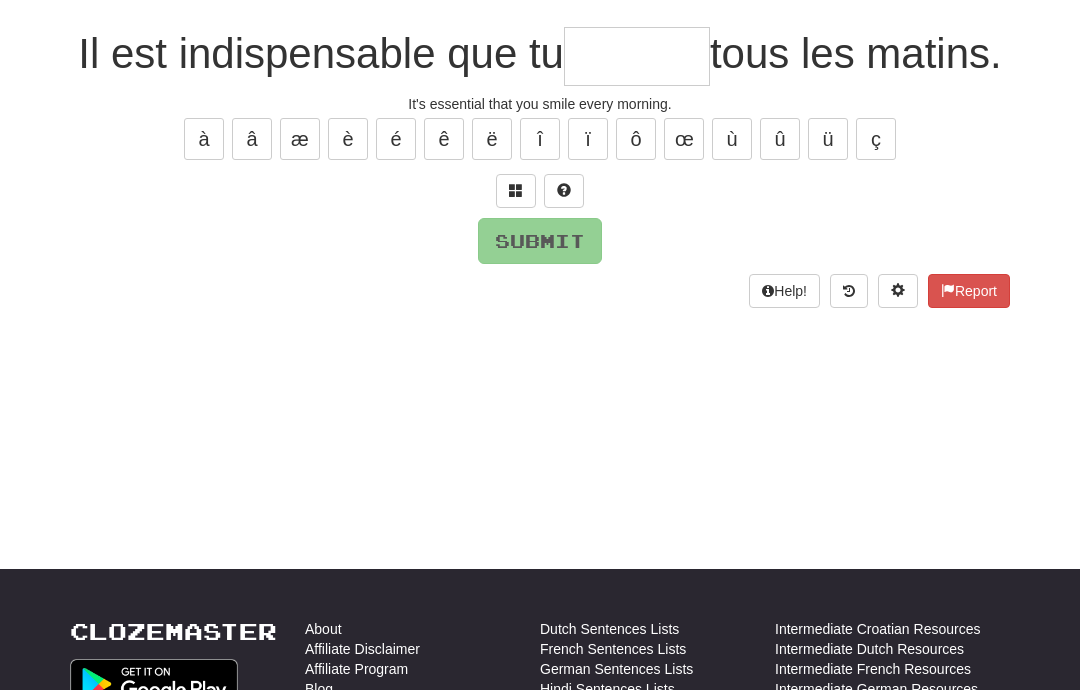 scroll, scrollTop: 170, scrollLeft: 0, axis: vertical 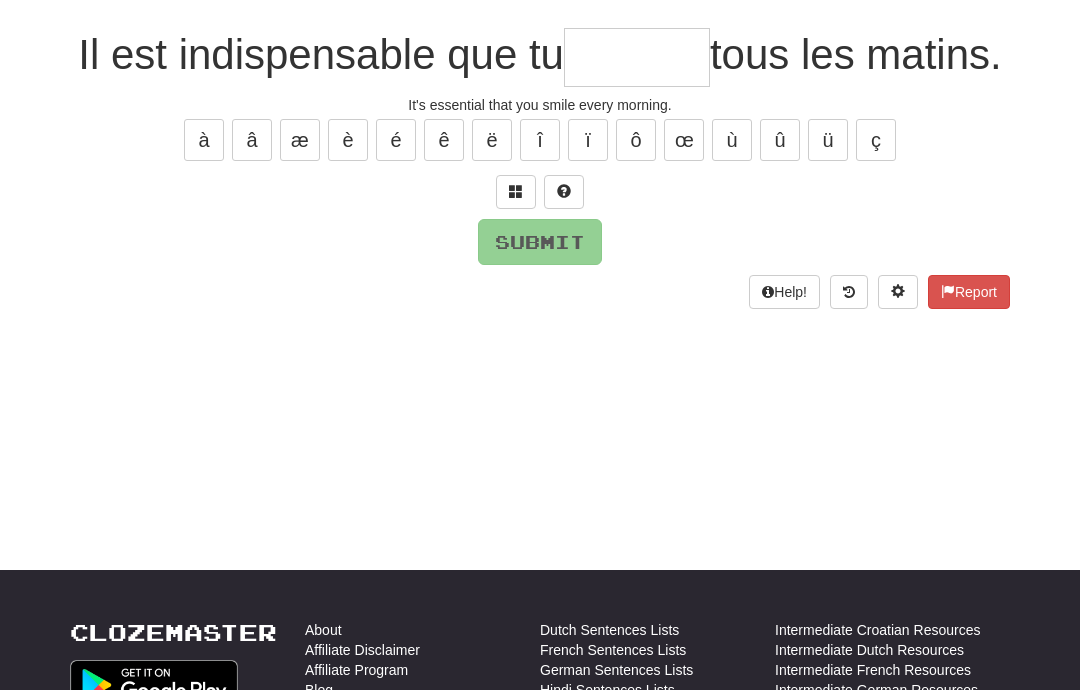 click on "/  Score:   48 25 %  Mastered Il est indispensable que tu   tous les matins. It's essential that you smile every morning. à â æ è é ê ë î ï ô œ ù û ü ç Submit  Help!  Report" at bounding box center (540, 130) 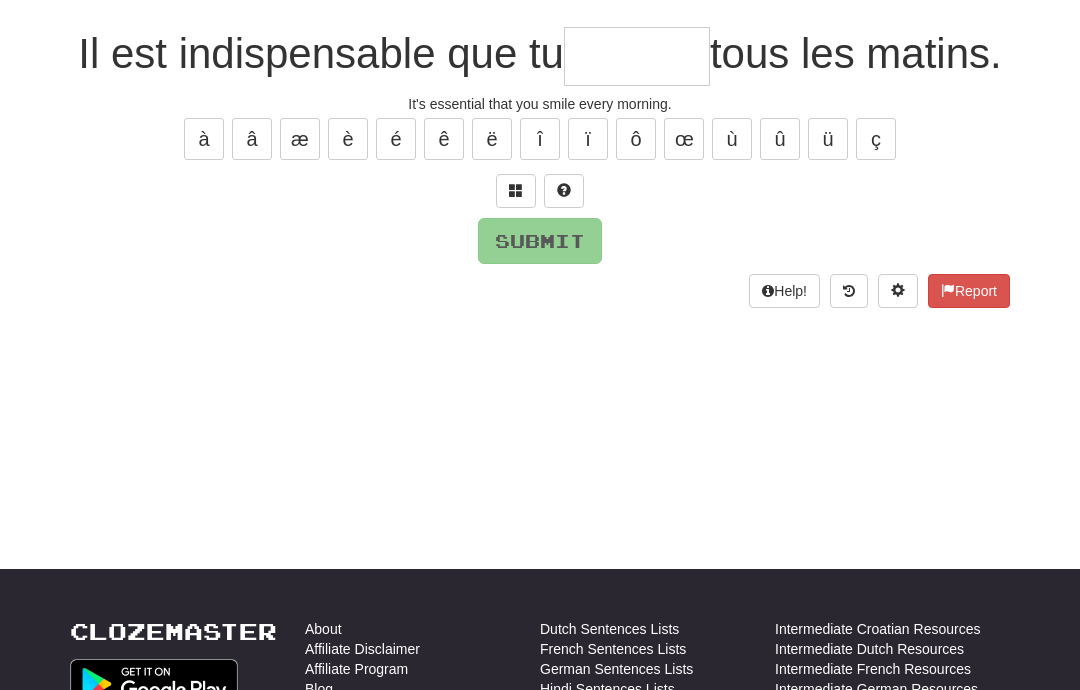 click at bounding box center [637, 57] 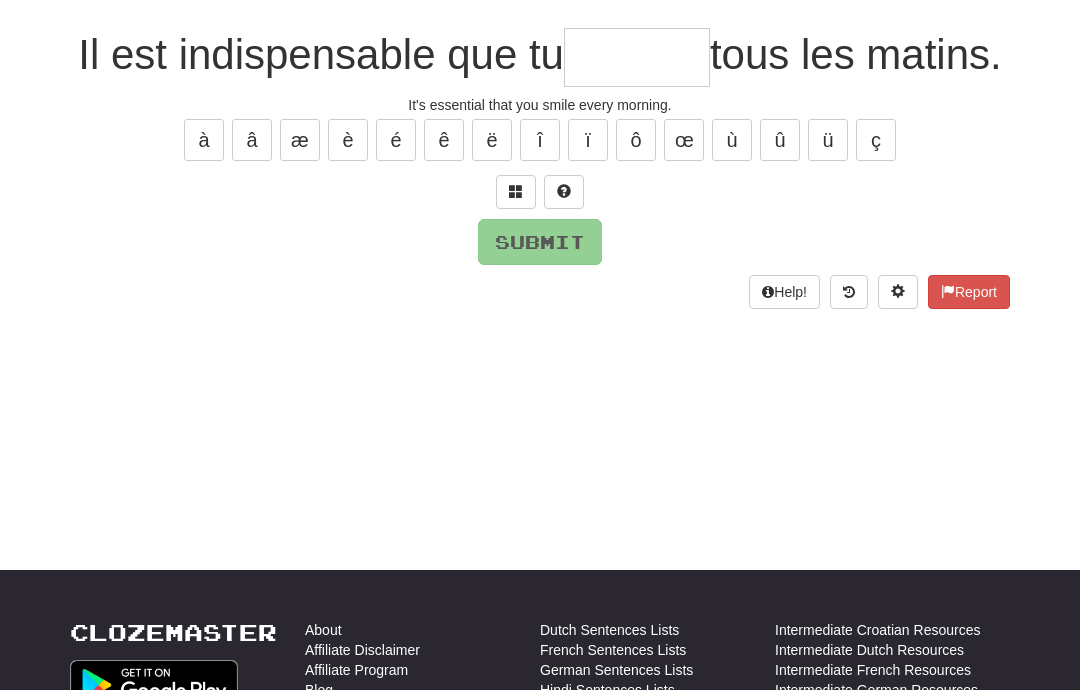 type on "*" 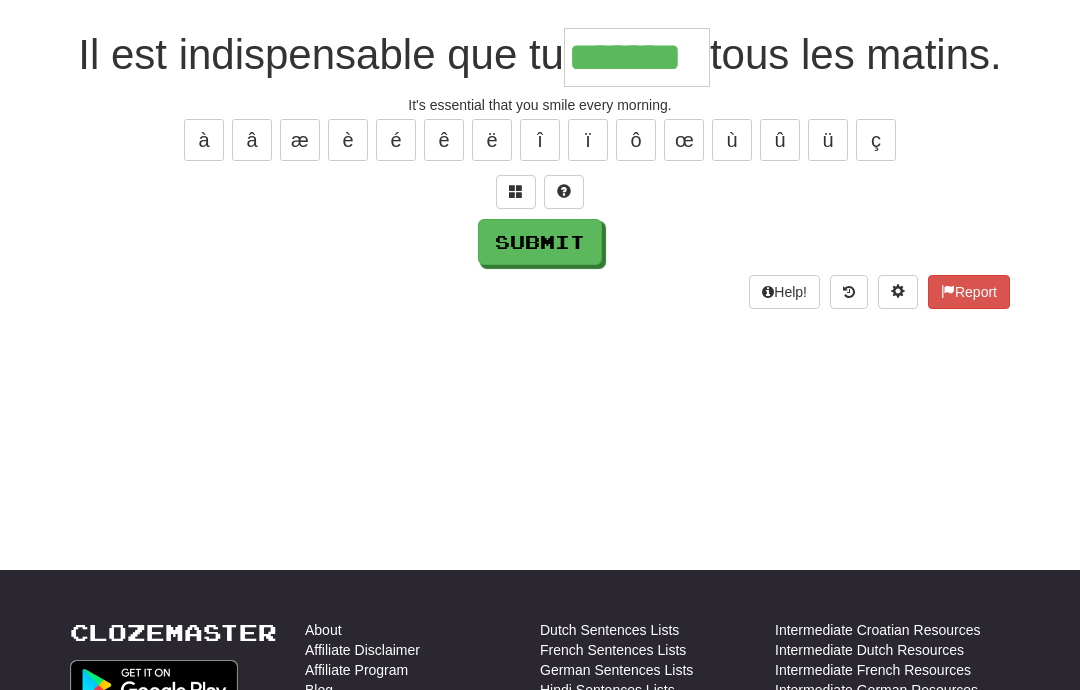 type on "*******" 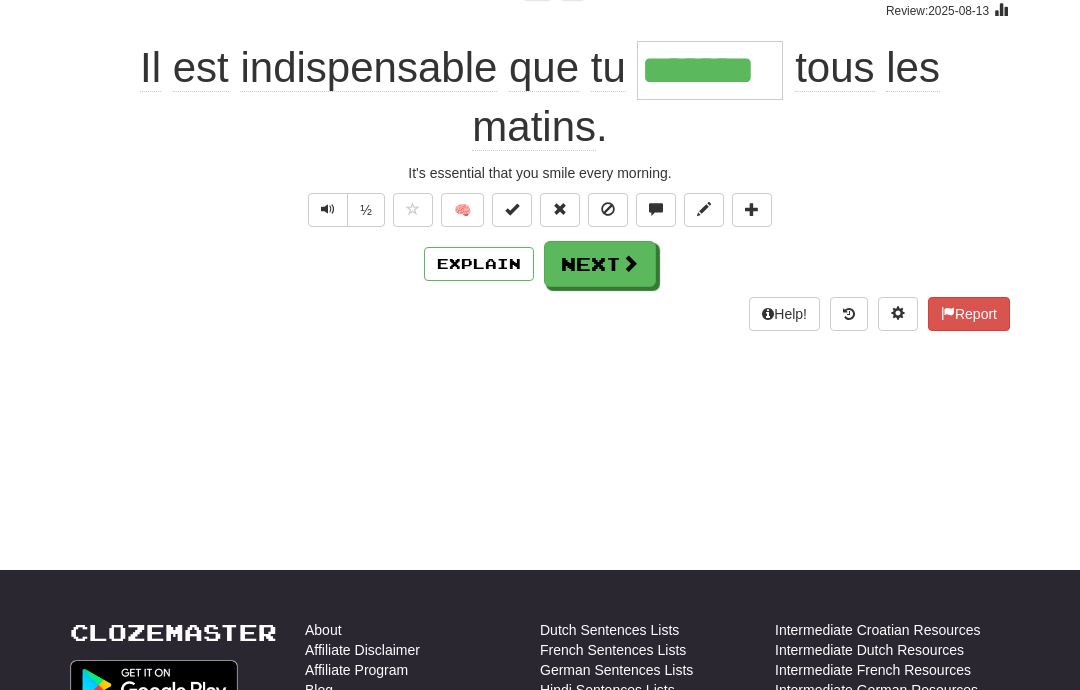 scroll, scrollTop: 171, scrollLeft: 0, axis: vertical 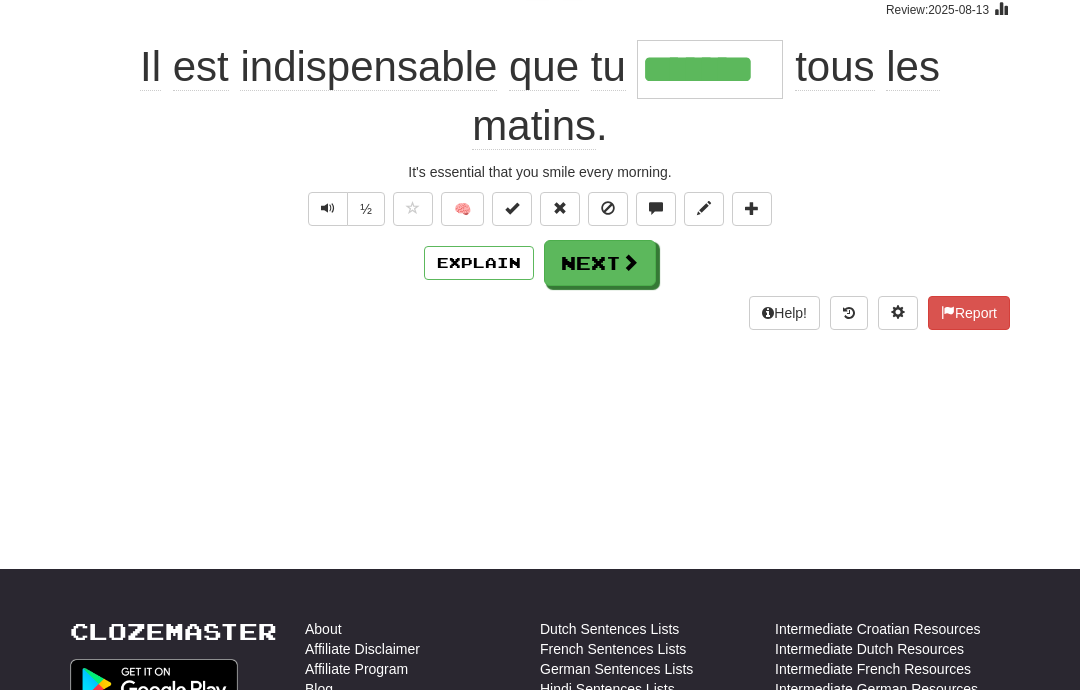 click at bounding box center (630, 262) 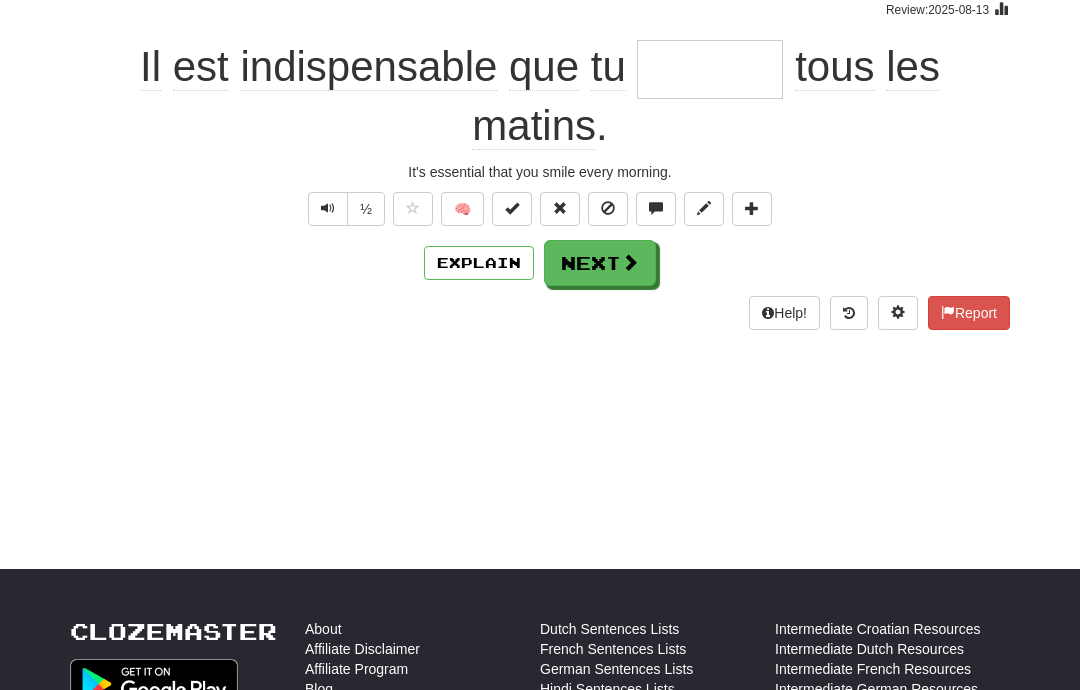 scroll, scrollTop: 170, scrollLeft: 0, axis: vertical 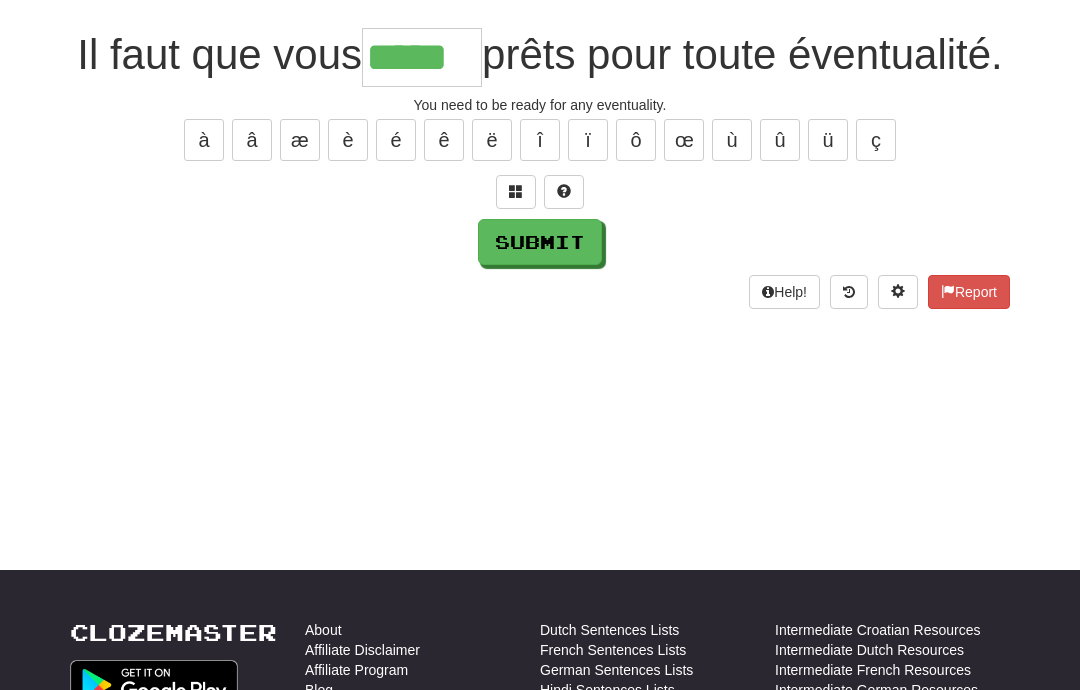 type on "*****" 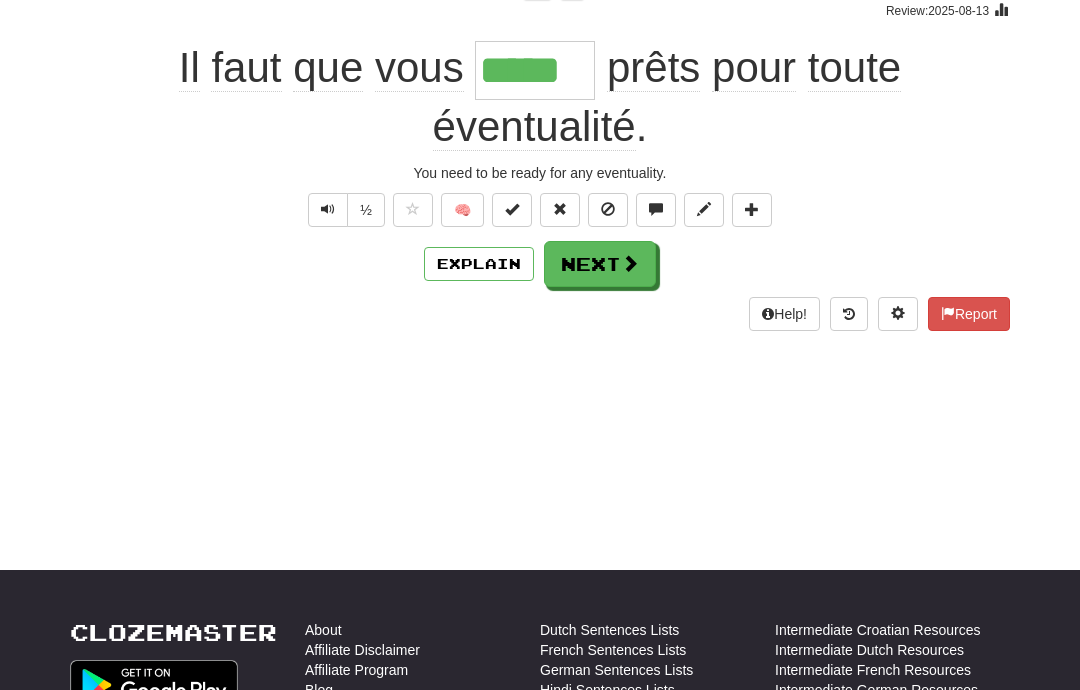 scroll, scrollTop: 171, scrollLeft: 0, axis: vertical 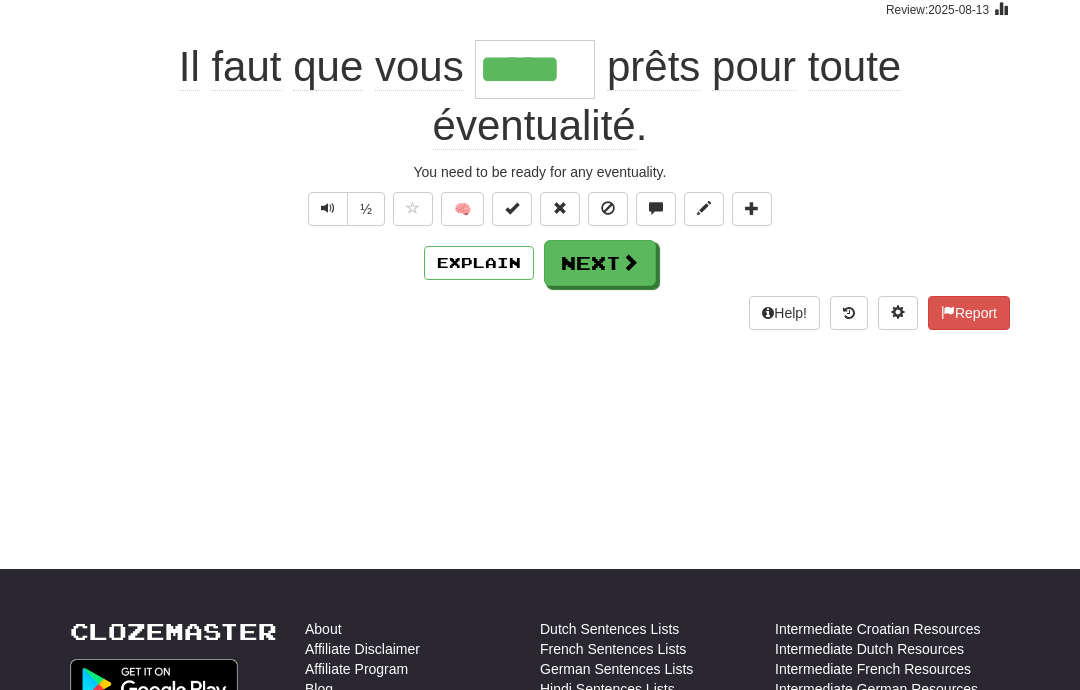 click at bounding box center (630, 262) 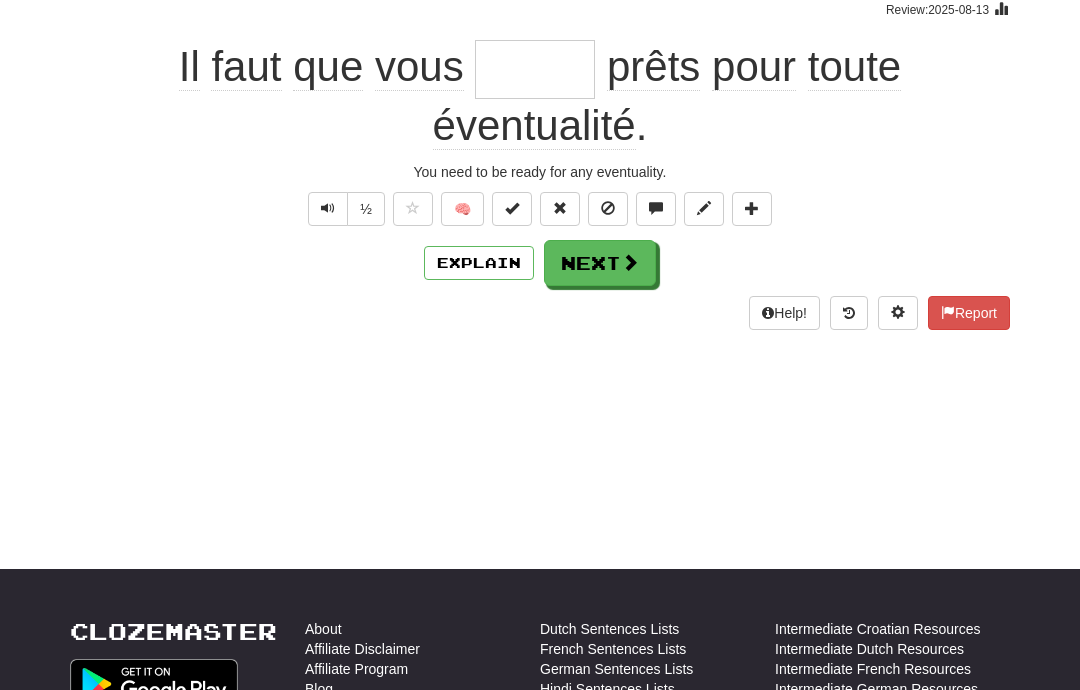 scroll, scrollTop: 170, scrollLeft: 0, axis: vertical 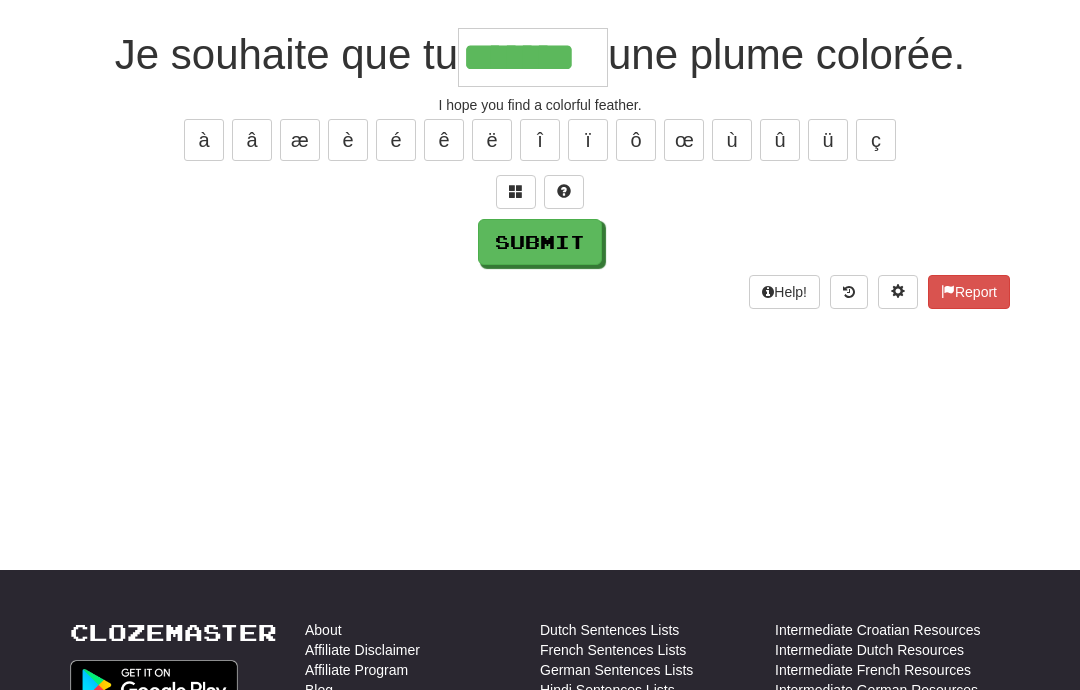 type on "*******" 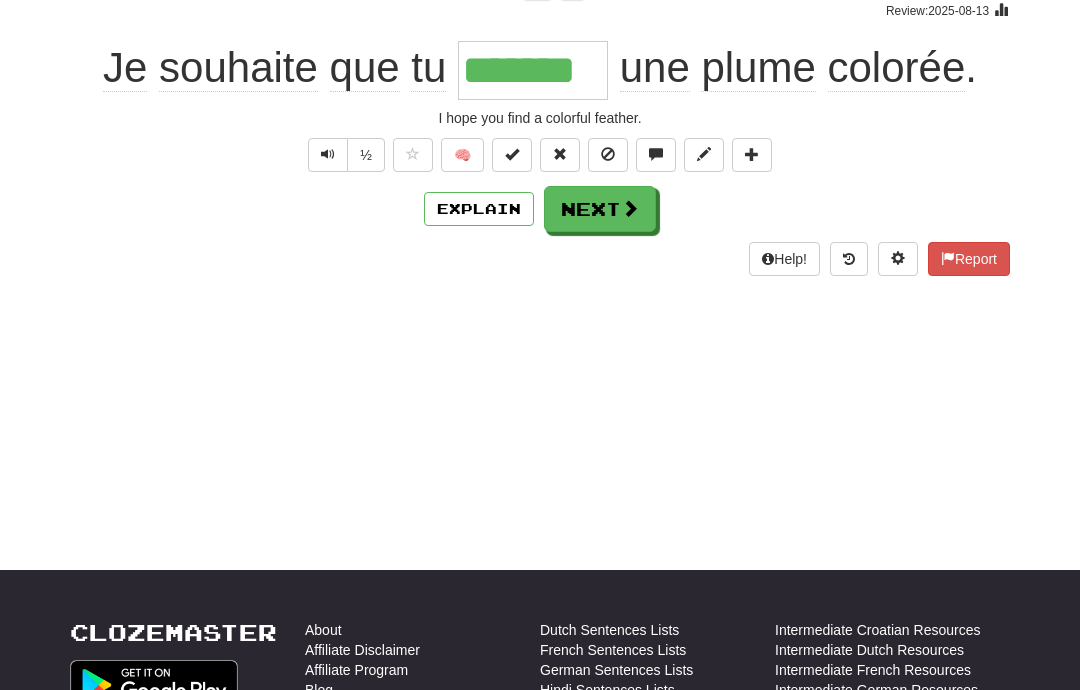 scroll, scrollTop: 171, scrollLeft: 0, axis: vertical 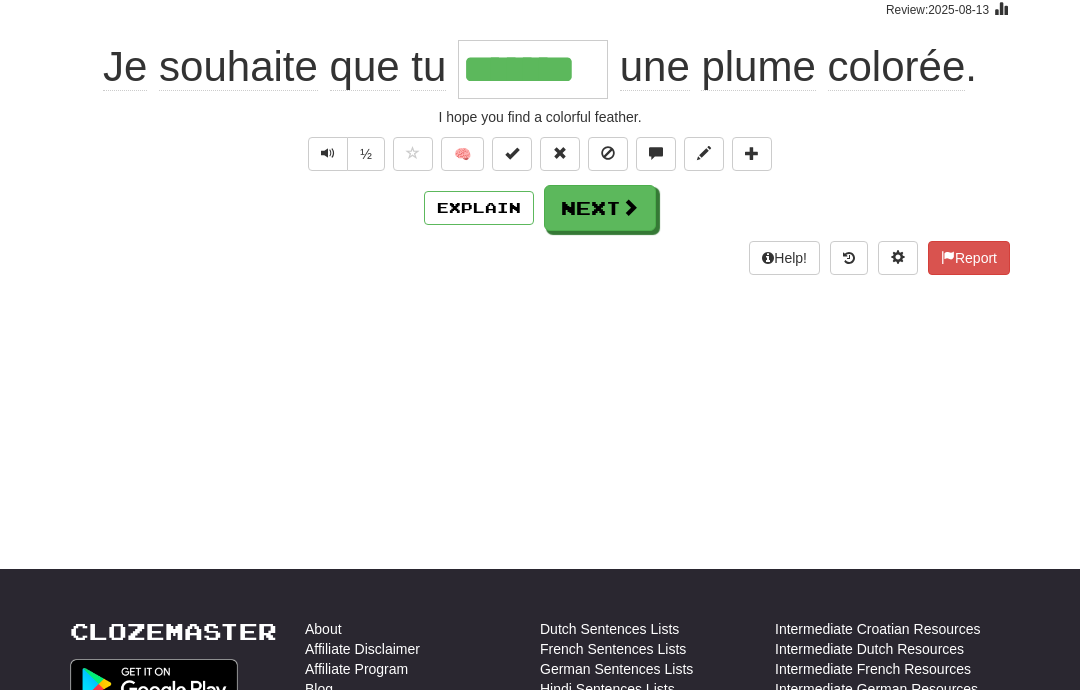 click at bounding box center [630, 207] 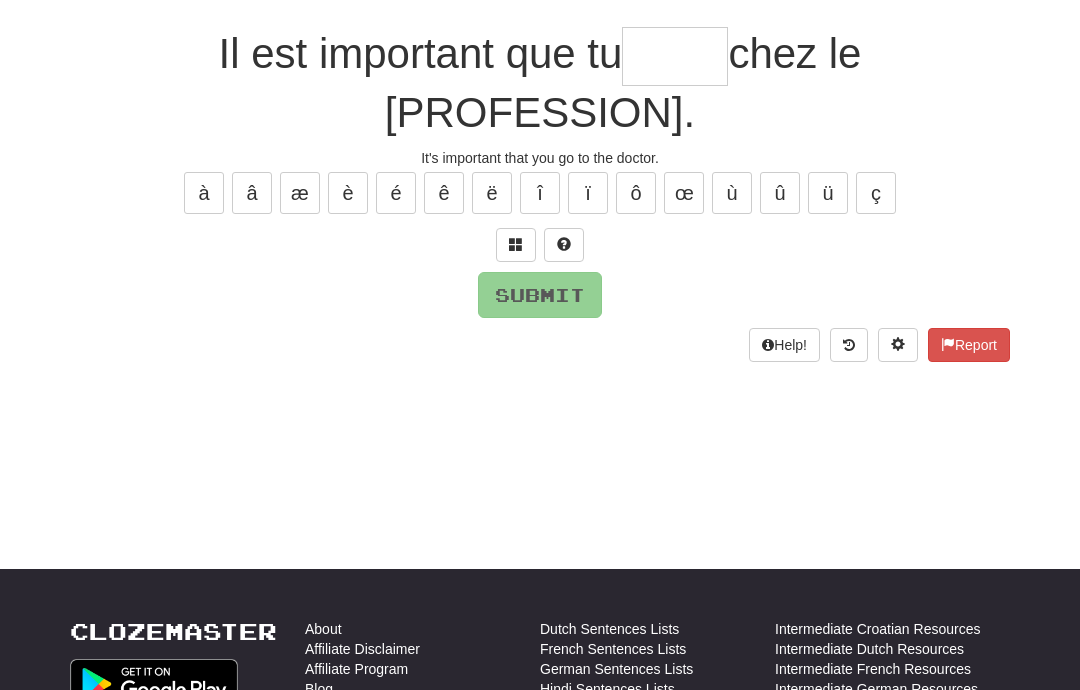 scroll, scrollTop: 170, scrollLeft: 0, axis: vertical 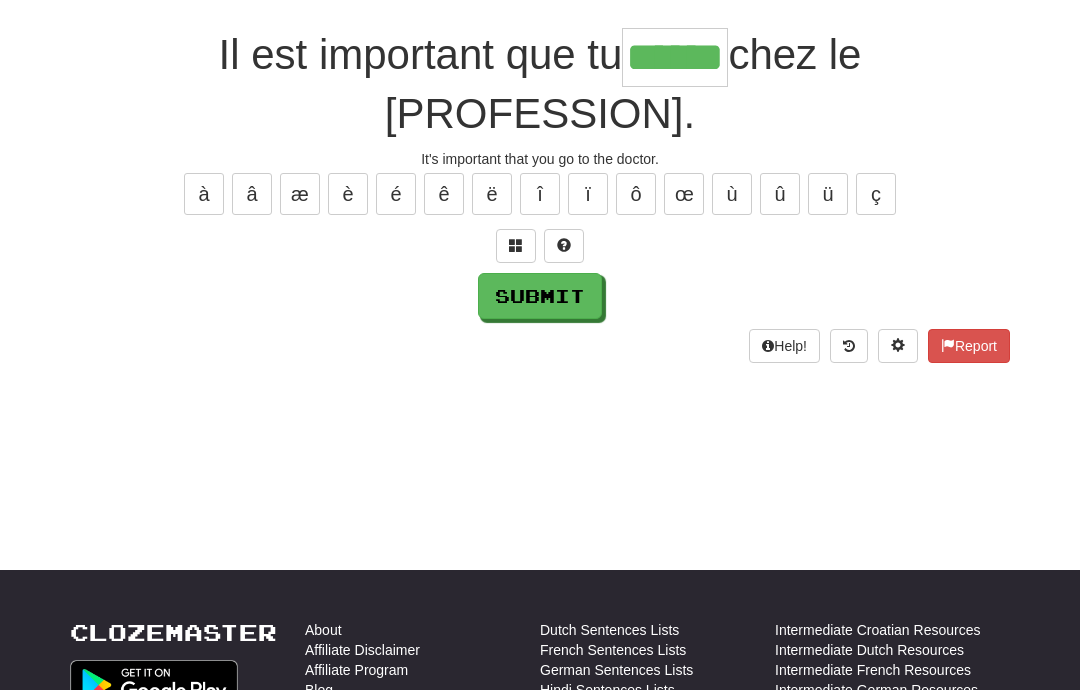 type on "******" 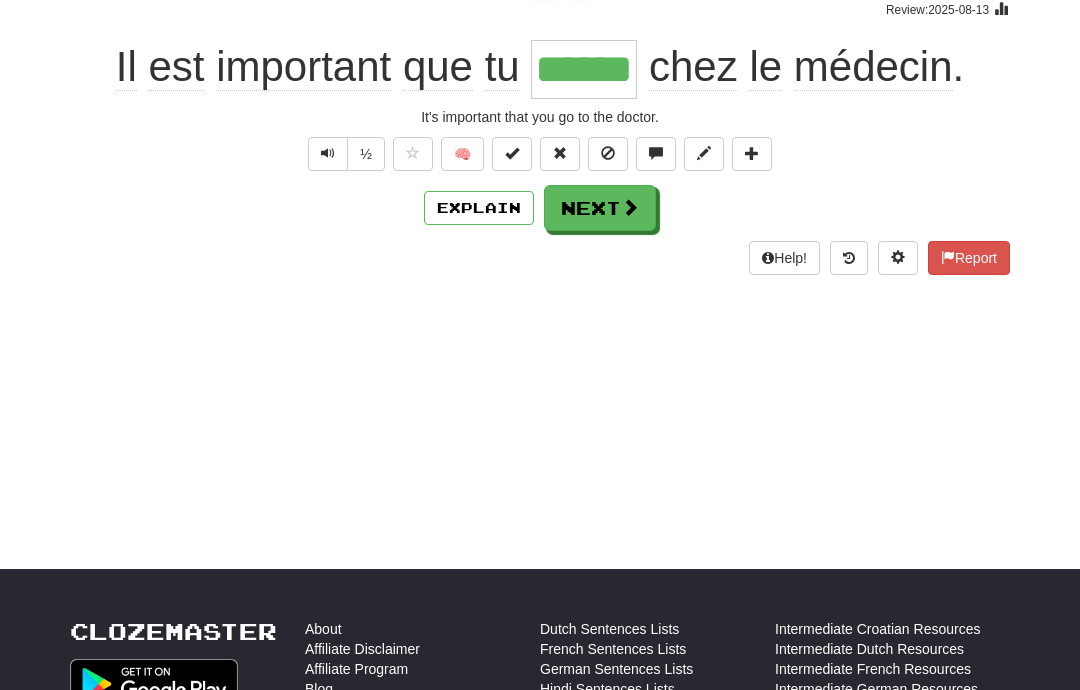 click at bounding box center (630, 207) 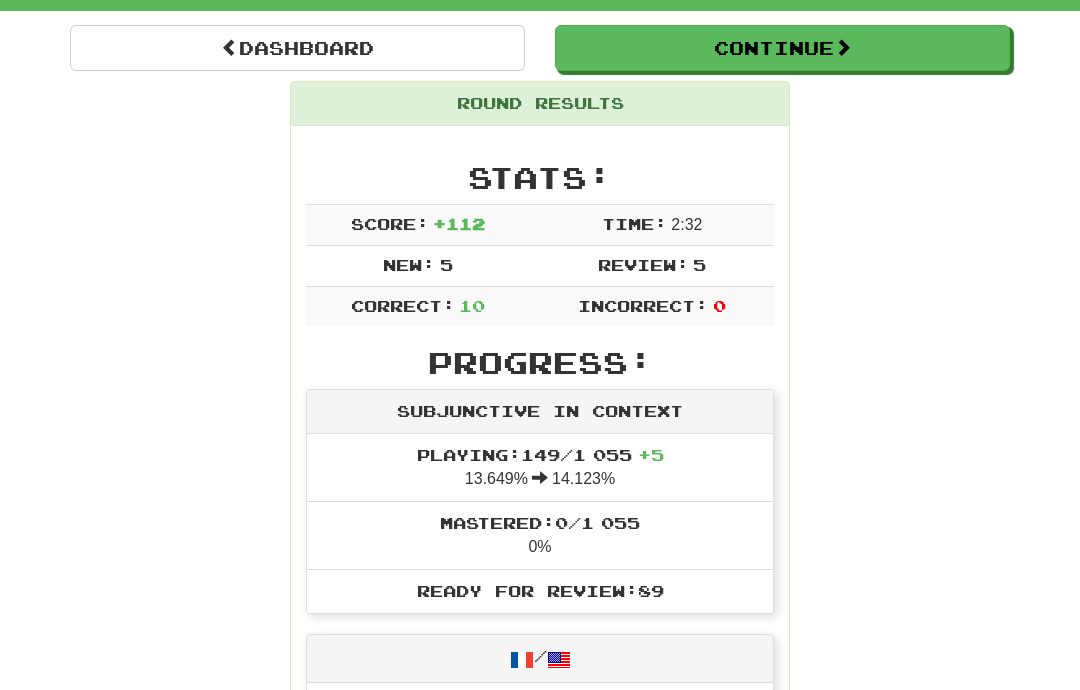 click at bounding box center [843, 47] 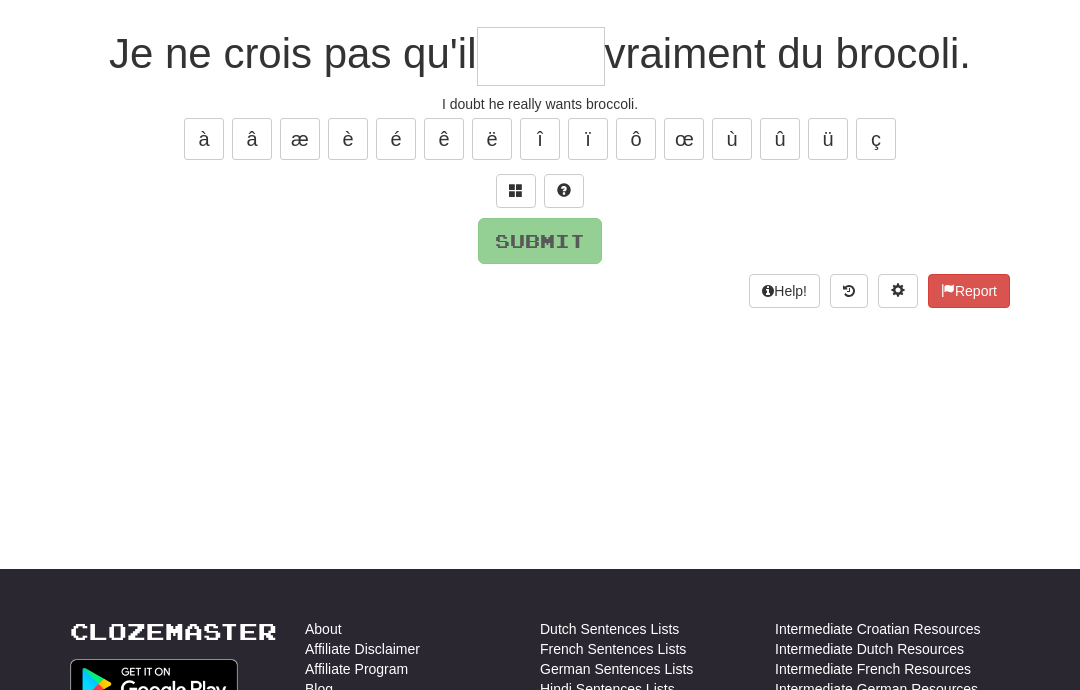 click at bounding box center (541, 56) 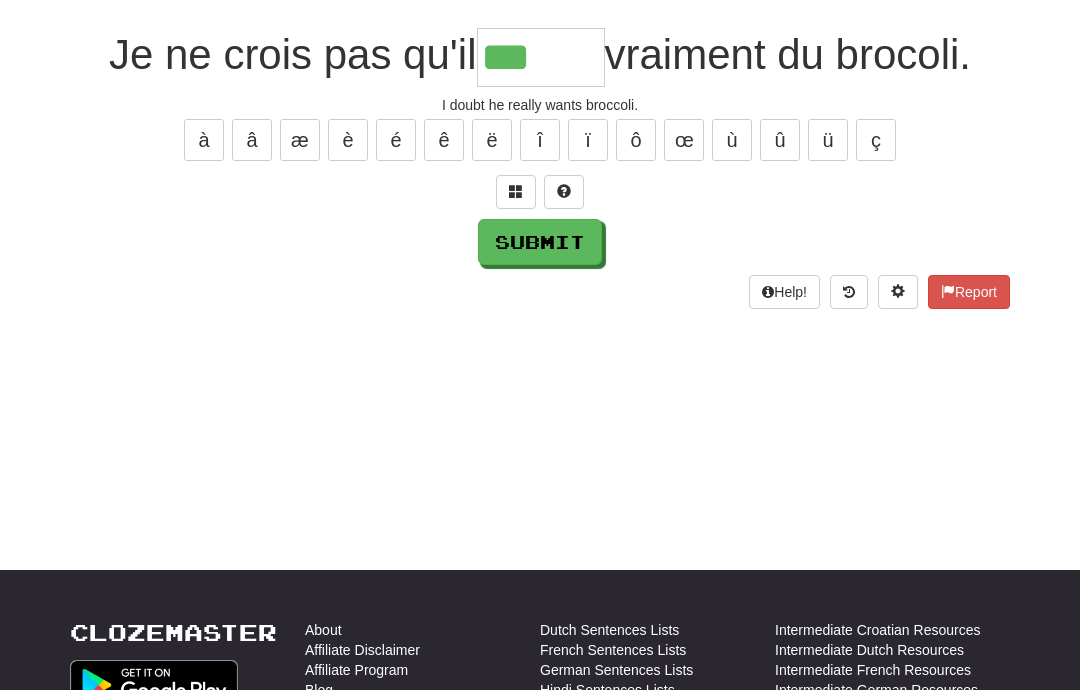 click at bounding box center [564, 191] 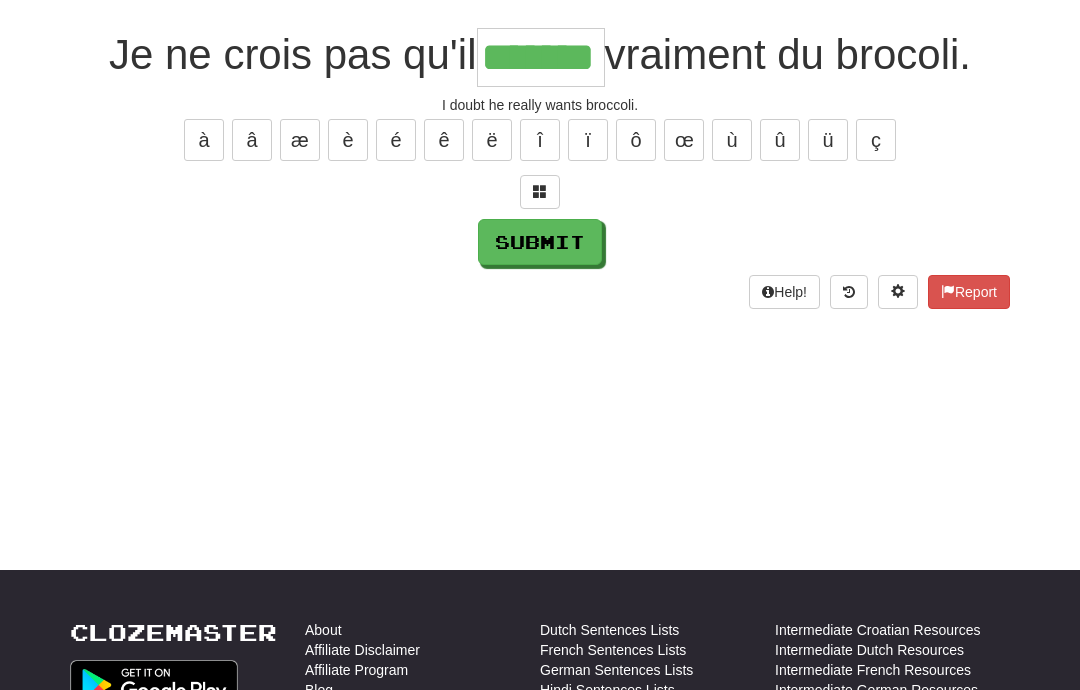 type on "*******" 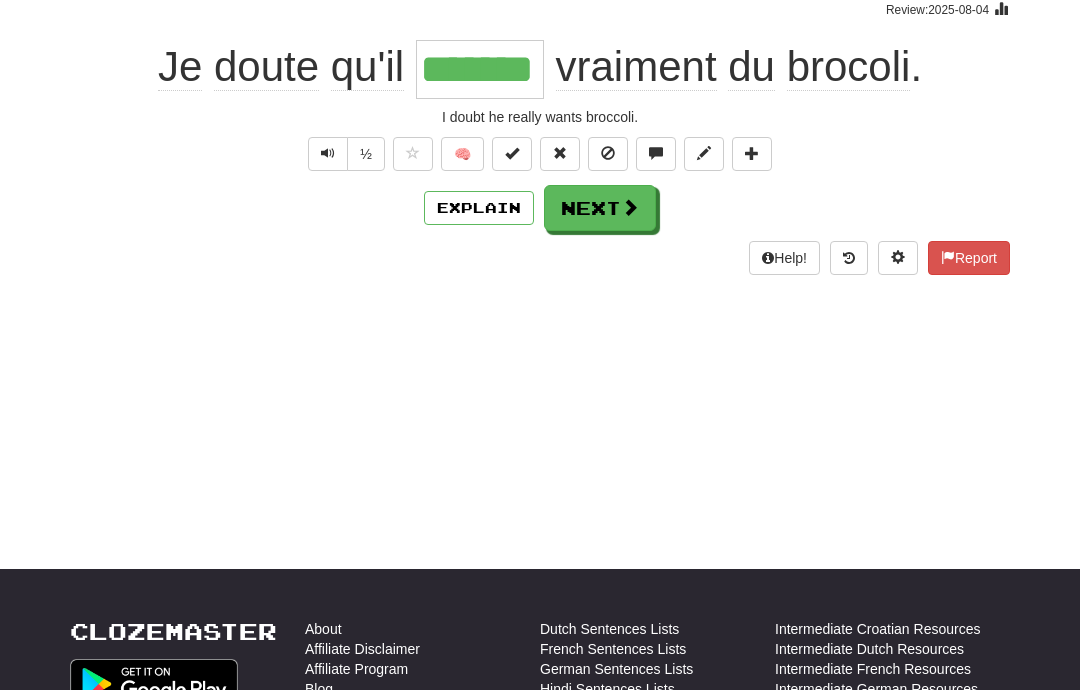 click at bounding box center (630, 207) 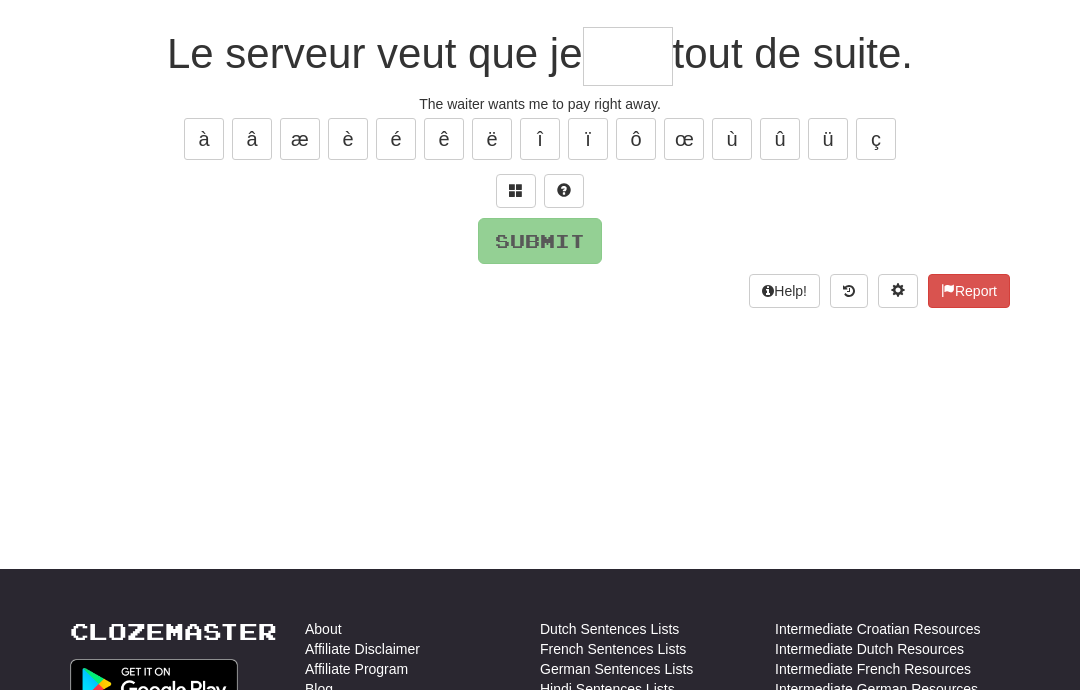 scroll, scrollTop: 170, scrollLeft: 0, axis: vertical 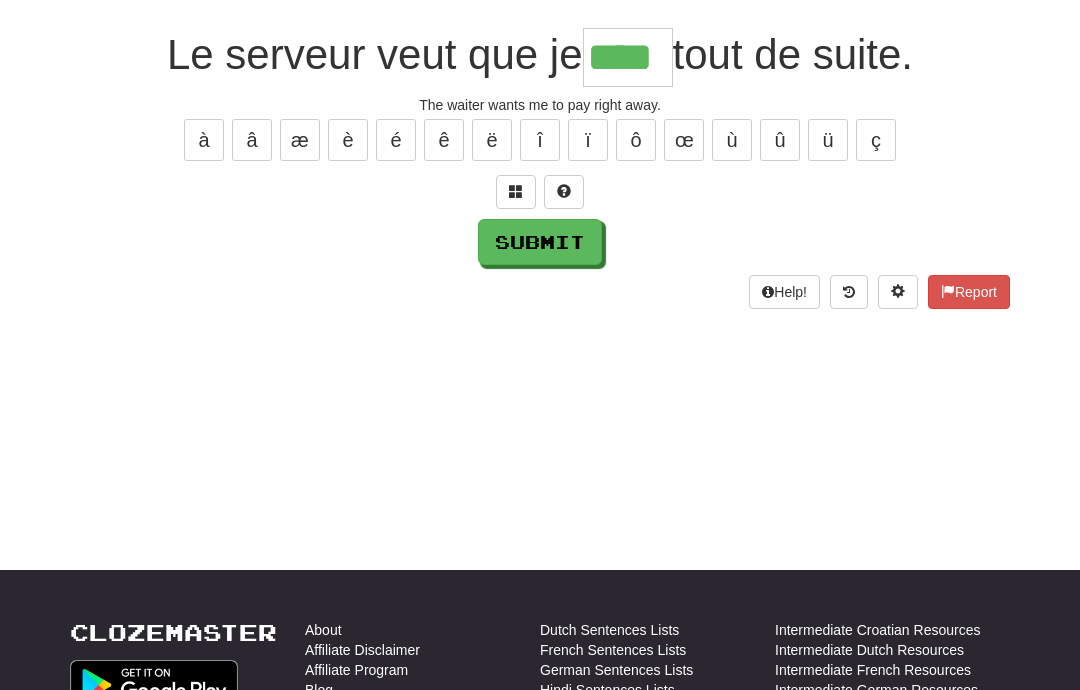 type on "****" 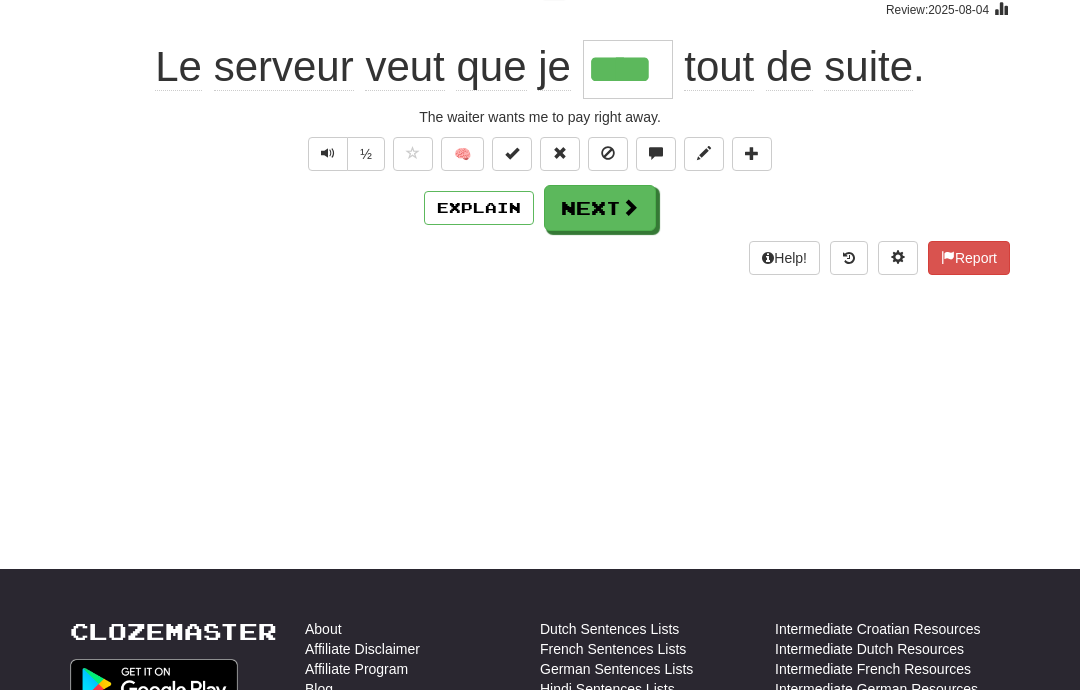 click on "Next" at bounding box center [600, 208] 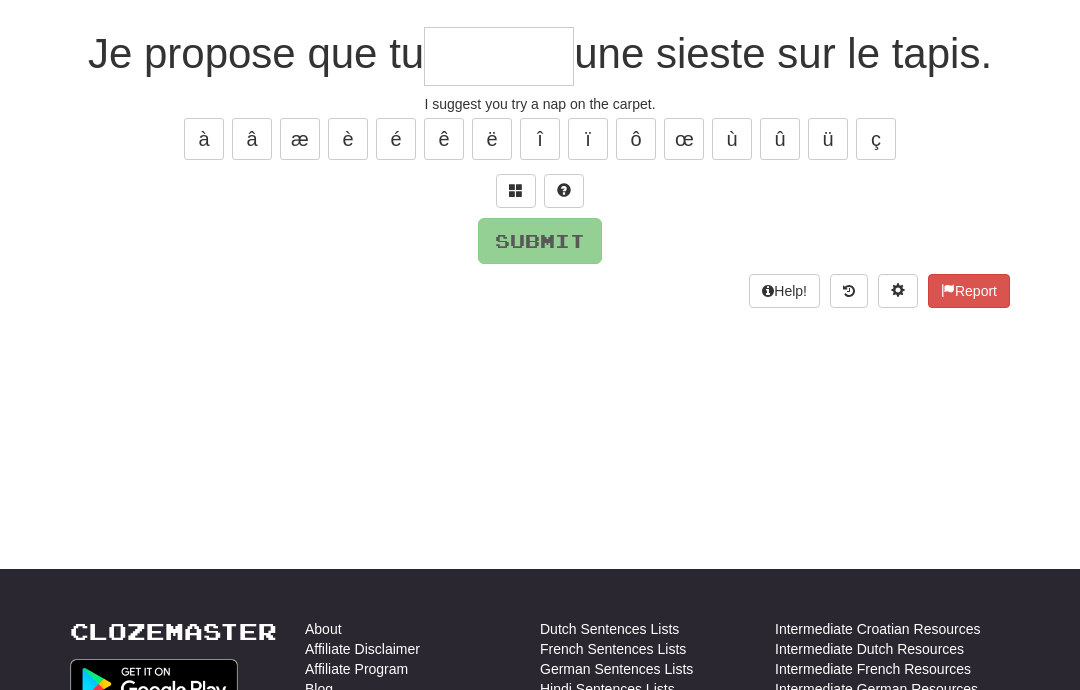 scroll, scrollTop: 170, scrollLeft: 0, axis: vertical 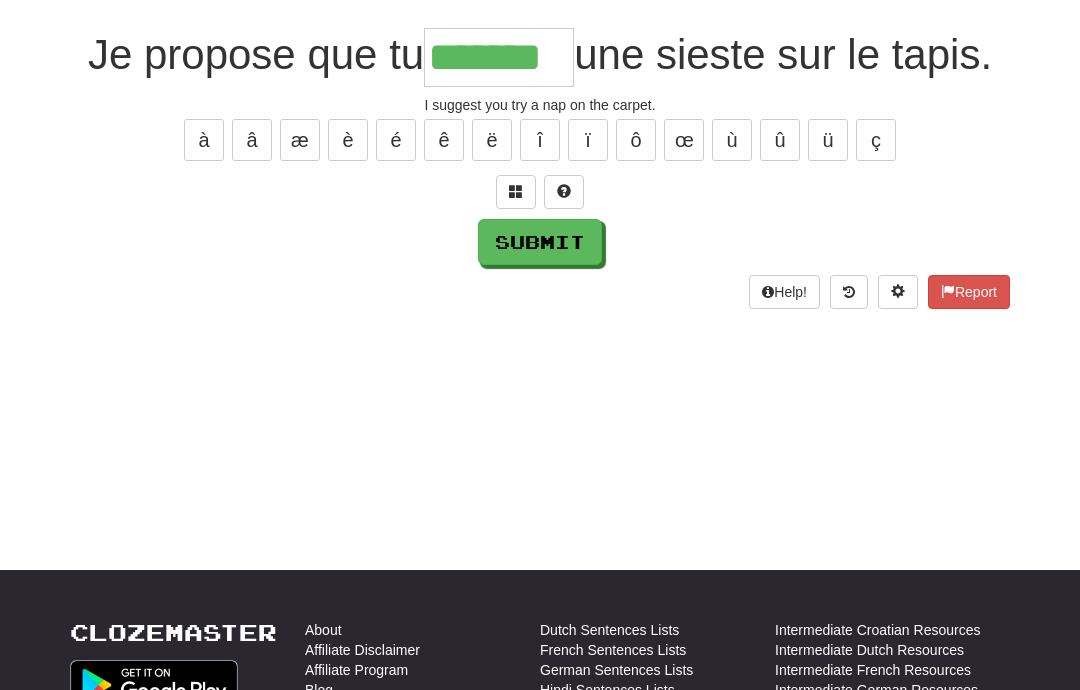 type on "*******" 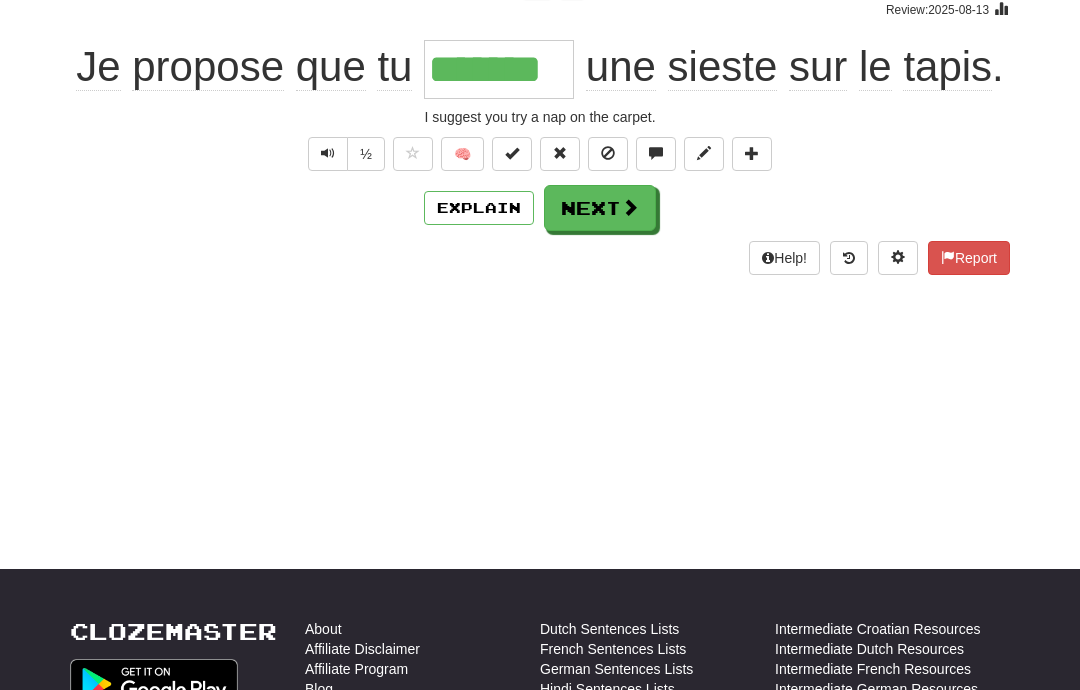 click on "Next" at bounding box center [600, 208] 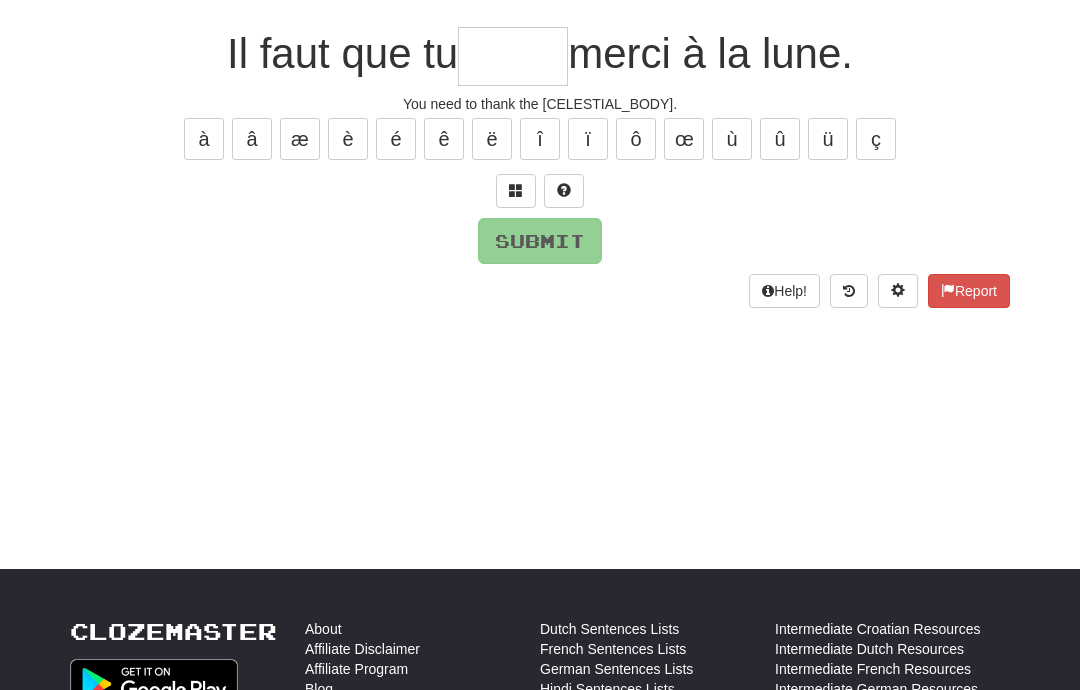scroll, scrollTop: 170, scrollLeft: 0, axis: vertical 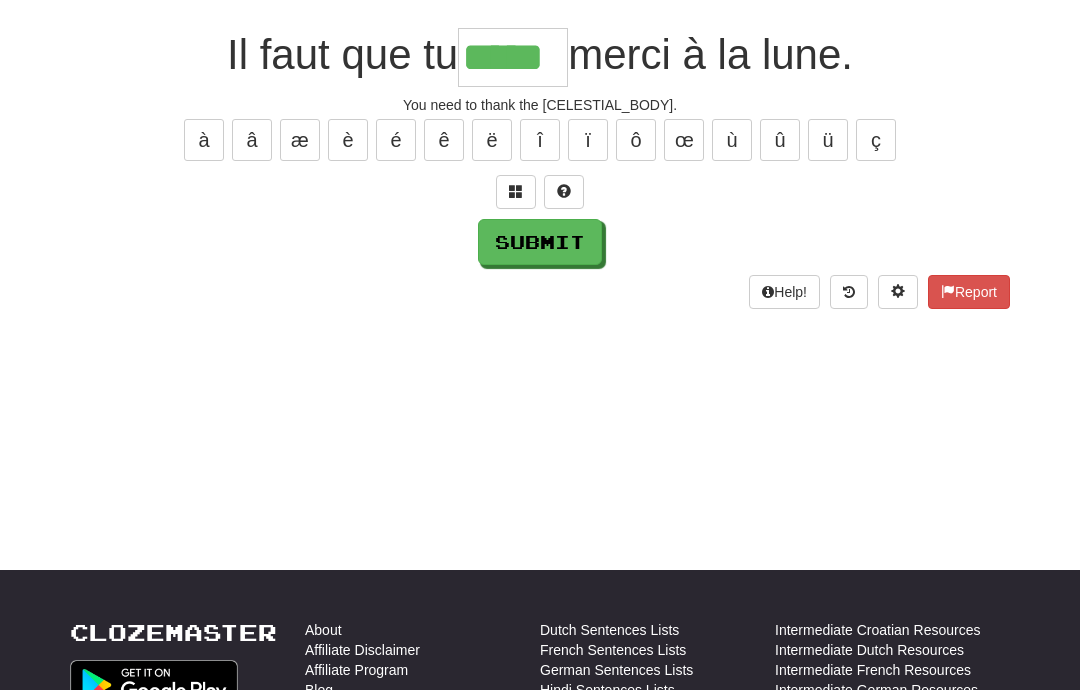 type on "*****" 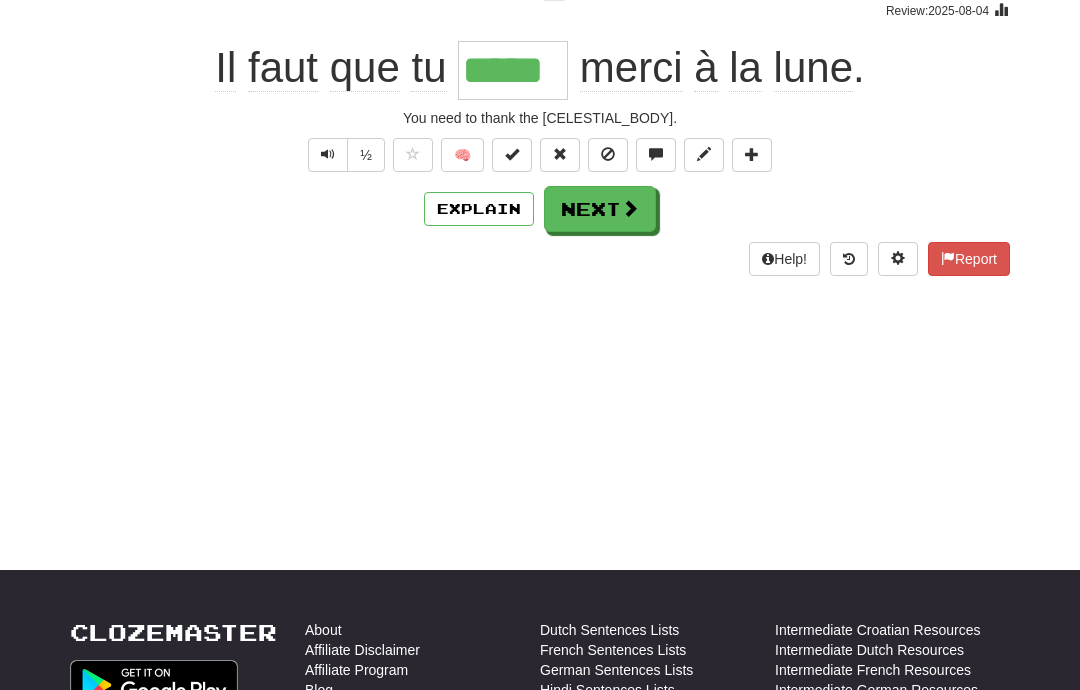 scroll, scrollTop: 171, scrollLeft: 0, axis: vertical 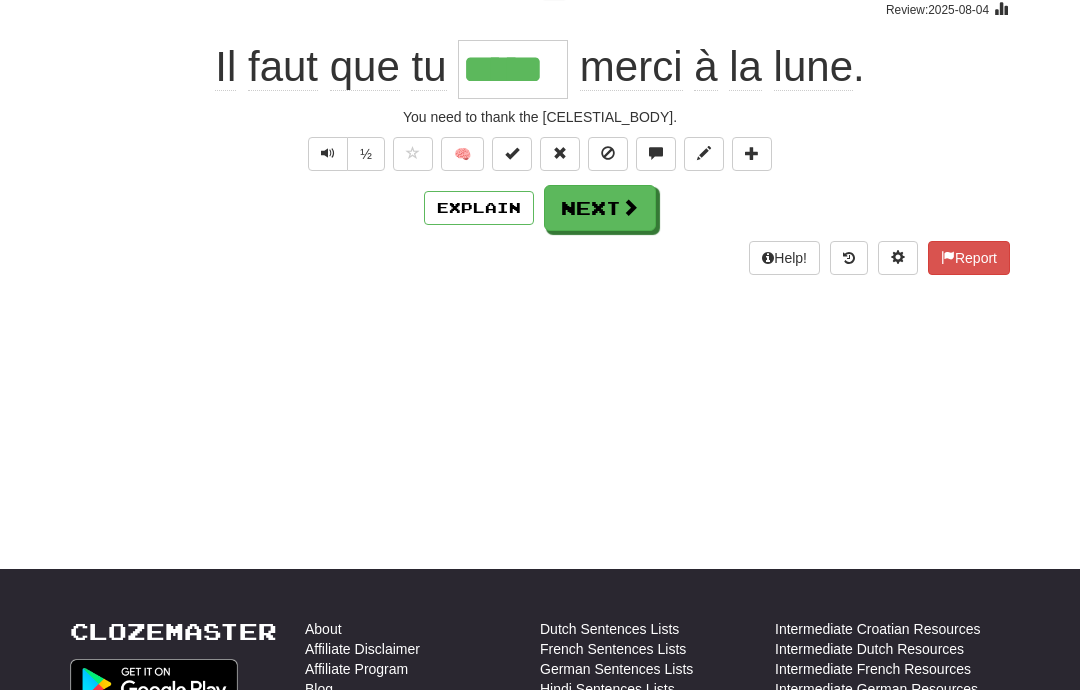click on "Next" at bounding box center (600, 208) 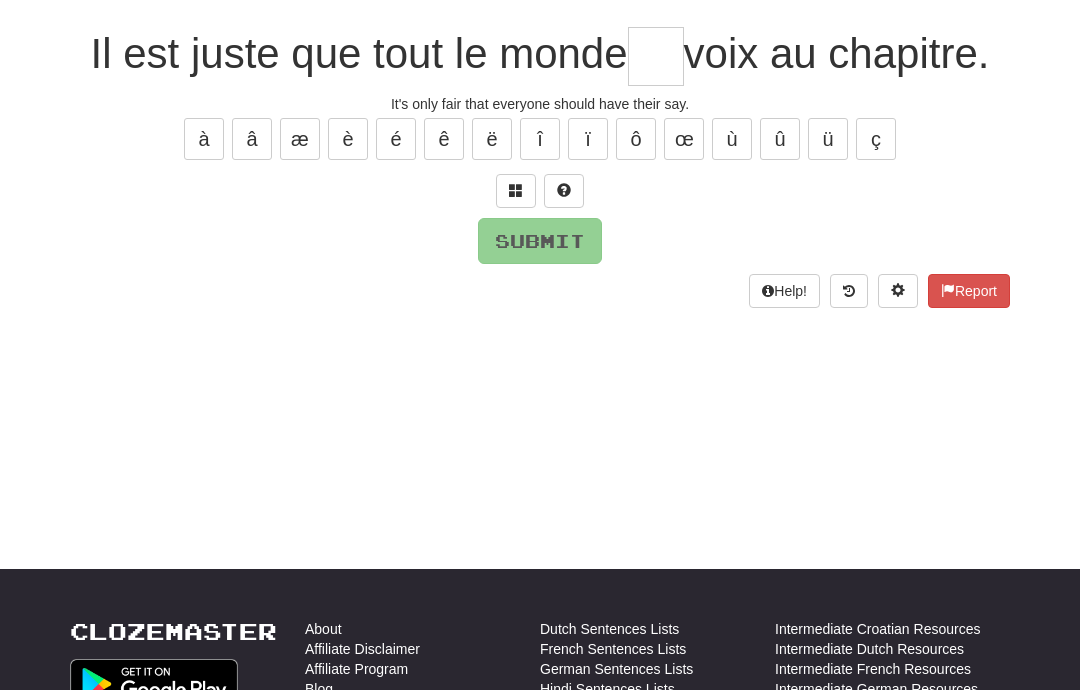 scroll, scrollTop: 170, scrollLeft: 0, axis: vertical 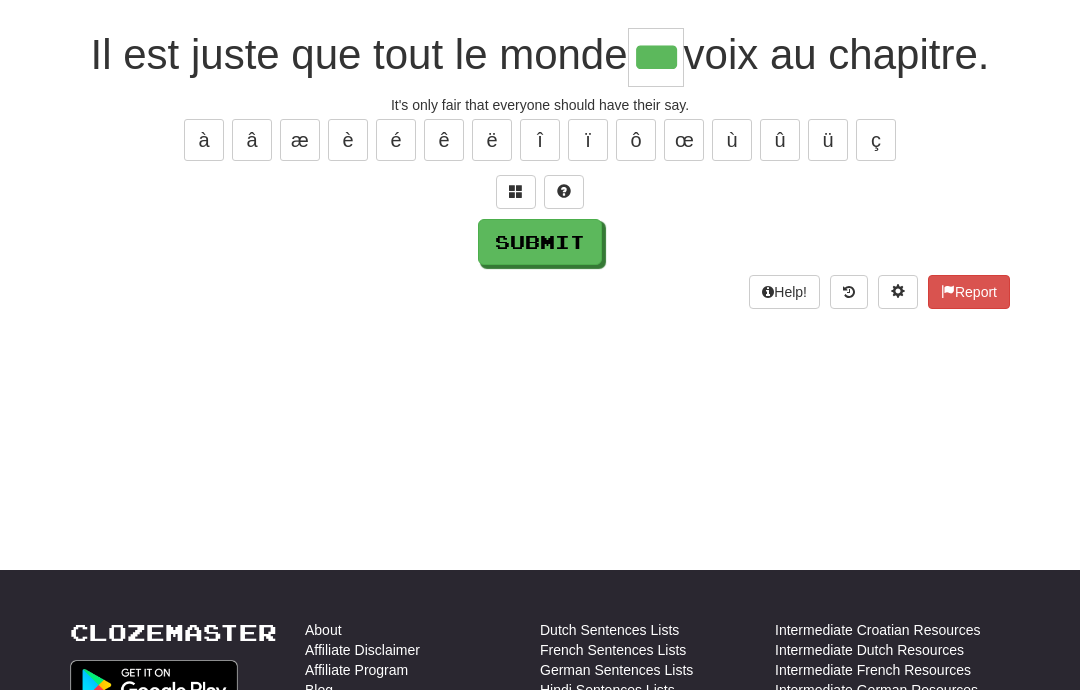 type on "***" 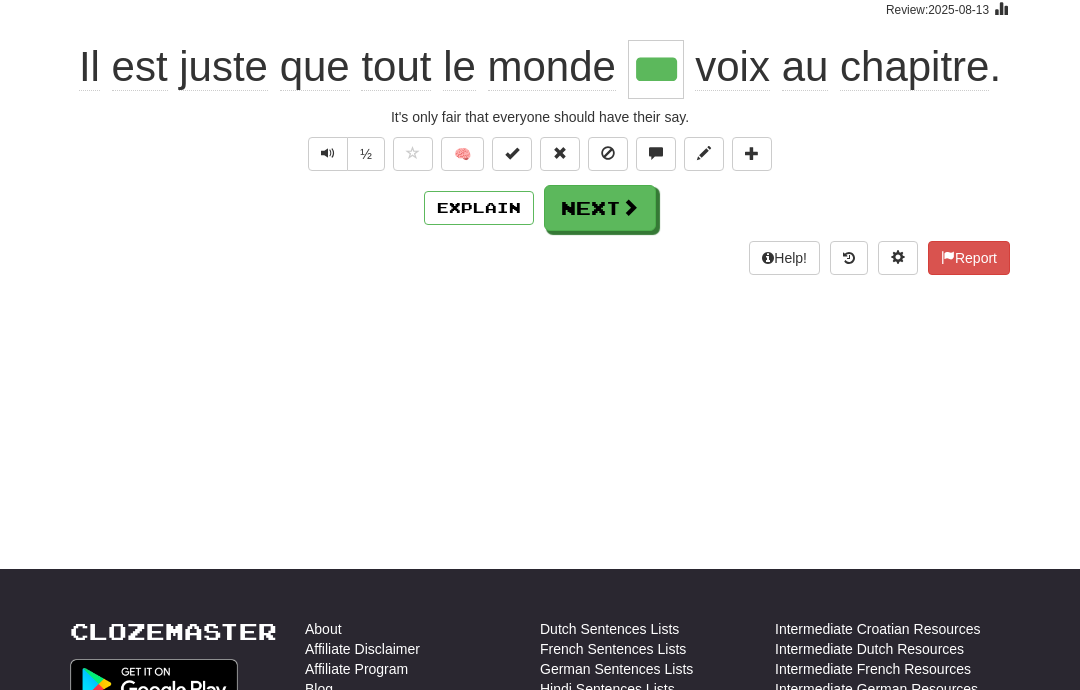 click on "Next" at bounding box center (600, 208) 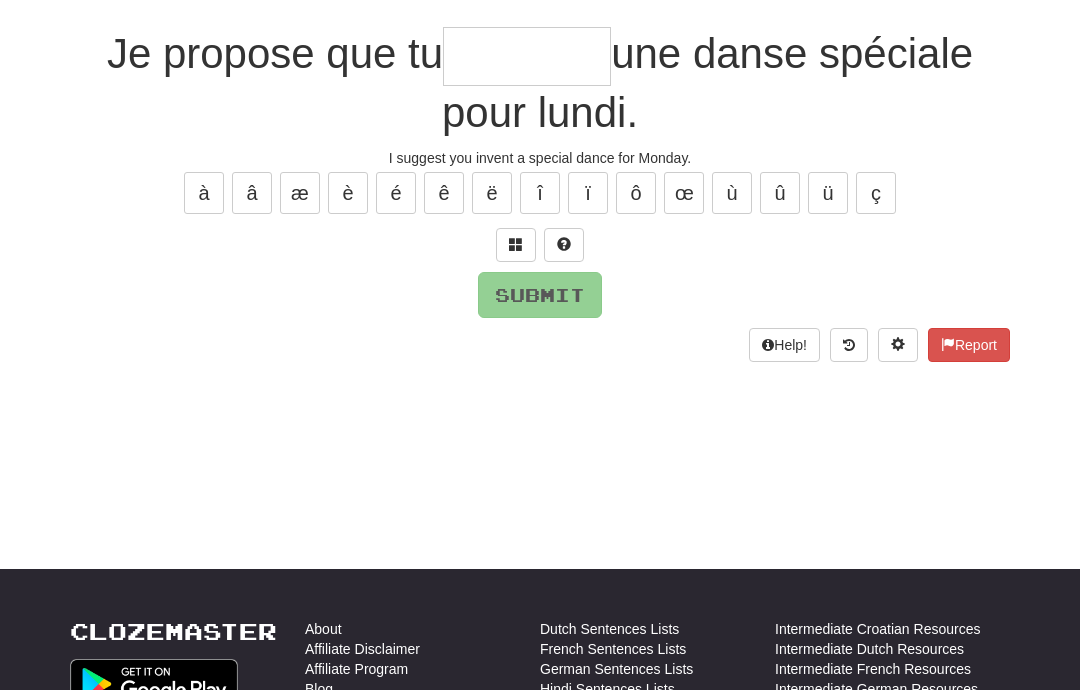 scroll, scrollTop: 170, scrollLeft: 0, axis: vertical 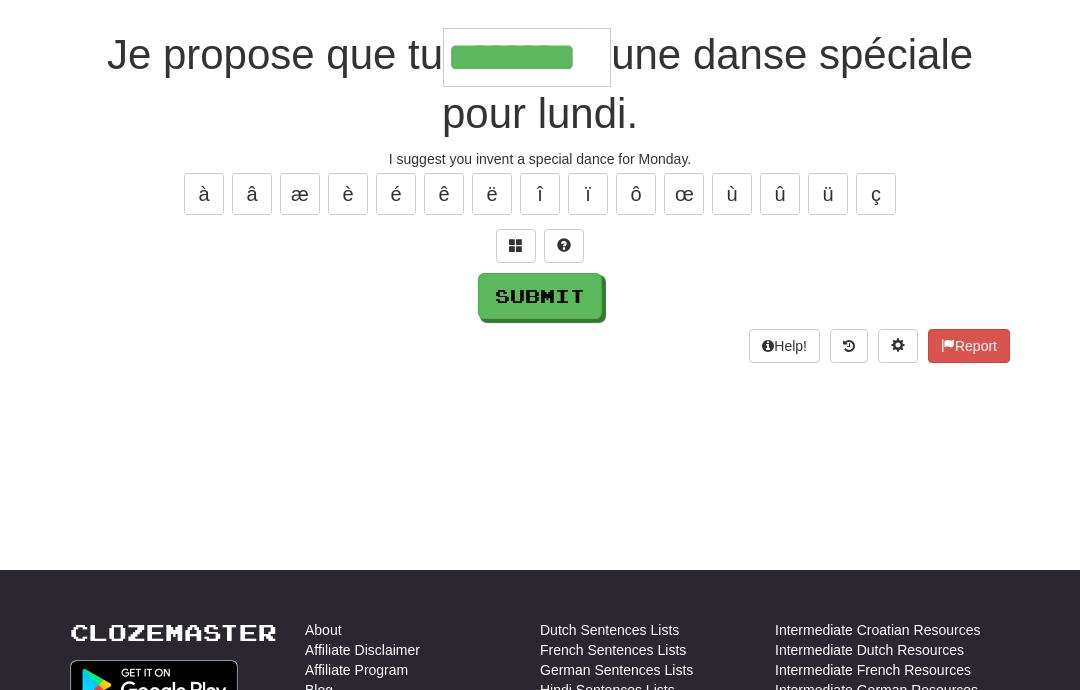 type on "********" 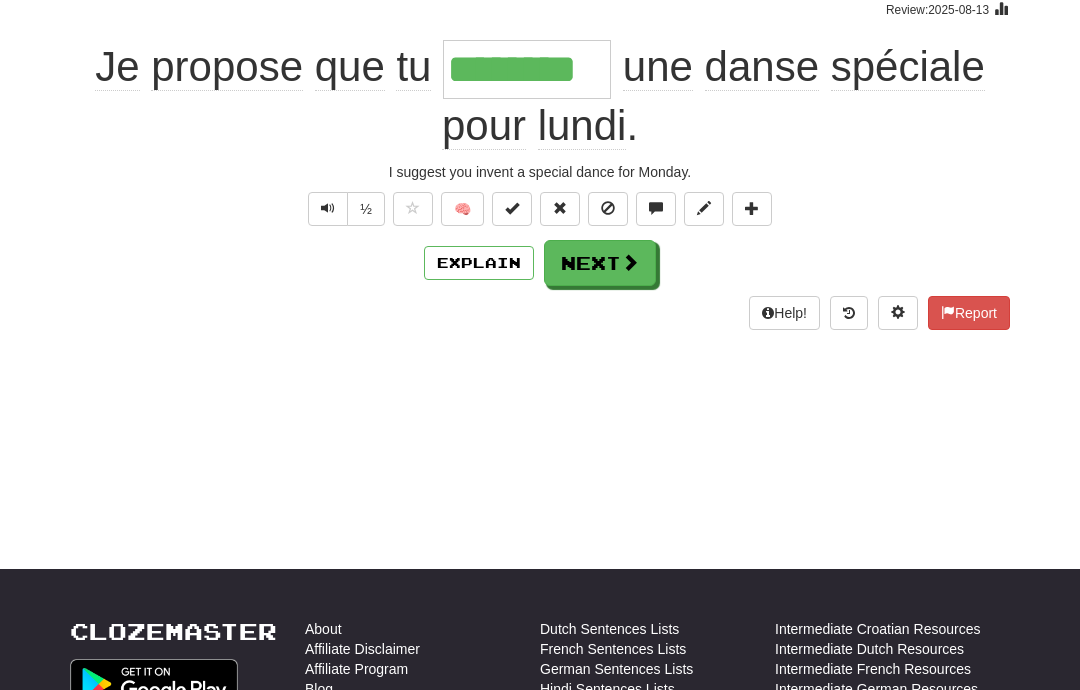 click on "Next" at bounding box center (600, 263) 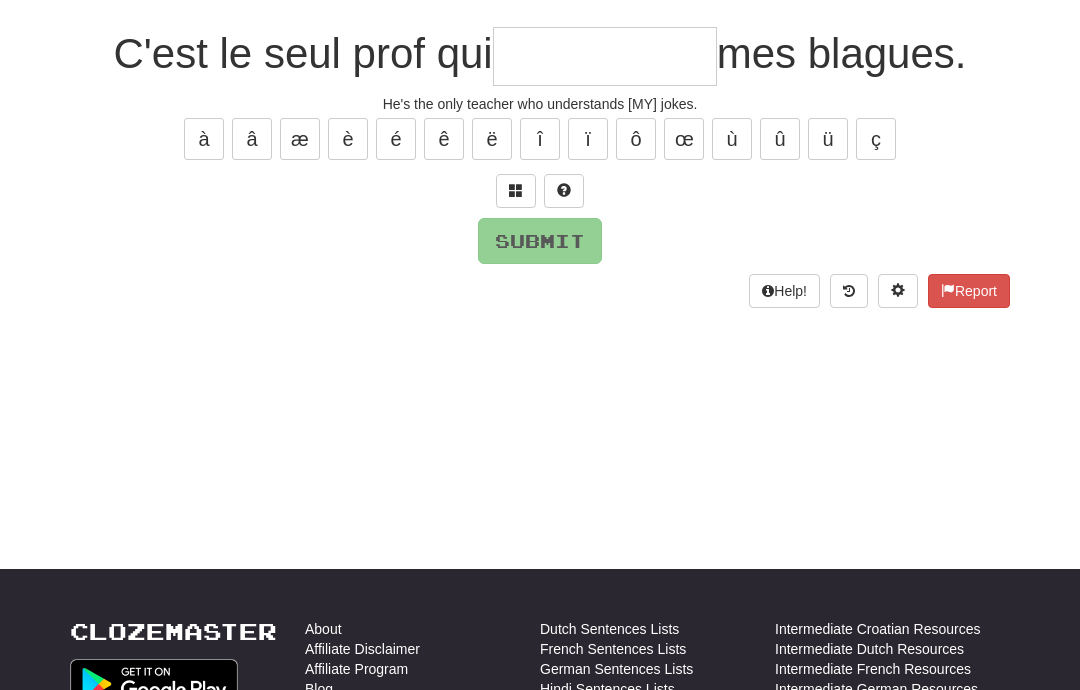 scroll, scrollTop: 170, scrollLeft: 0, axis: vertical 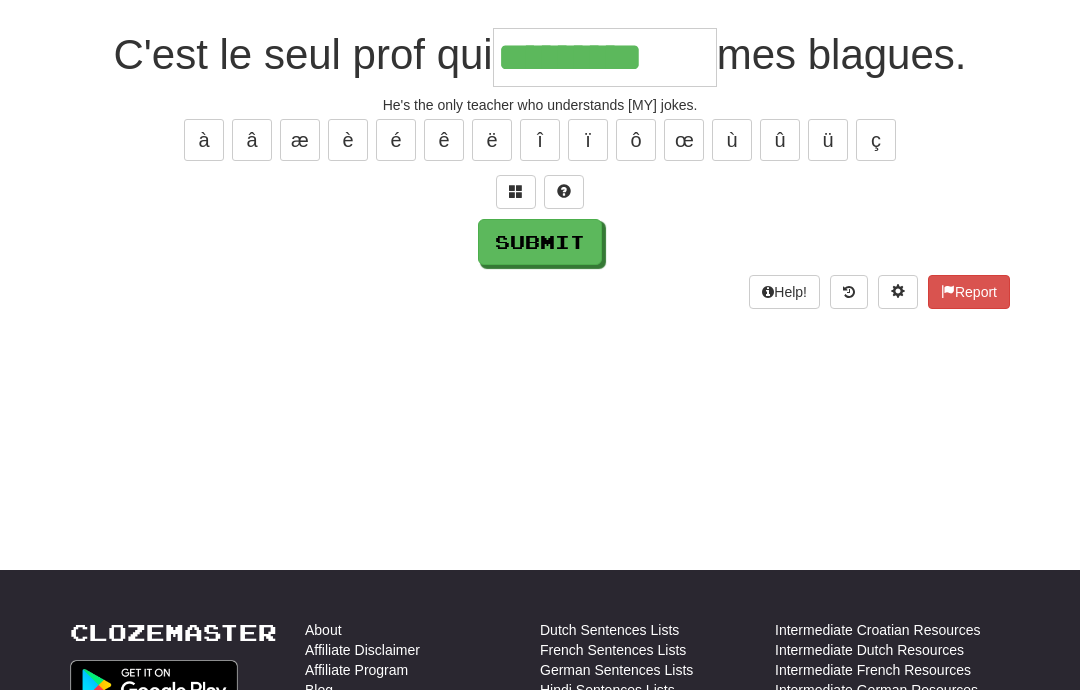 type on "*********" 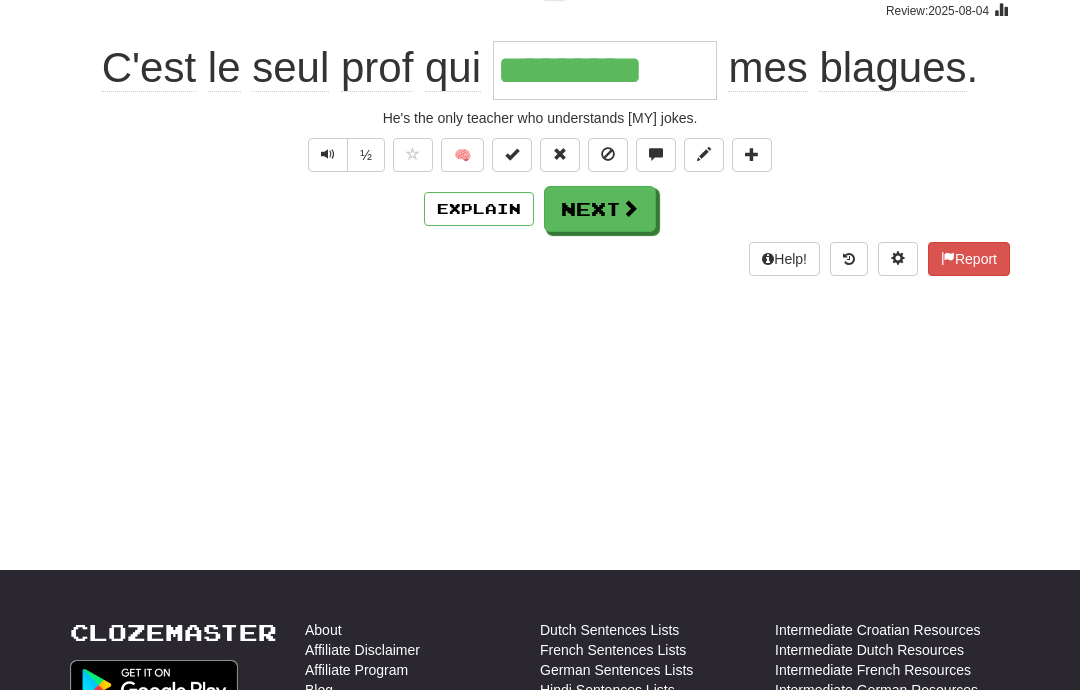 scroll, scrollTop: 171, scrollLeft: 0, axis: vertical 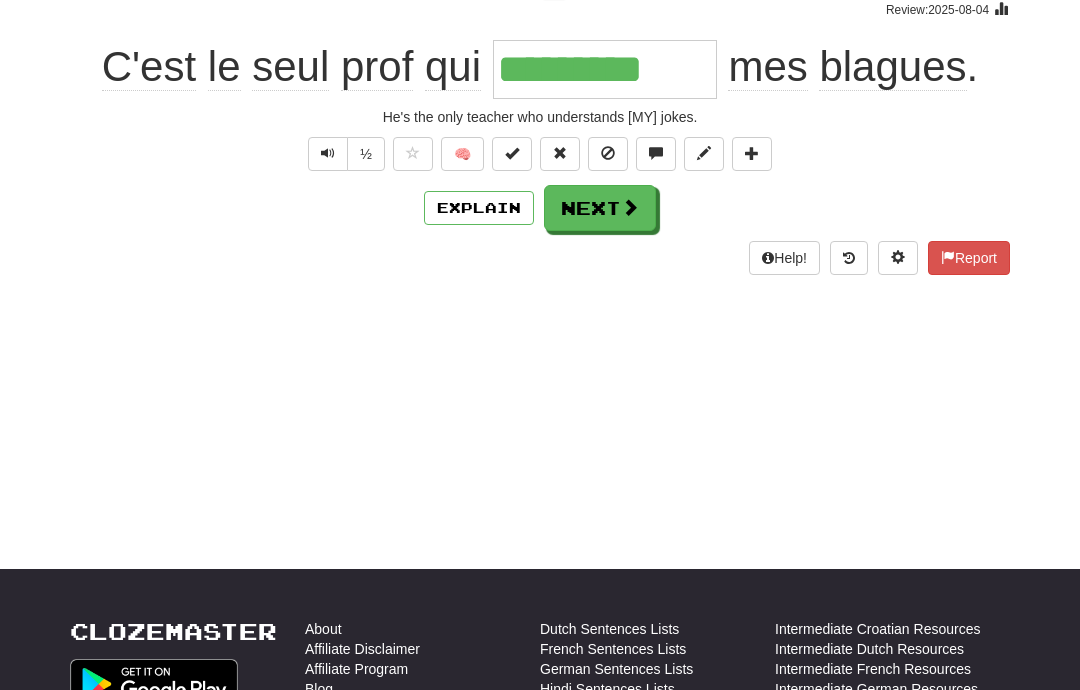 click on "Next" at bounding box center (600, 208) 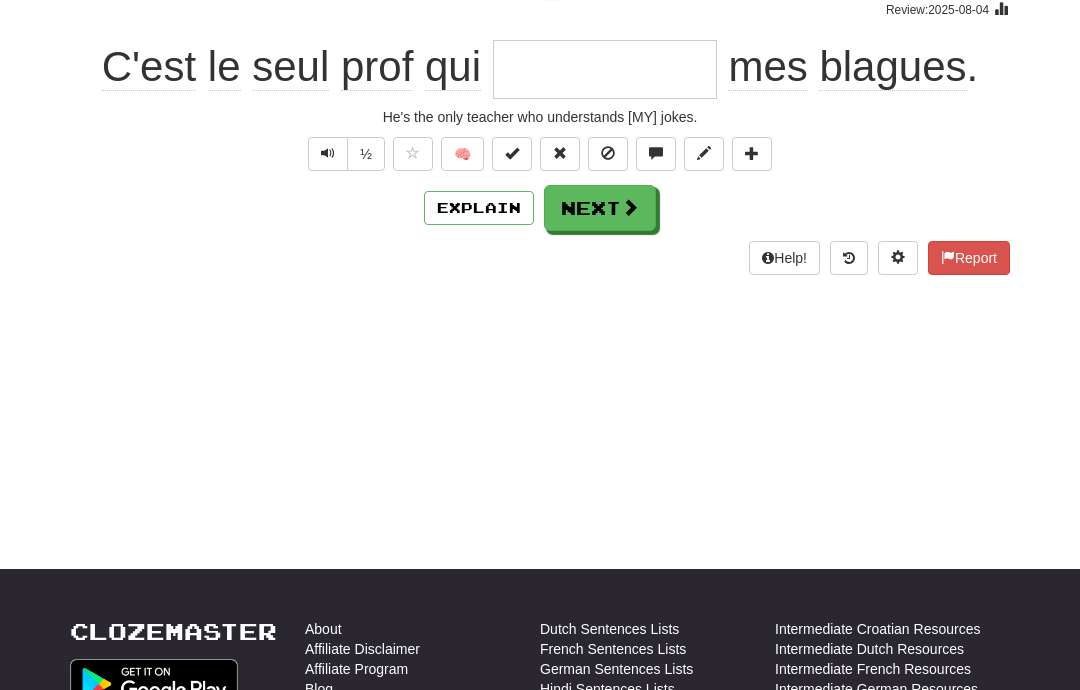 scroll, scrollTop: 170, scrollLeft: 0, axis: vertical 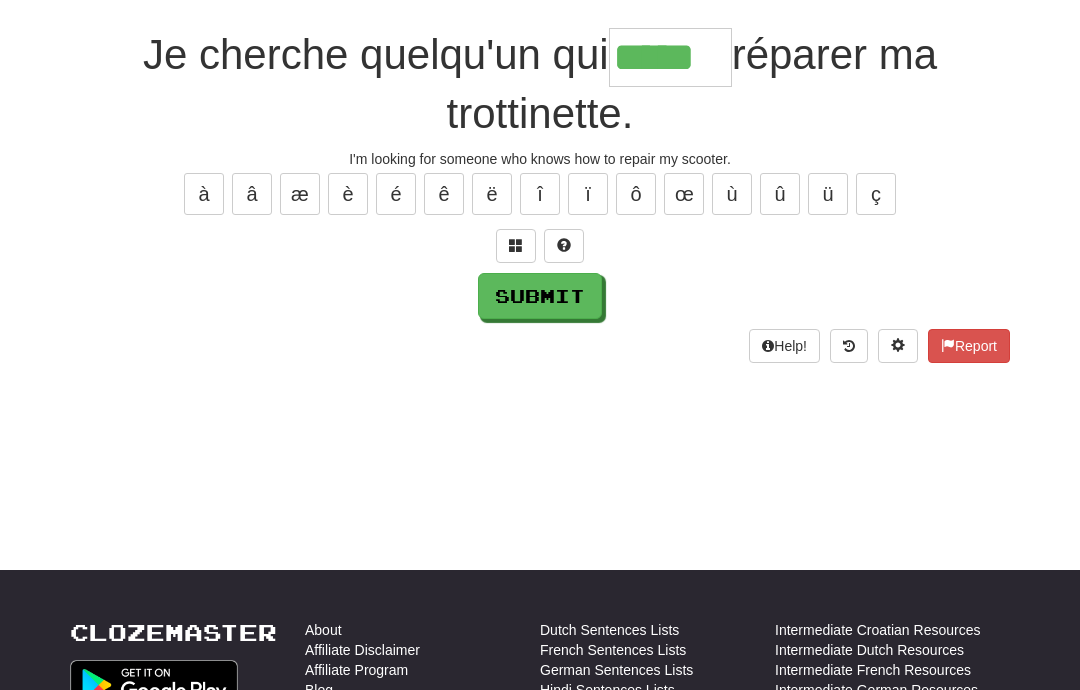 type on "*****" 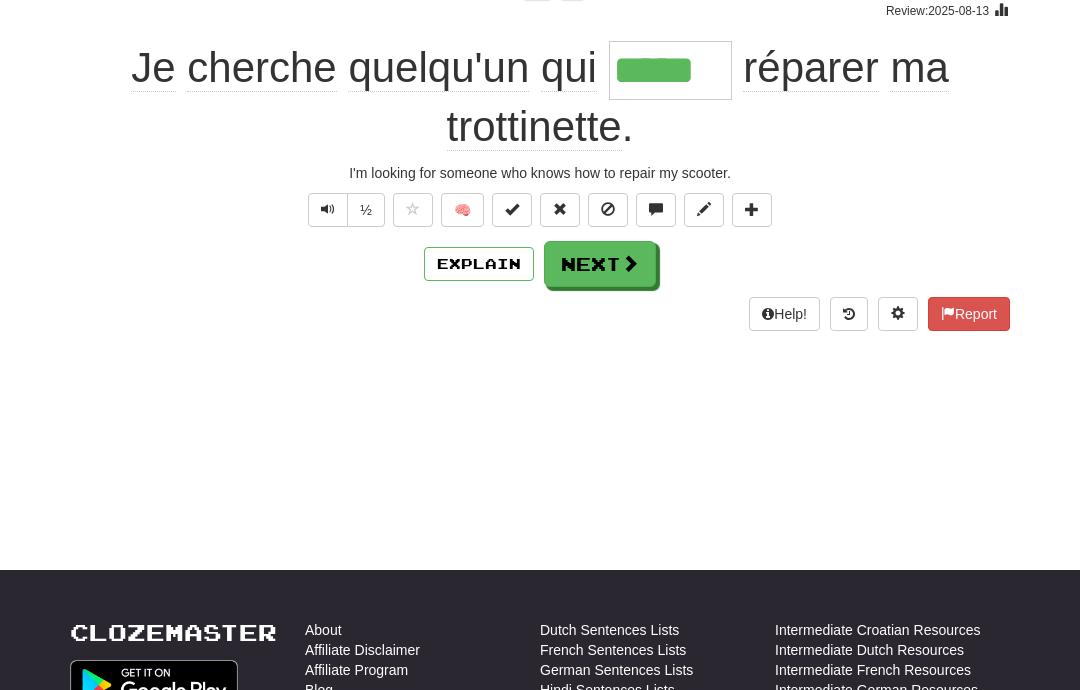 scroll, scrollTop: 171, scrollLeft: 0, axis: vertical 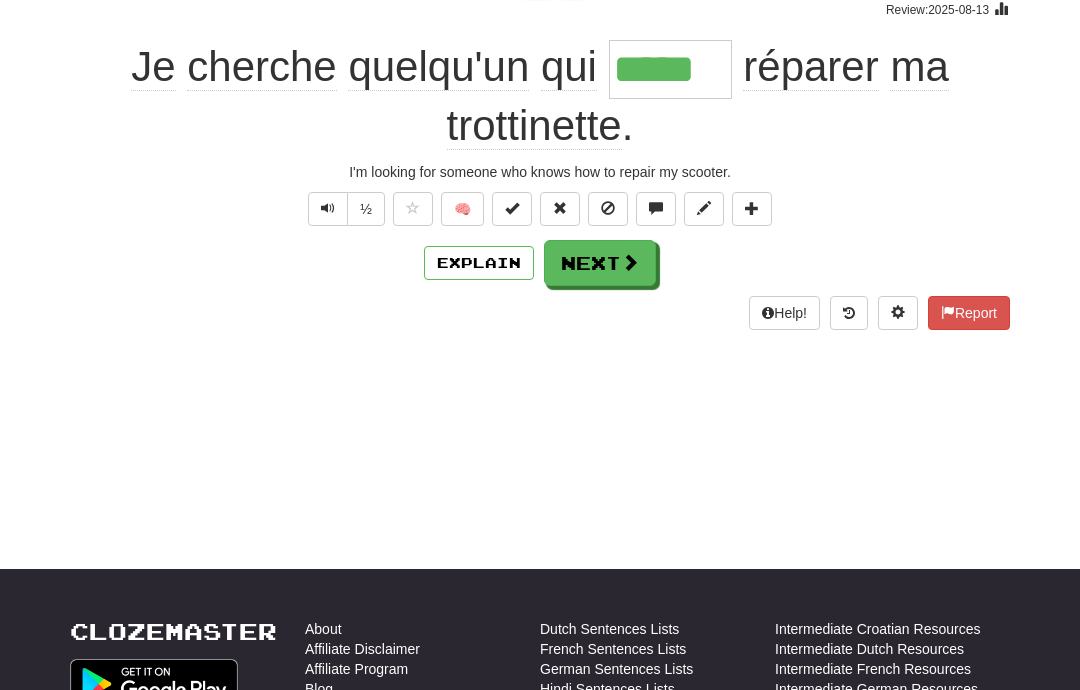 click at bounding box center [630, 262] 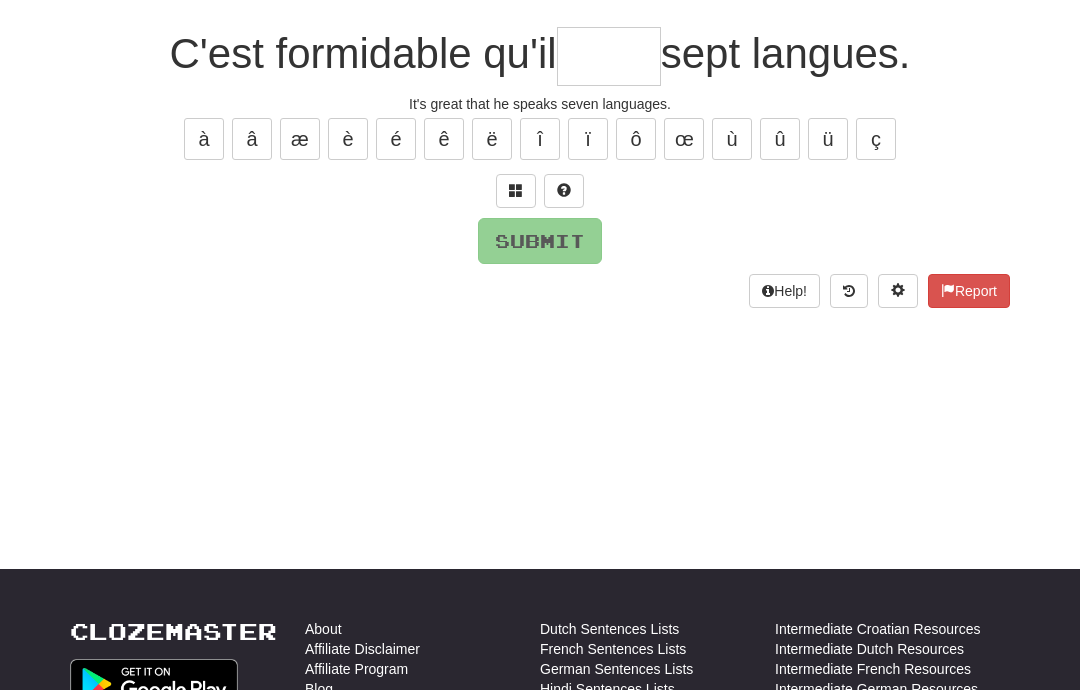 scroll, scrollTop: 170, scrollLeft: 0, axis: vertical 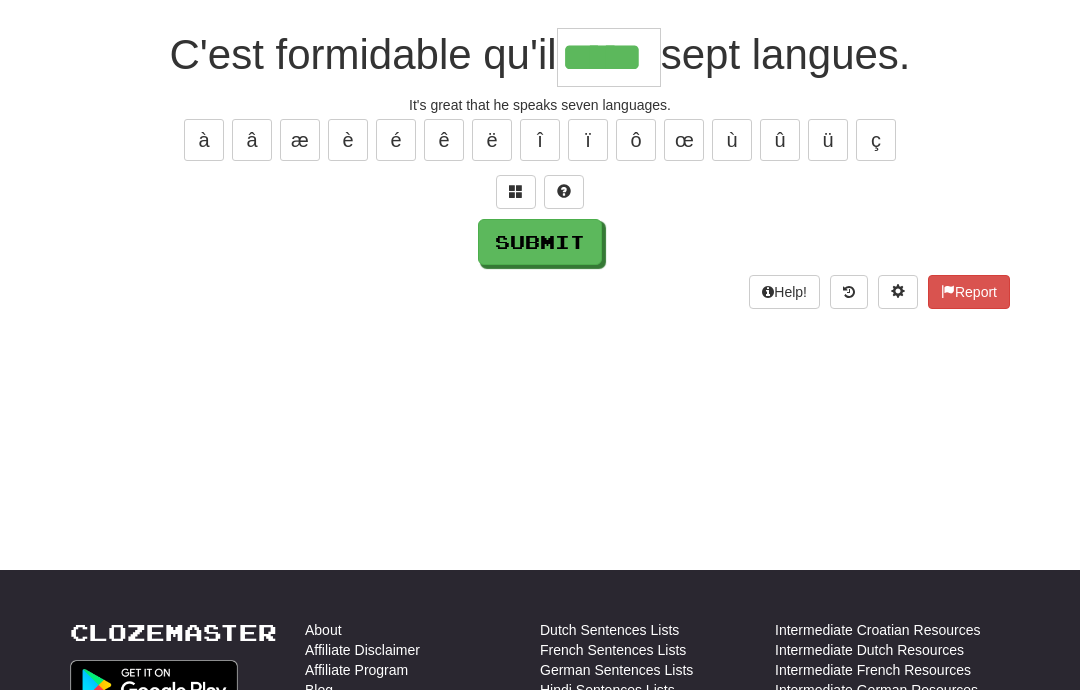 type on "*****" 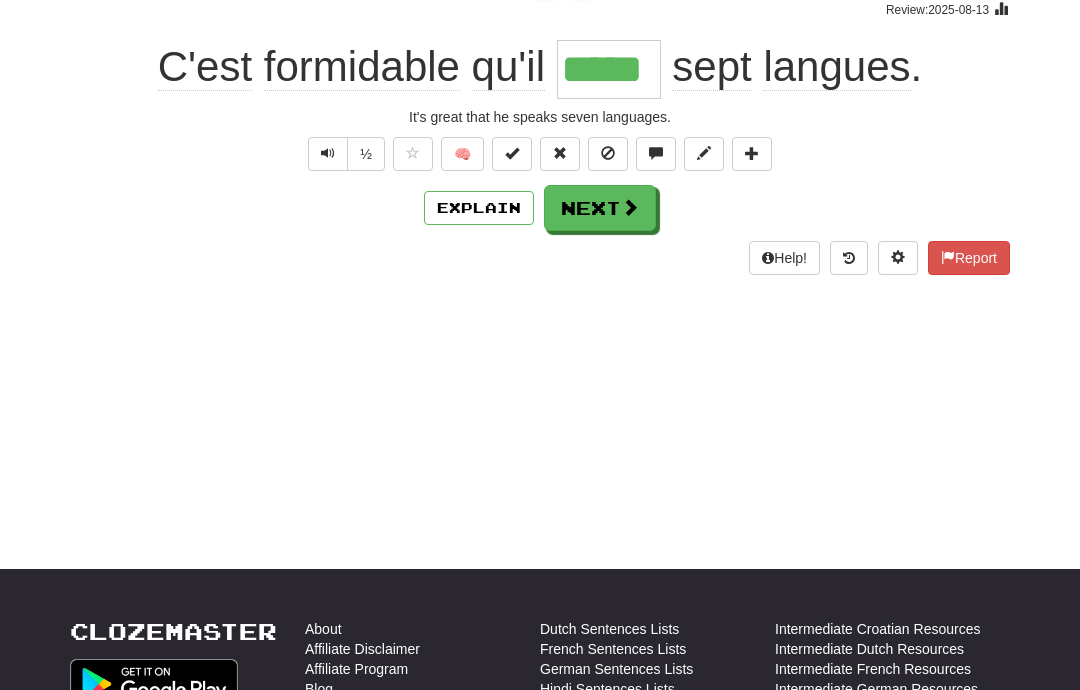click at bounding box center [630, 207] 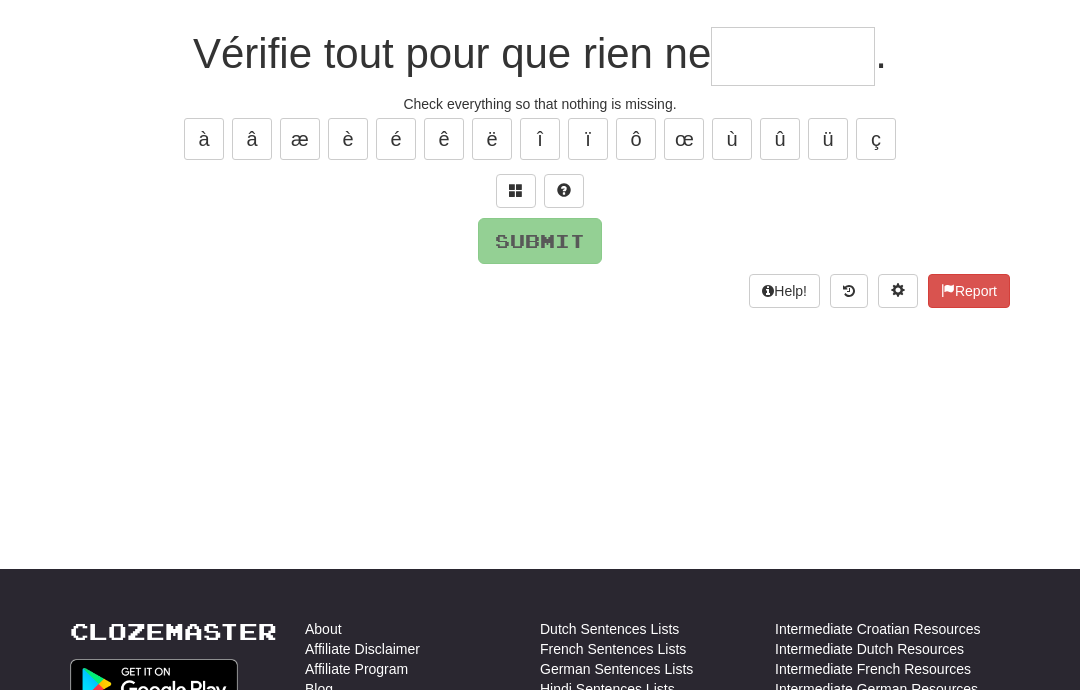 scroll, scrollTop: 170, scrollLeft: 0, axis: vertical 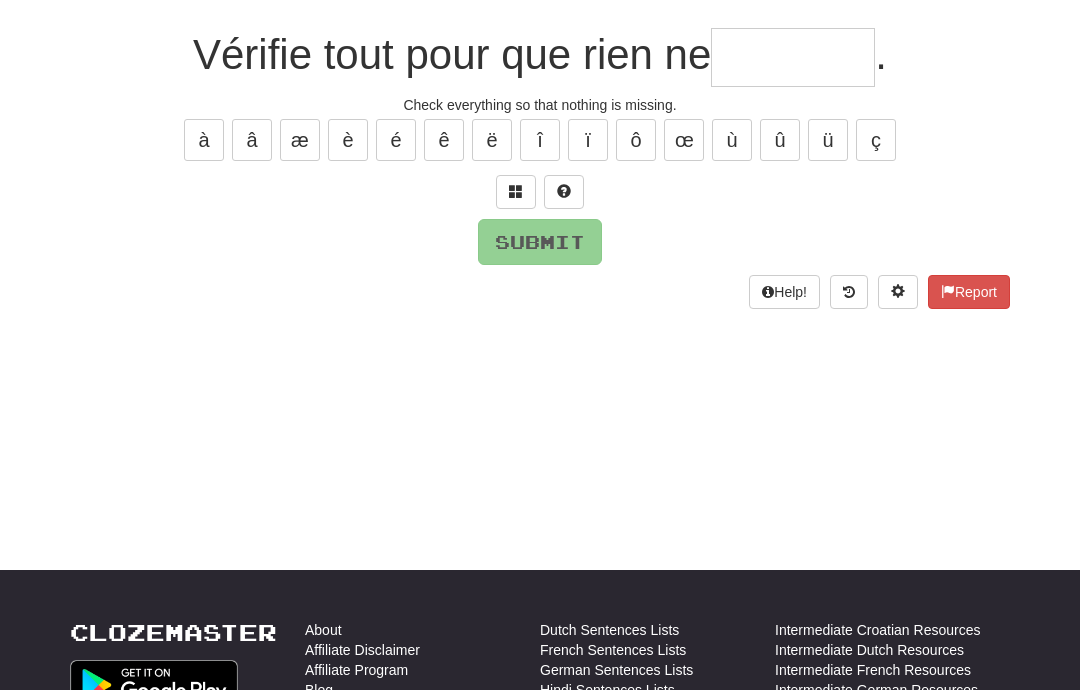 type on "*" 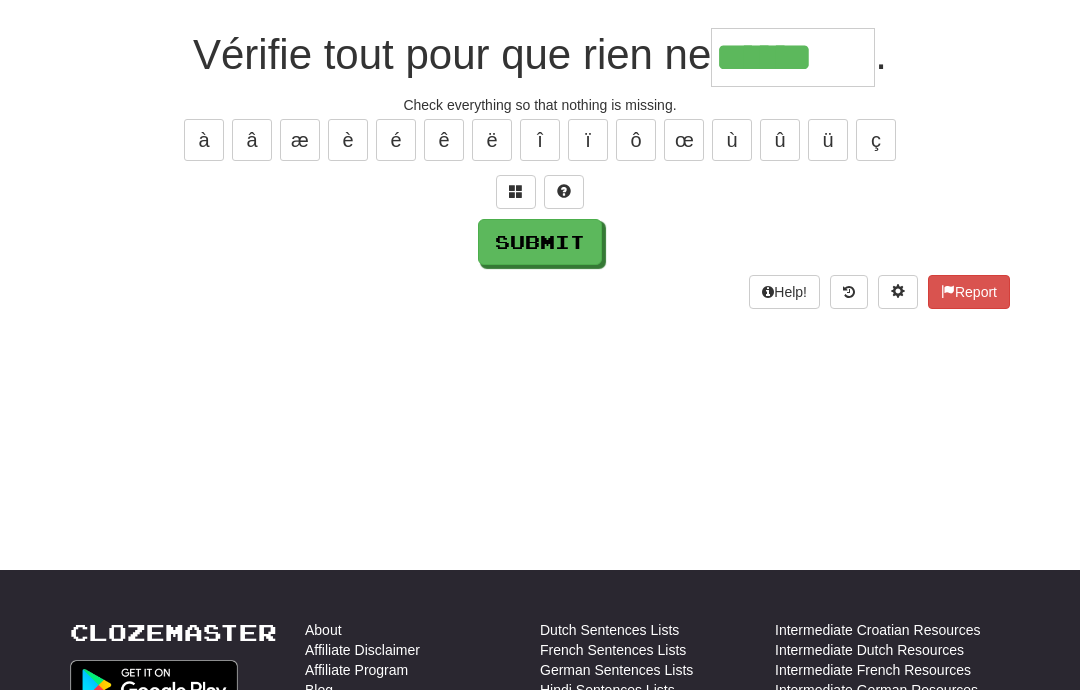 type on "******" 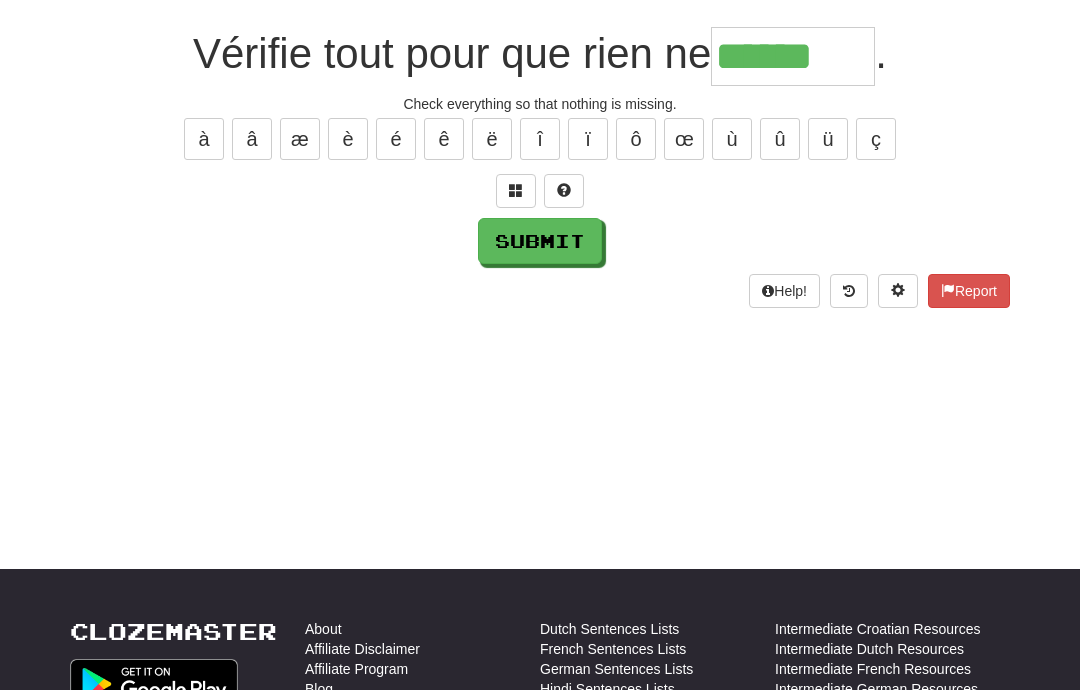 click on "Submit" at bounding box center [540, 241] 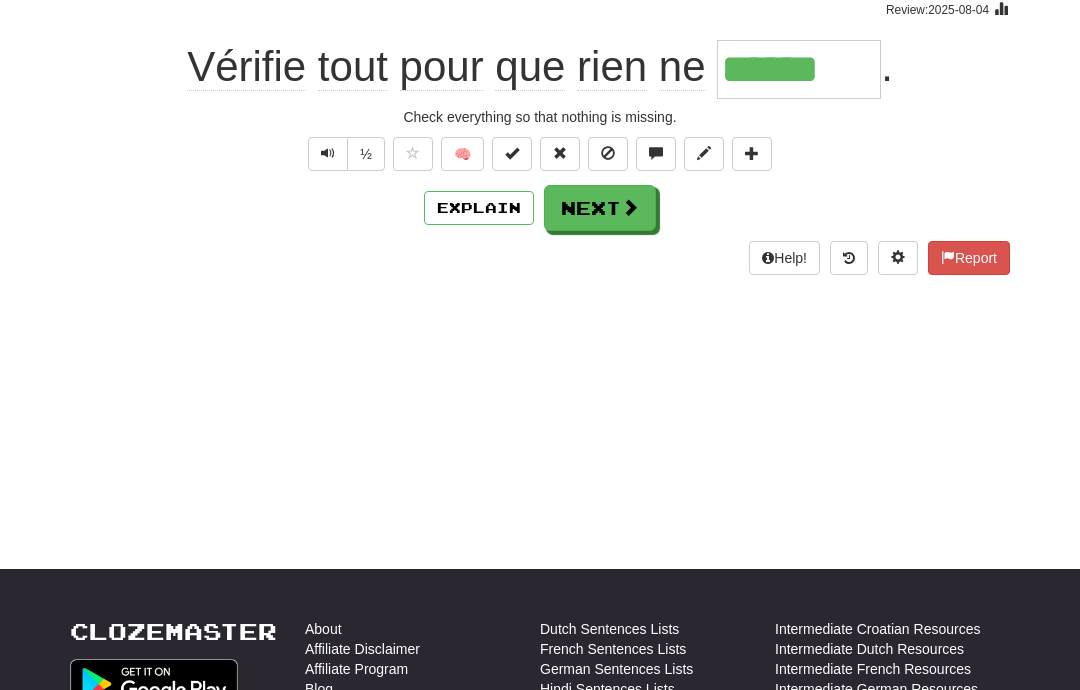 click on "Next" at bounding box center (600, 208) 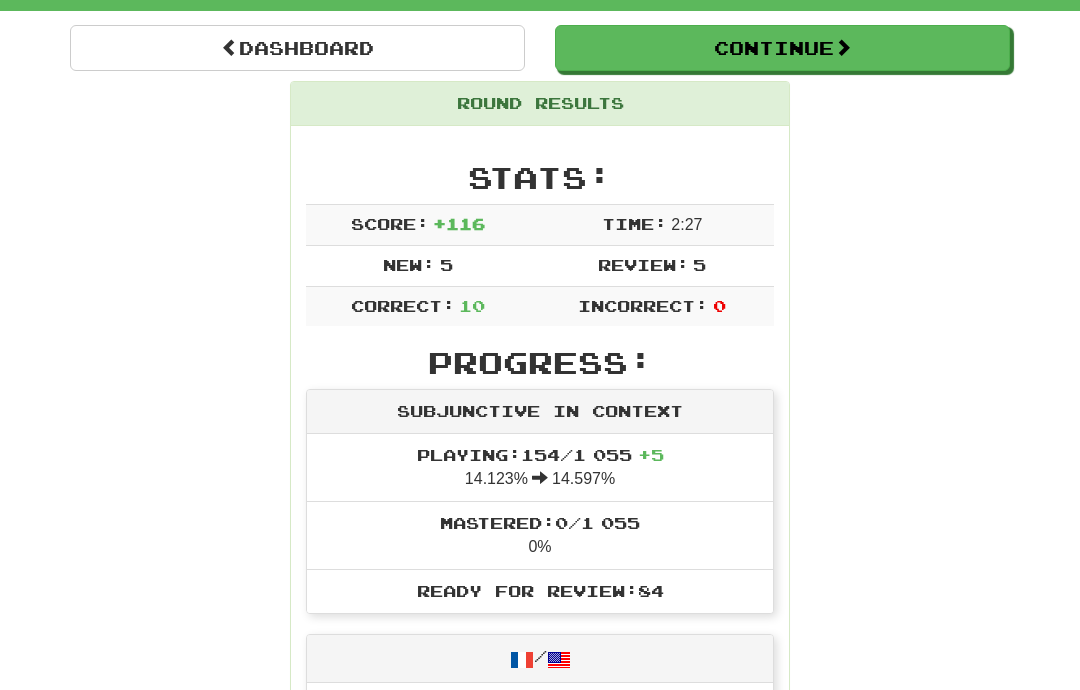 click on "Continue" at bounding box center (782, 48) 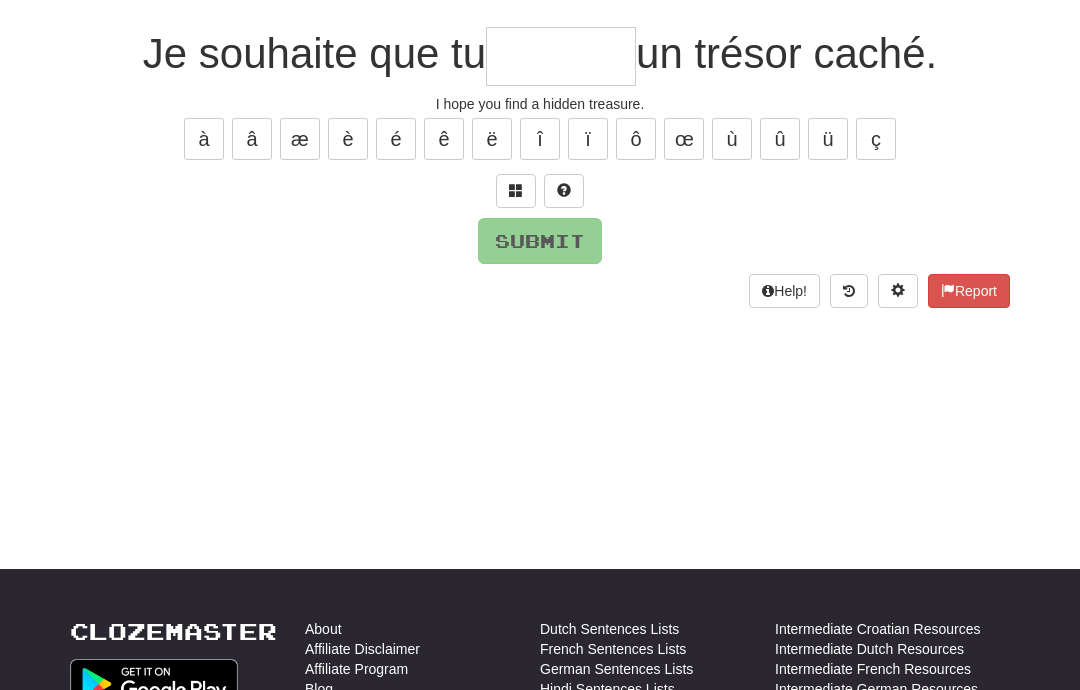 click at bounding box center (561, 56) 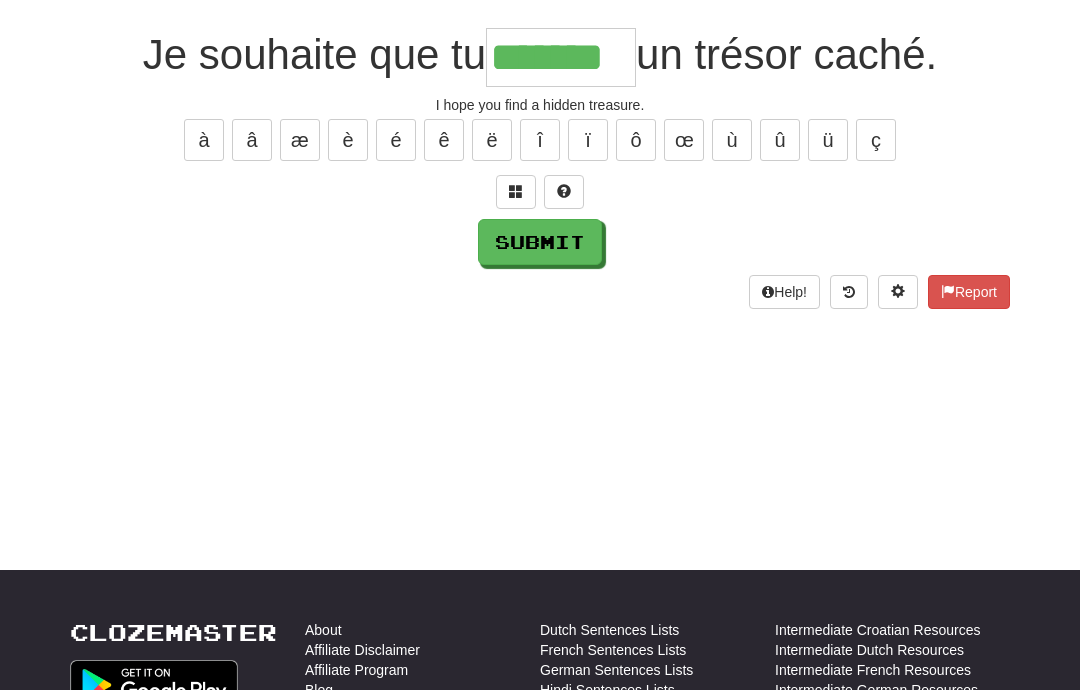 type on "*******" 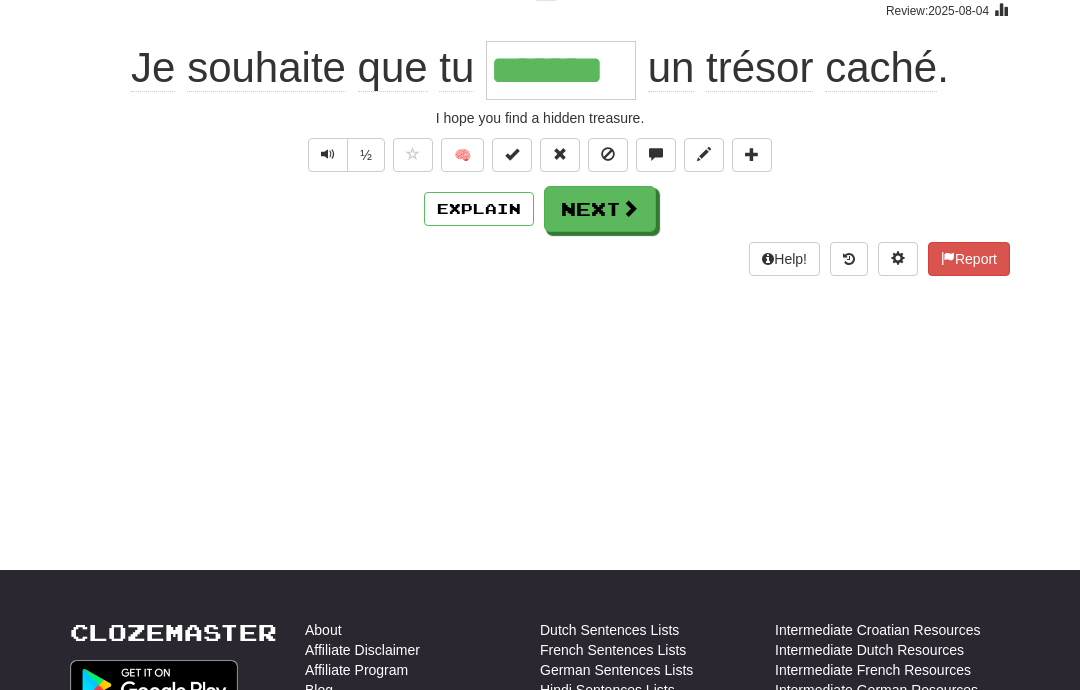 scroll, scrollTop: 171, scrollLeft: 0, axis: vertical 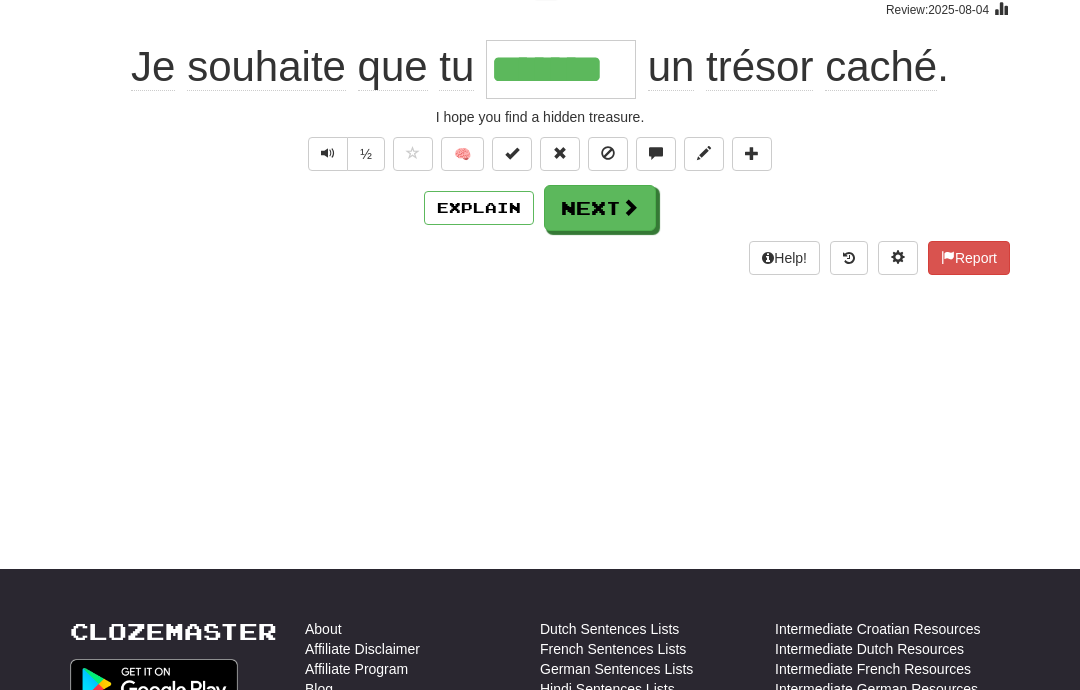 click at bounding box center (630, 207) 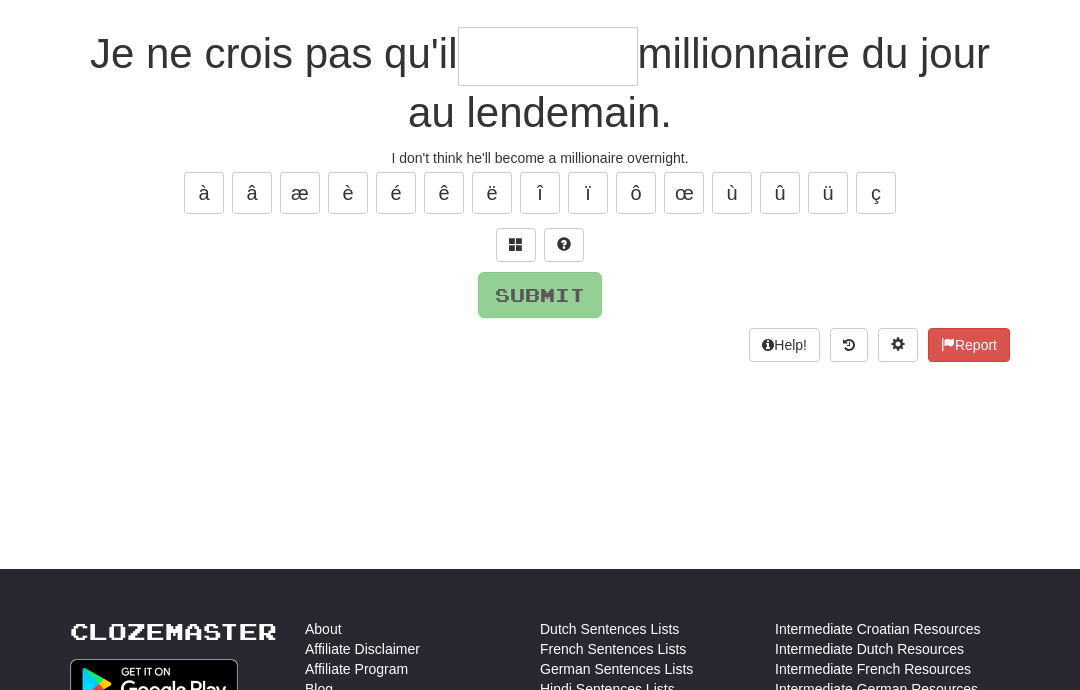 scroll, scrollTop: 170, scrollLeft: 0, axis: vertical 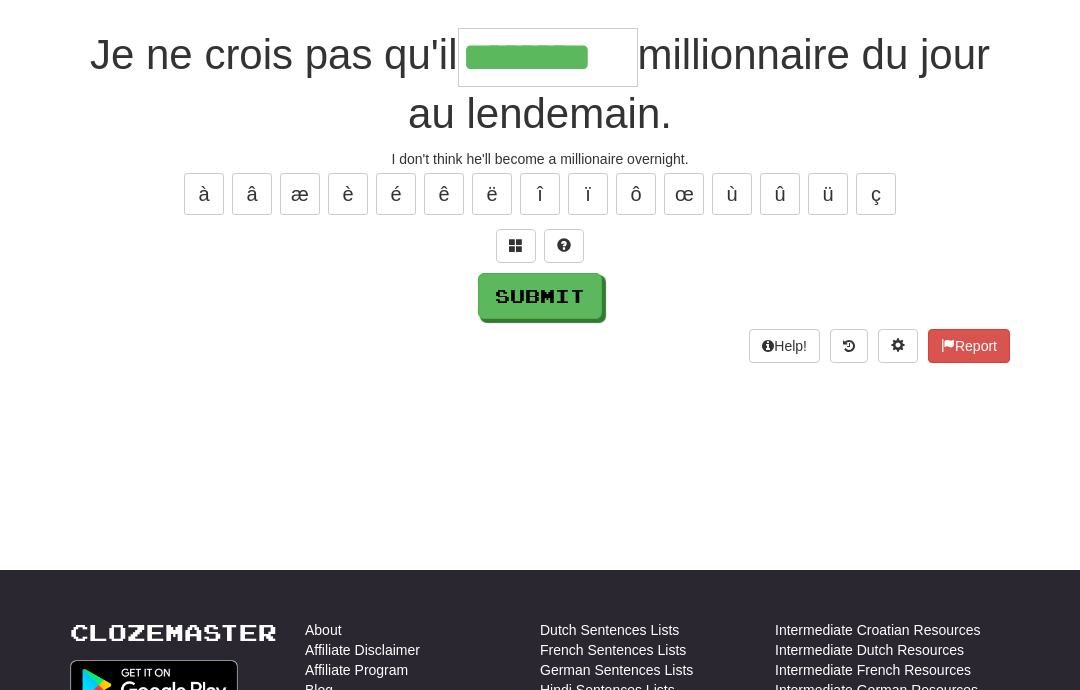 type on "********" 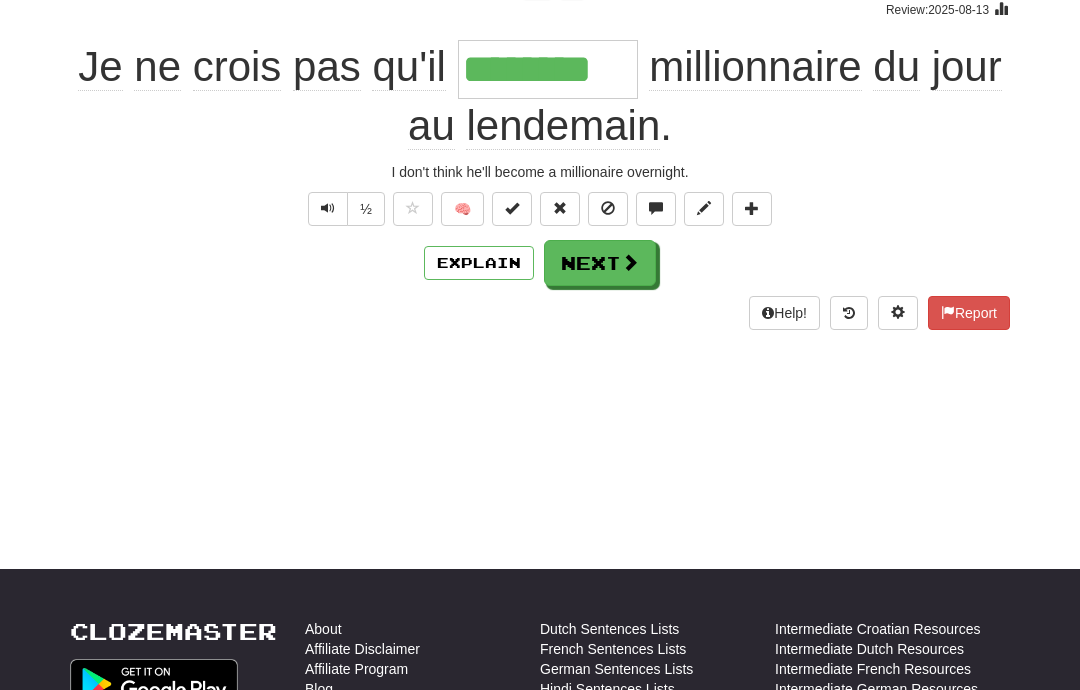click on "Next" at bounding box center (600, 263) 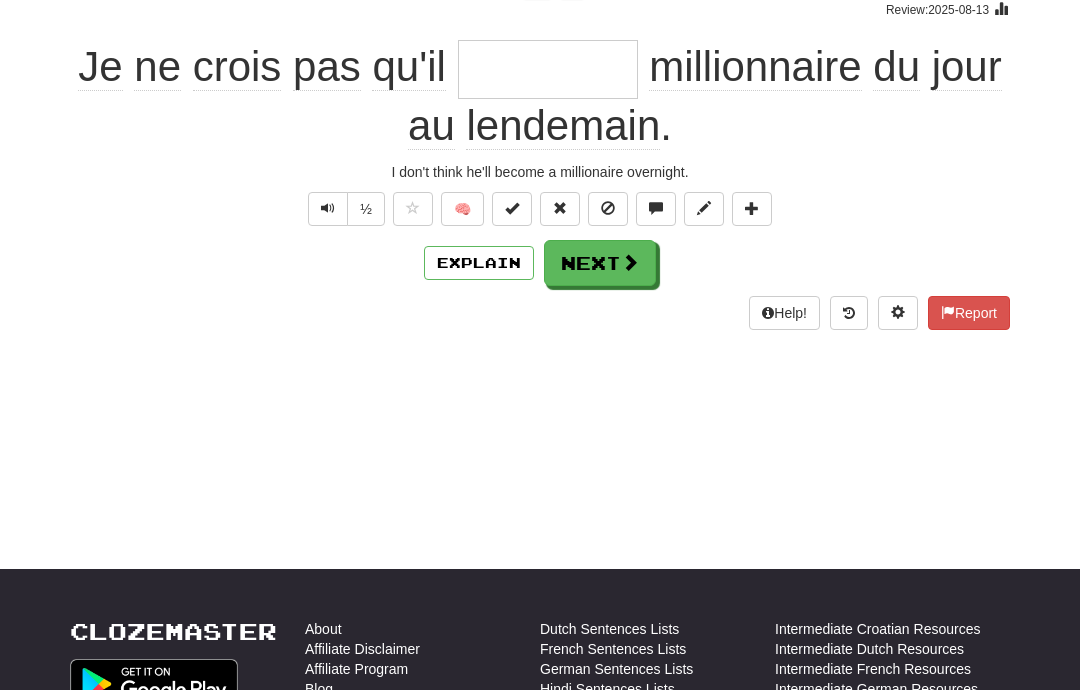 scroll, scrollTop: 170, scrollLeft: 0, axis: vertical 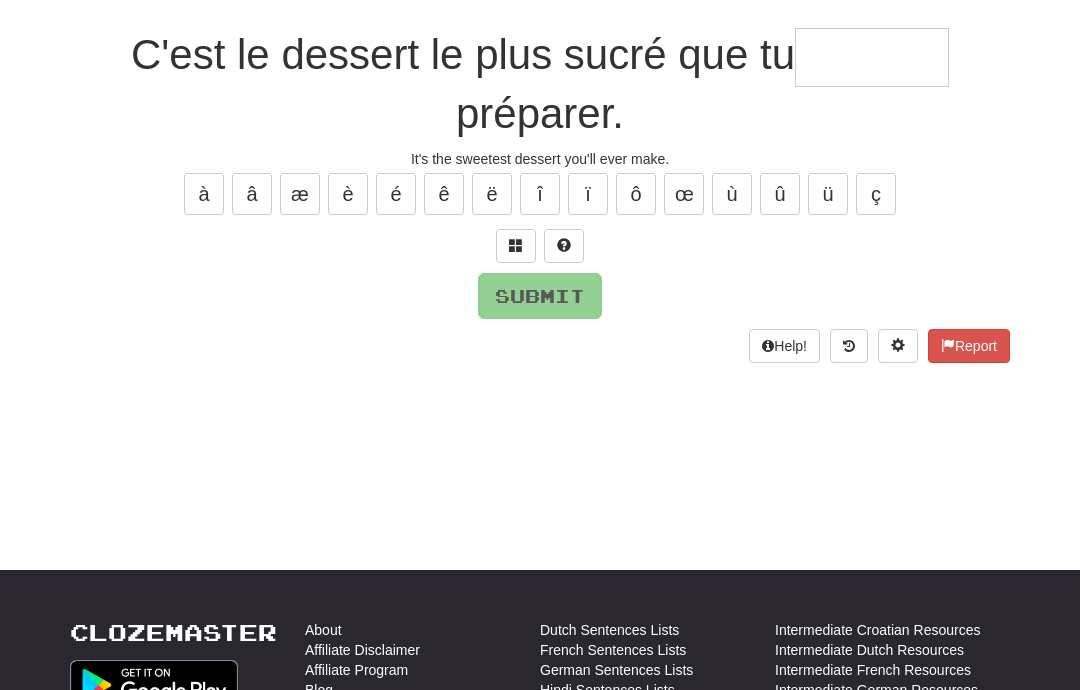 type on "*" 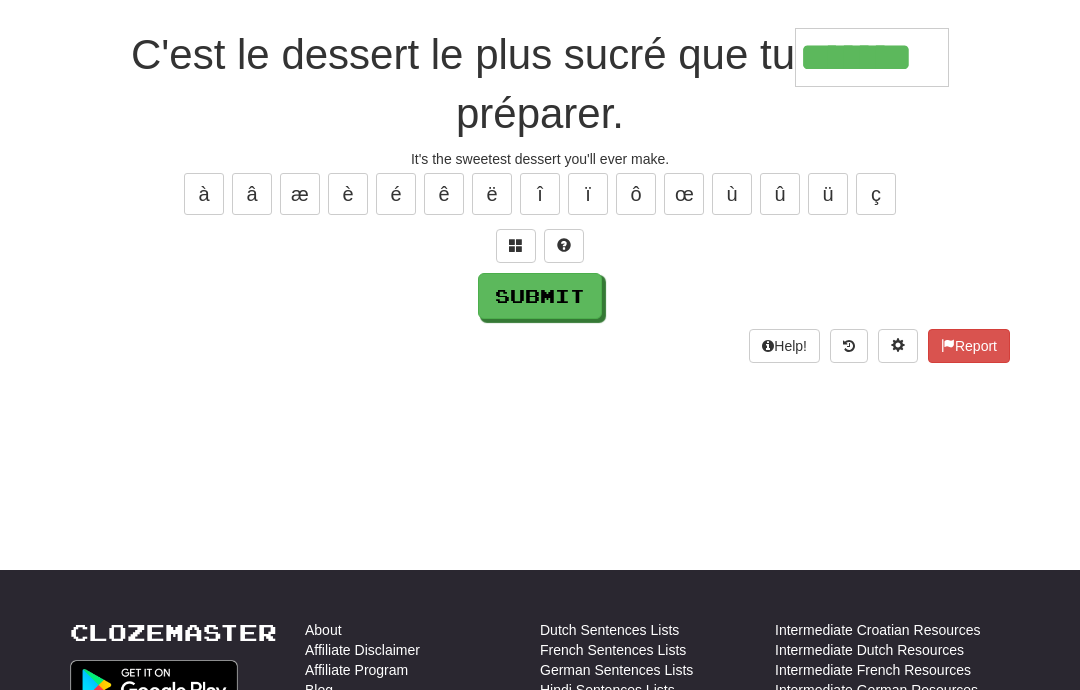 type on "*******" 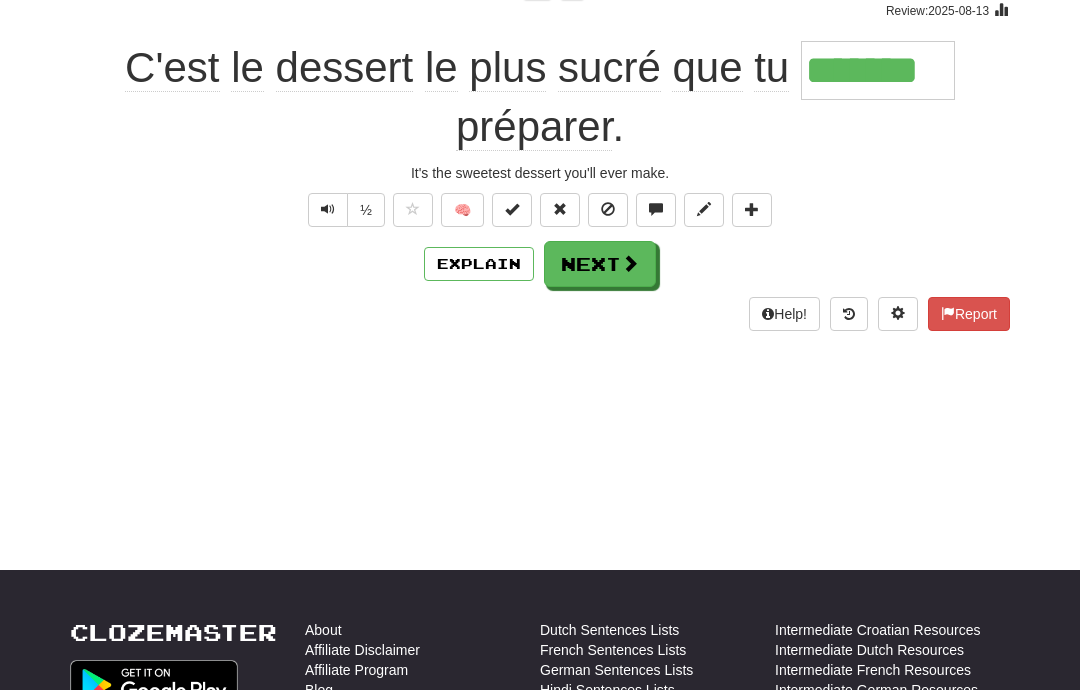 scroll, scrollTop: 171, scrollLeft: 0, axis: vertical 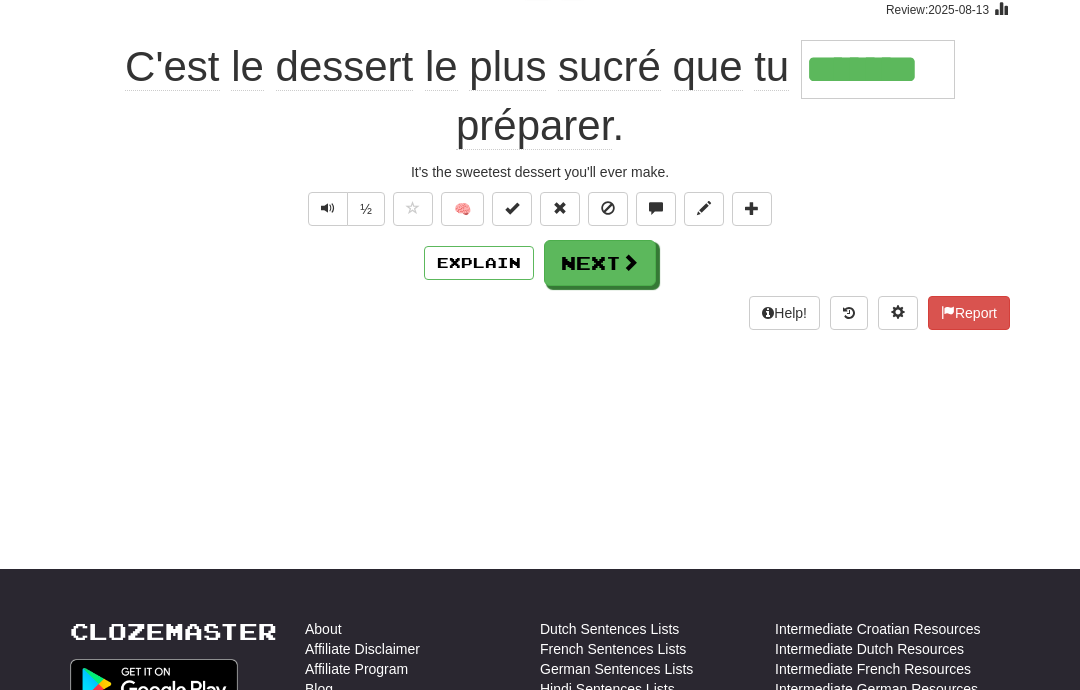 click on "Next" at bounding box center [600, 263] 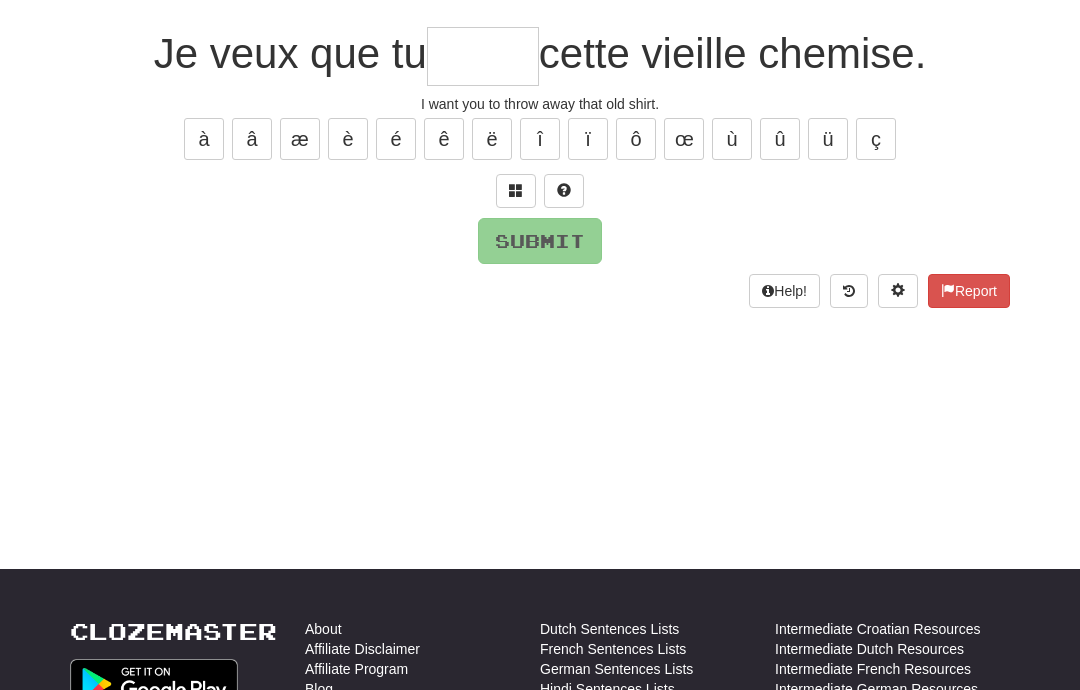 scroll, scrollTop: 170, scrollLeft: 0, axis: vertical 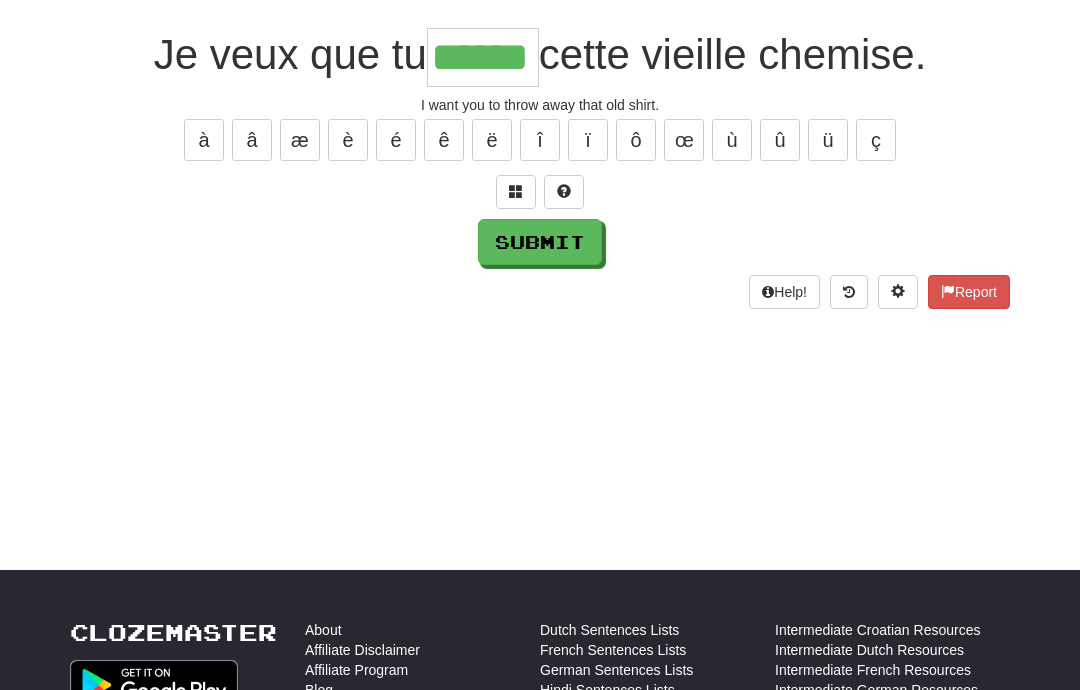 type on "******" 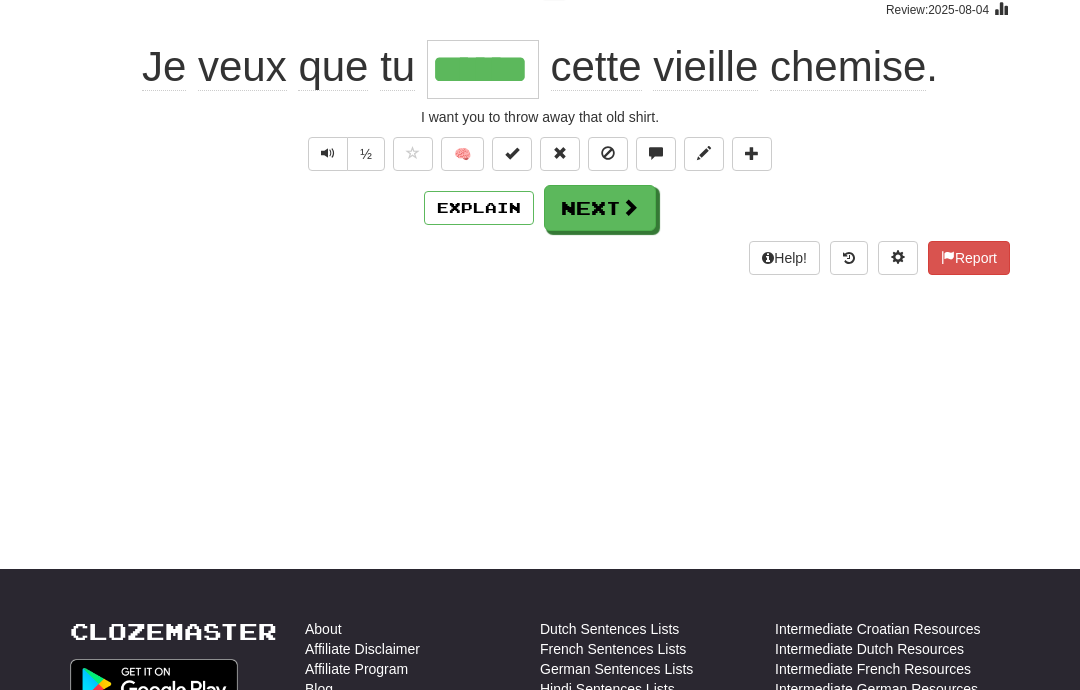 click at bounding box center [630, 207] 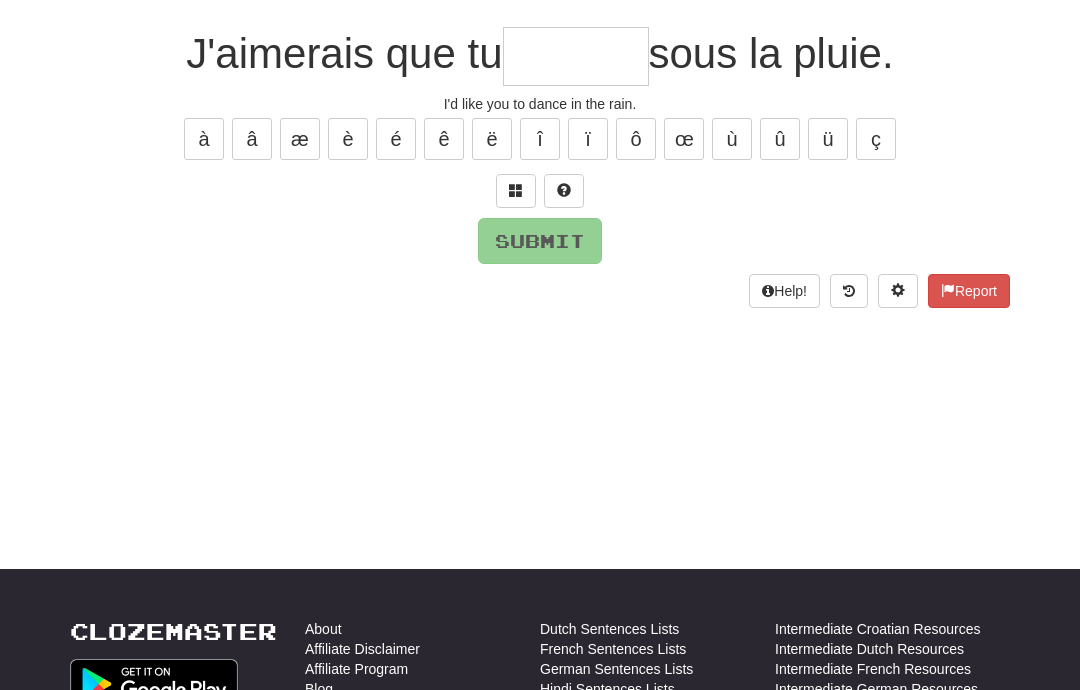scroll, scrollTop: 170, scrollLeft: 0, axis: vertical 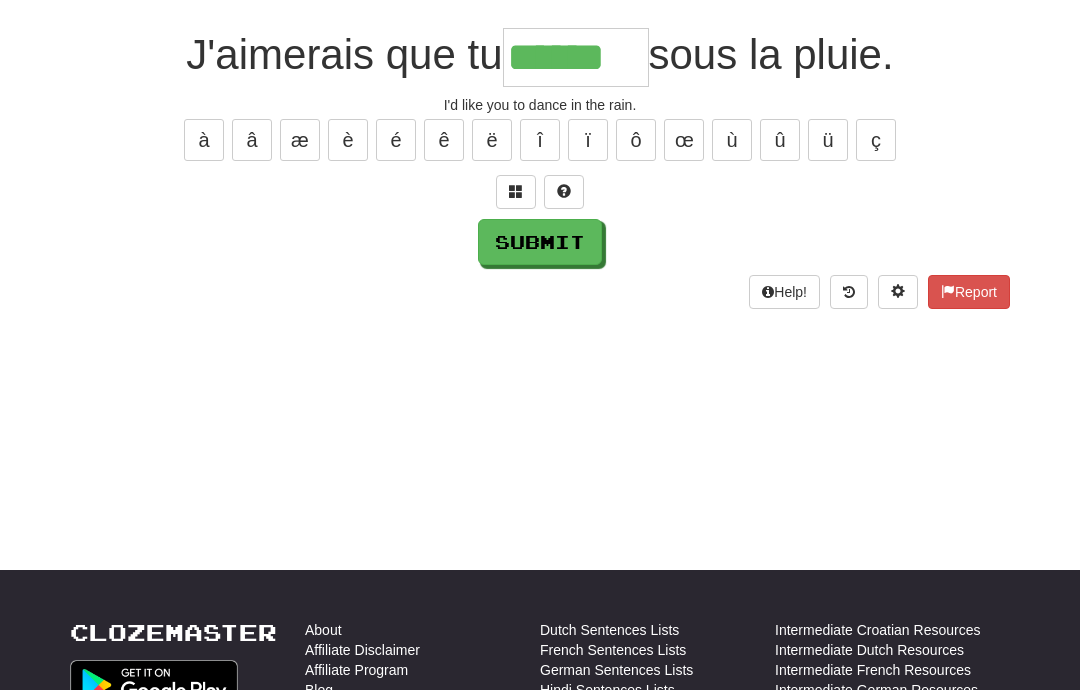 type on "******" 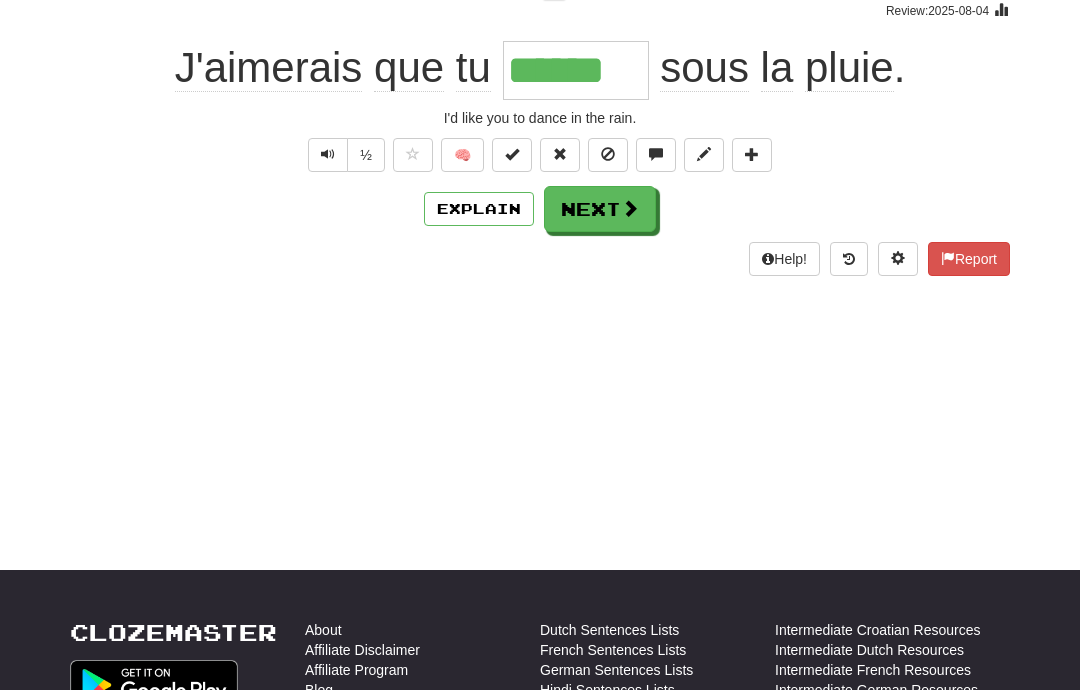 scroll, scrollTop: 171, scrollLeft: 0, axis: vertical 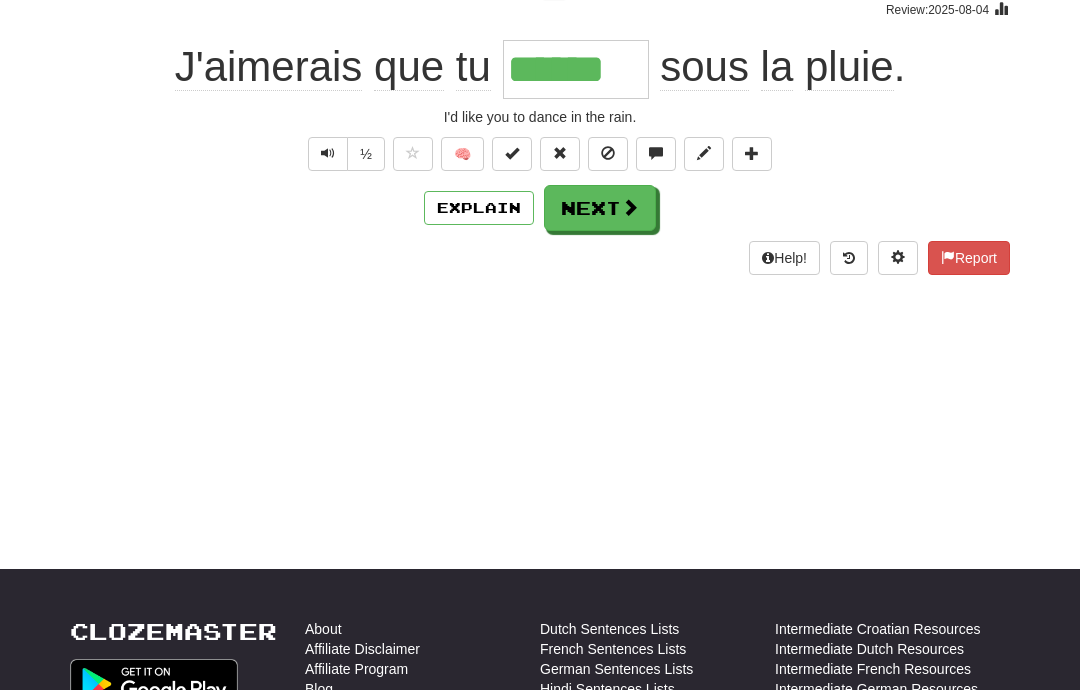 click at bounding box center [630, 207] 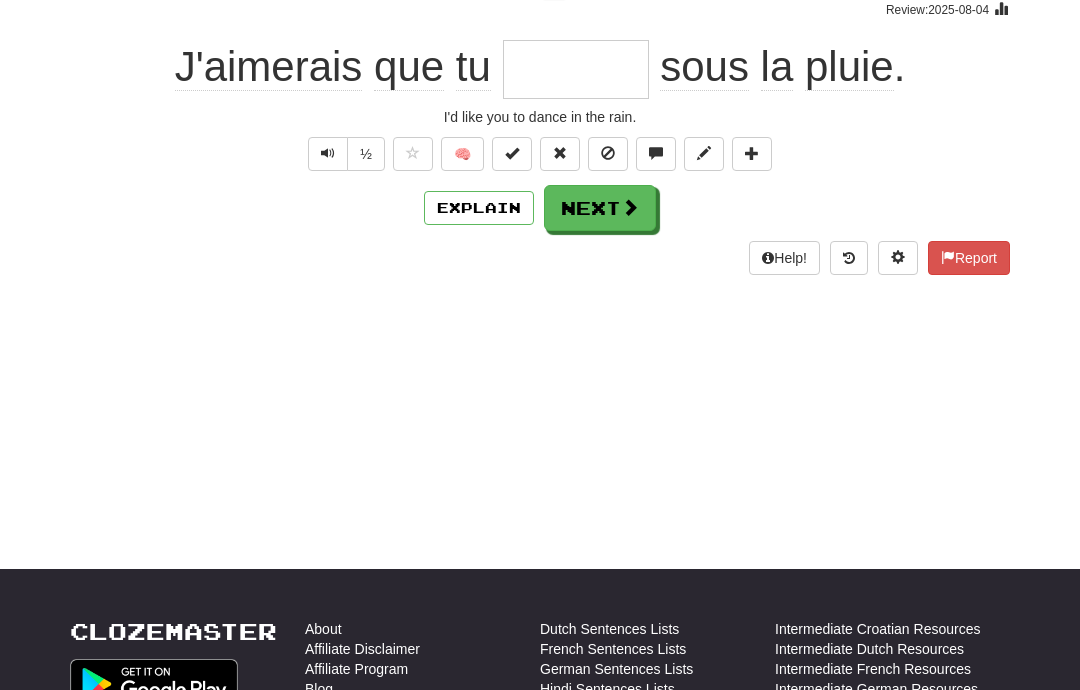 scroll, scrollTop: 170, scrollLeft: 0, axis: vertical 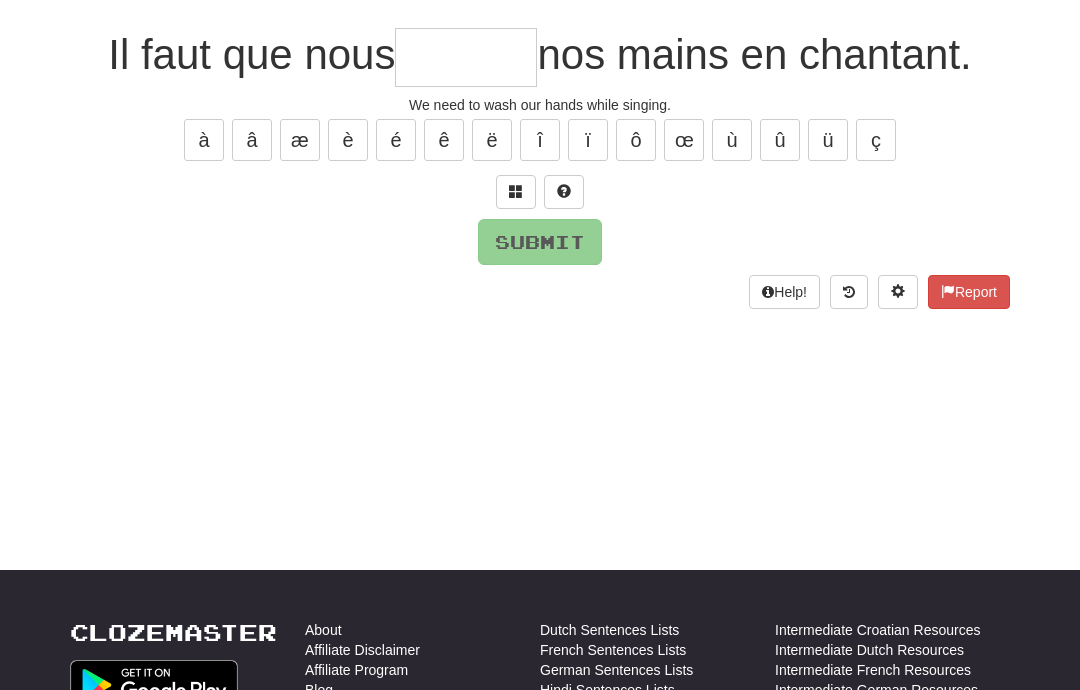 type on "*" 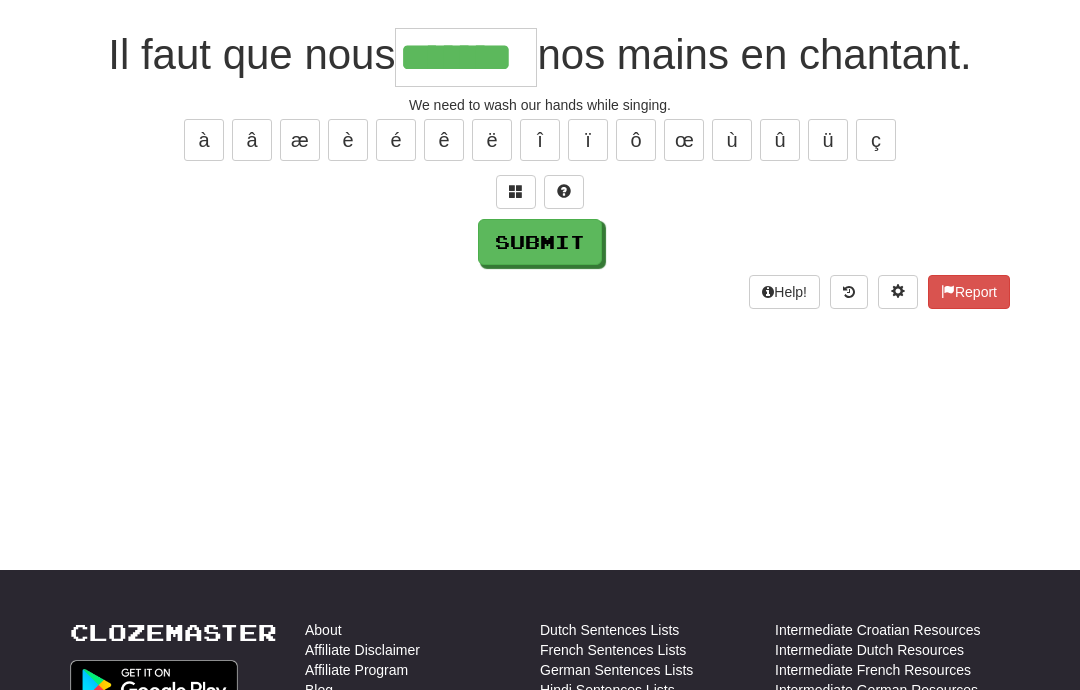 type on "*******" 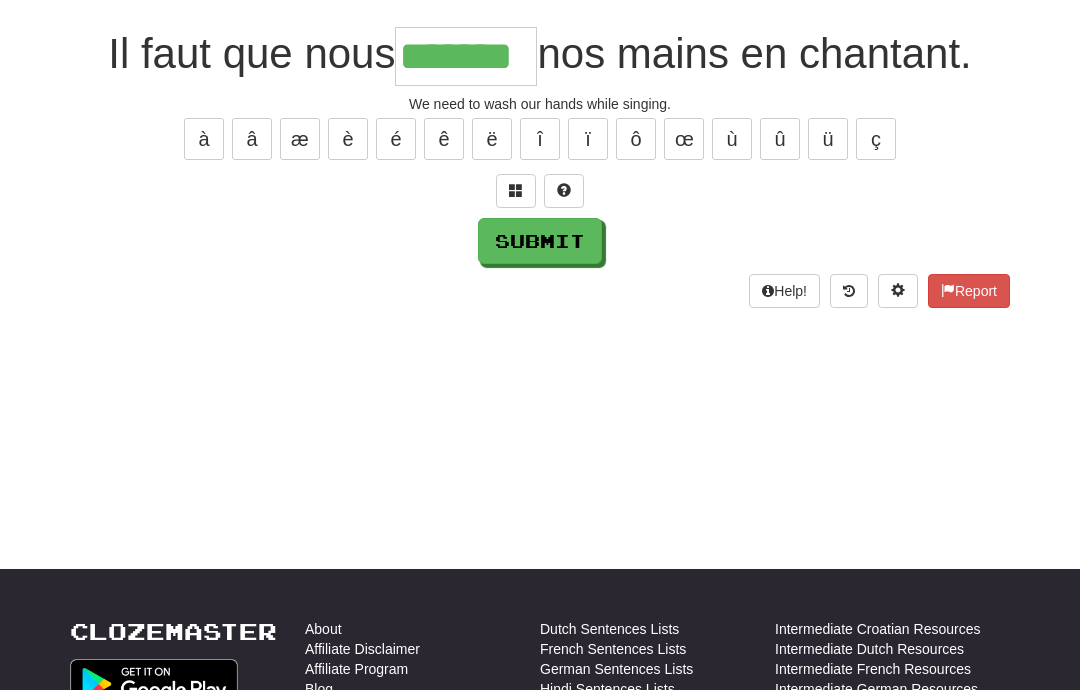 click on "Submit" at bounding box center [540, 241] 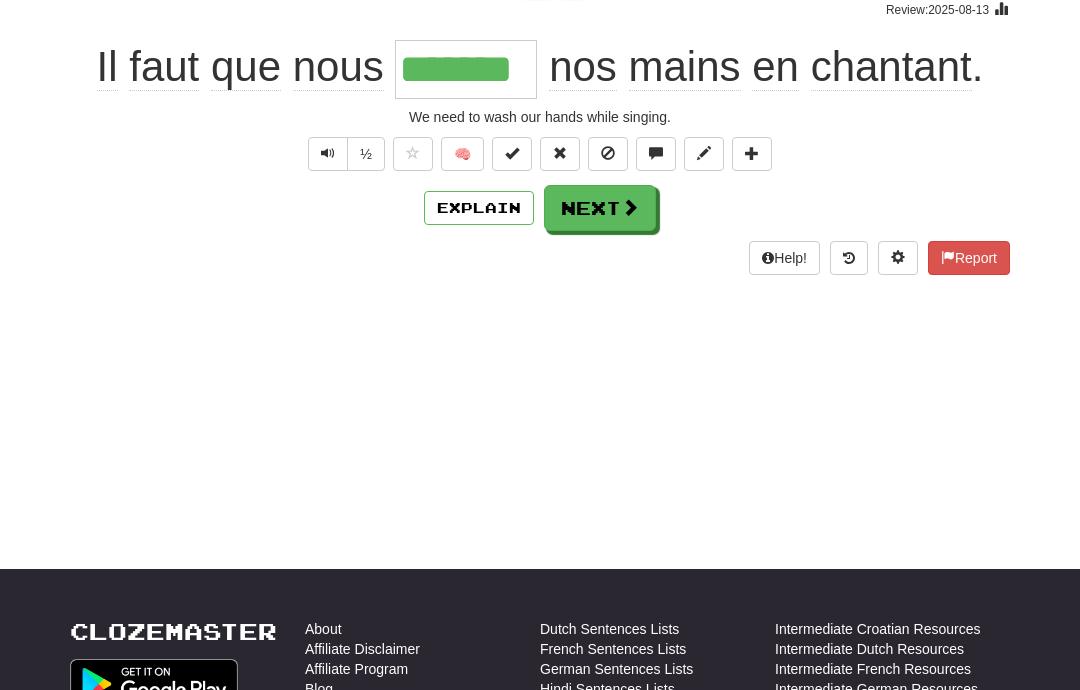 click on "Next" at bounding box center [600, 208] 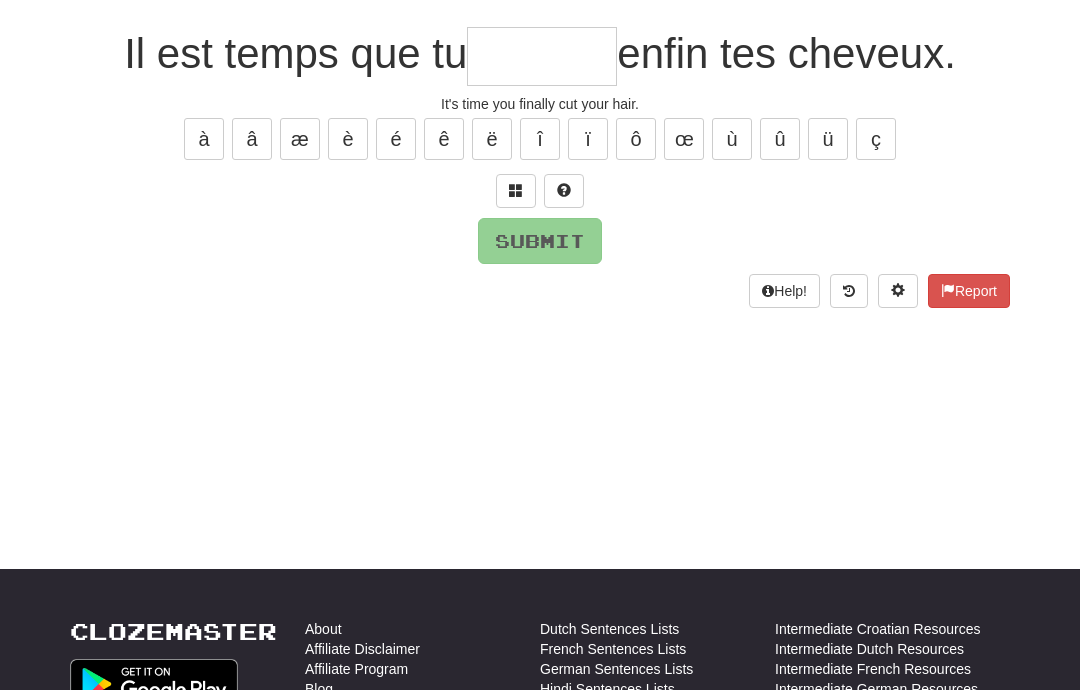 scroll, scrollTop: 170, scrollLeft: 0, axis: vertical 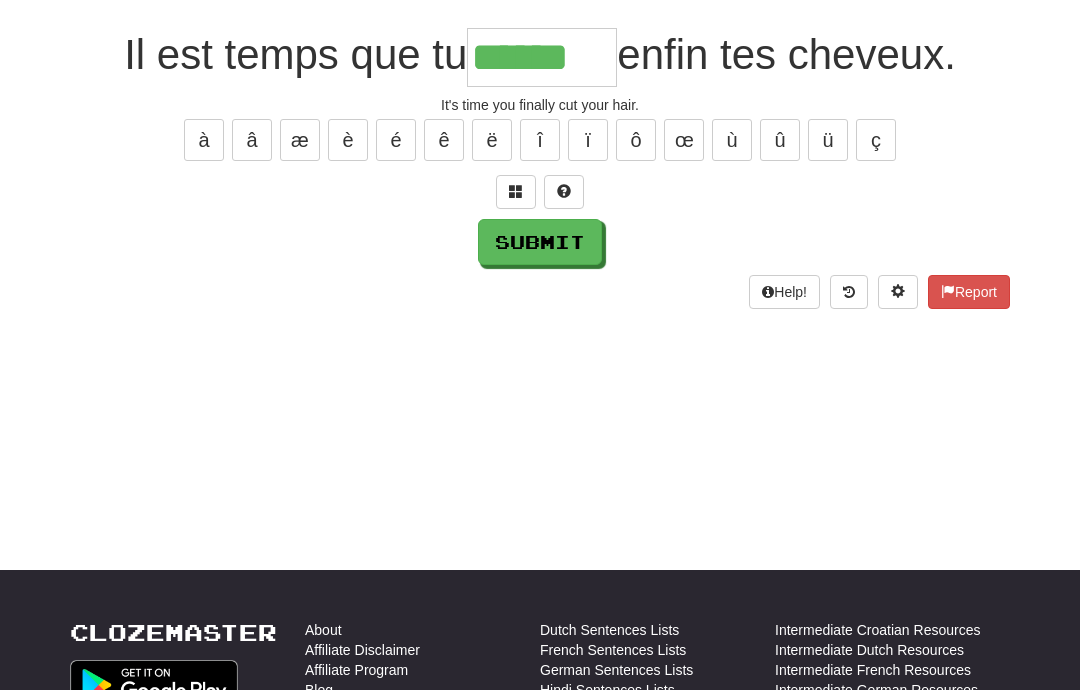 type on "******" 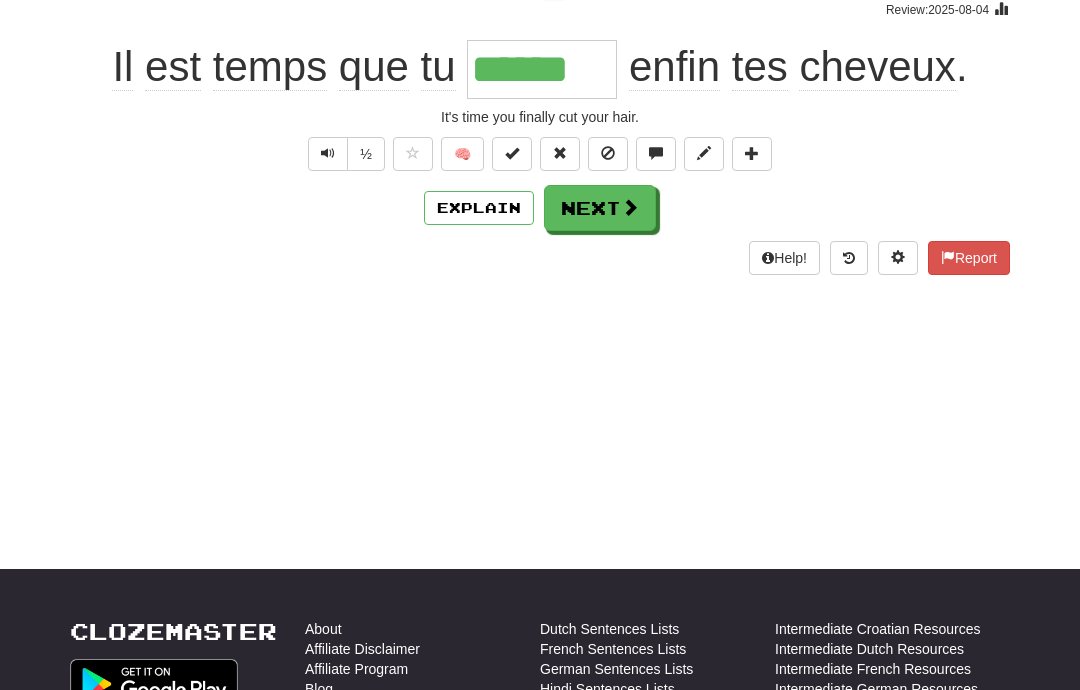 click at bounding box center [630, 207] 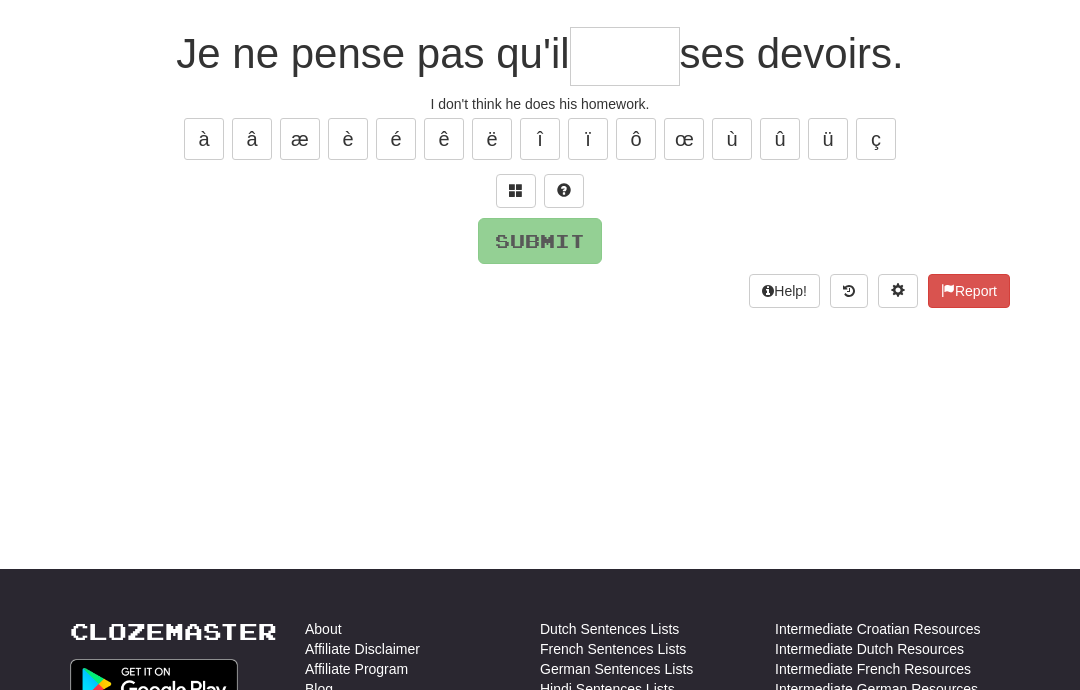 scroll, scrollTop: 170, scrollLeft: 0, axis: vertical 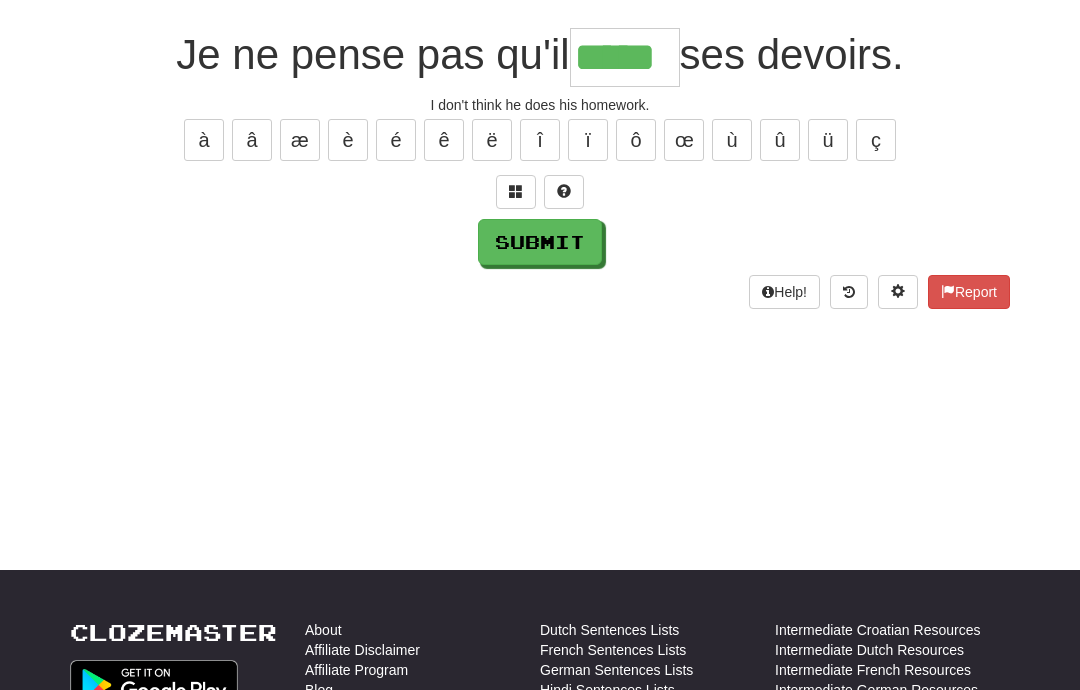 type on "*****" 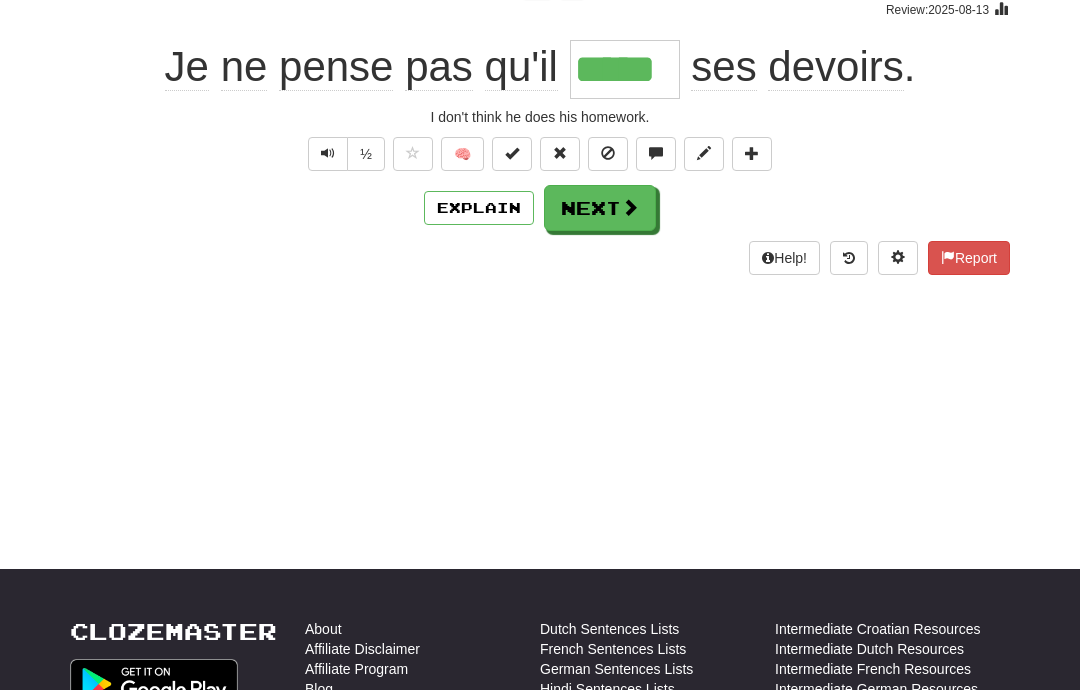 click at bounding box center [630, 207] 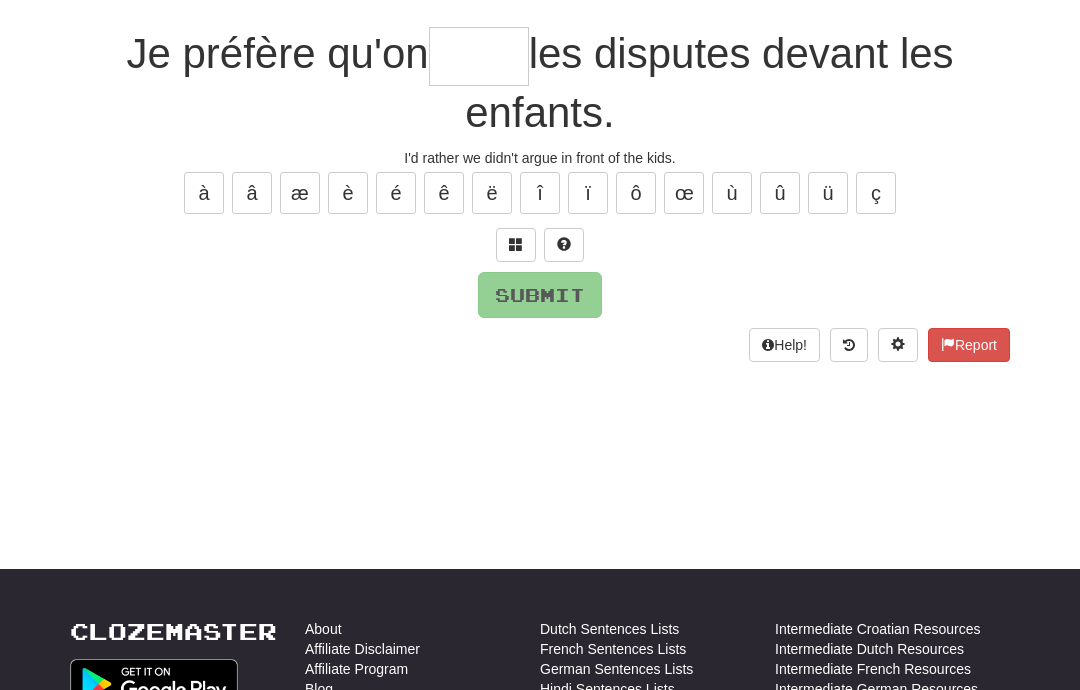 scroll, scrollTop: 170, scrollLeft: 0, axis: vertical 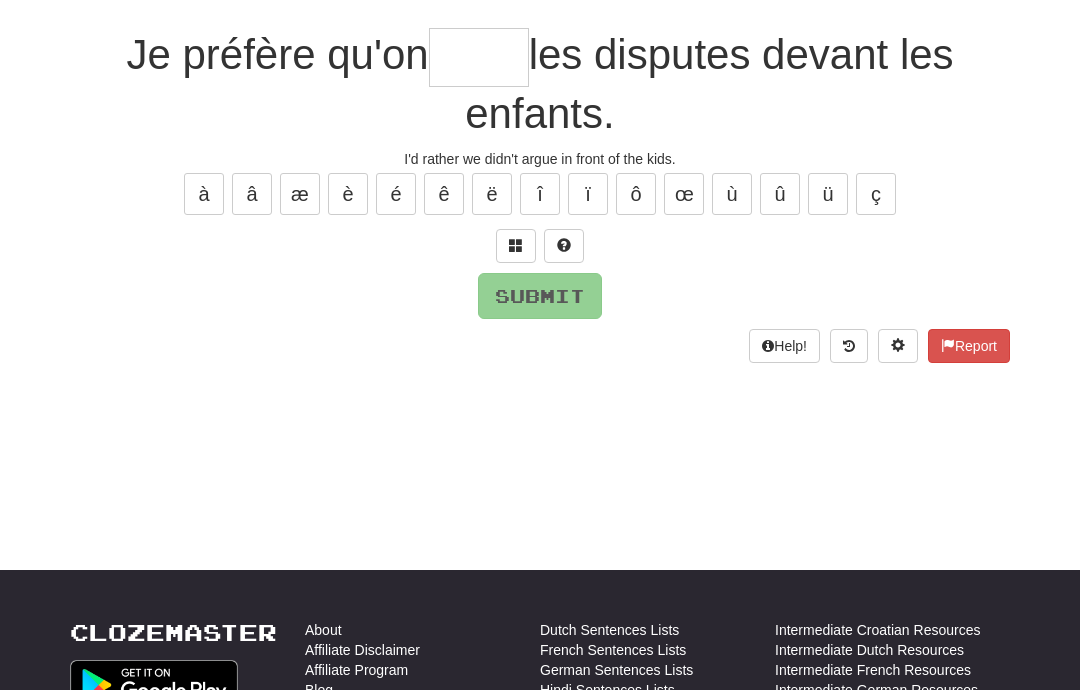 click at bounding box center (564, 246) 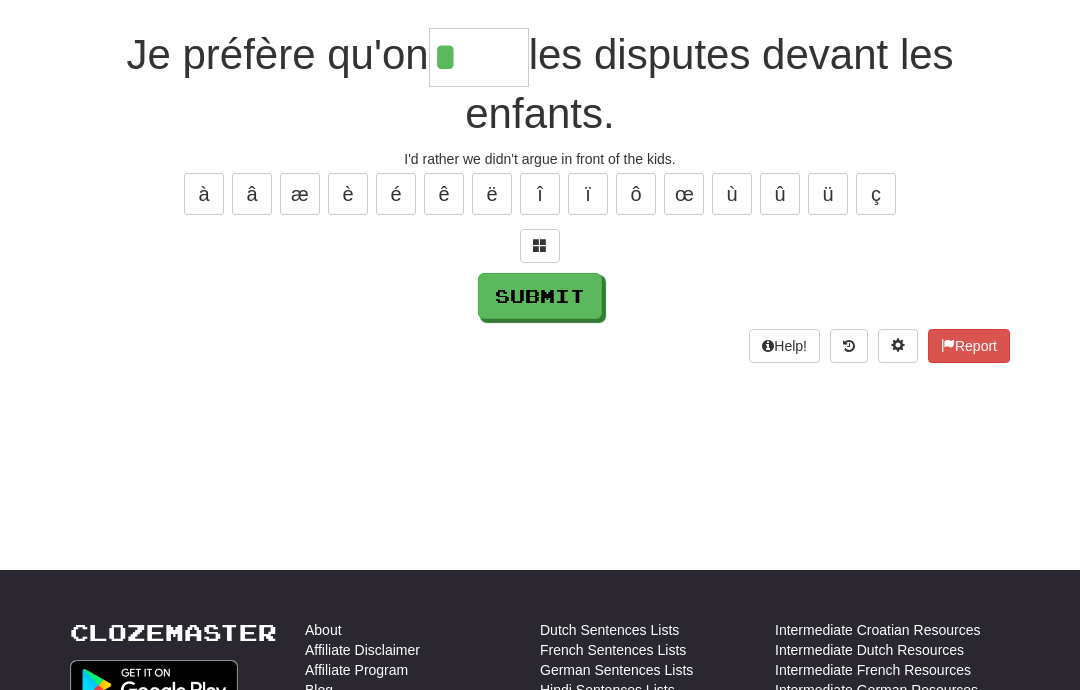 click at bounding box center (540, 245) 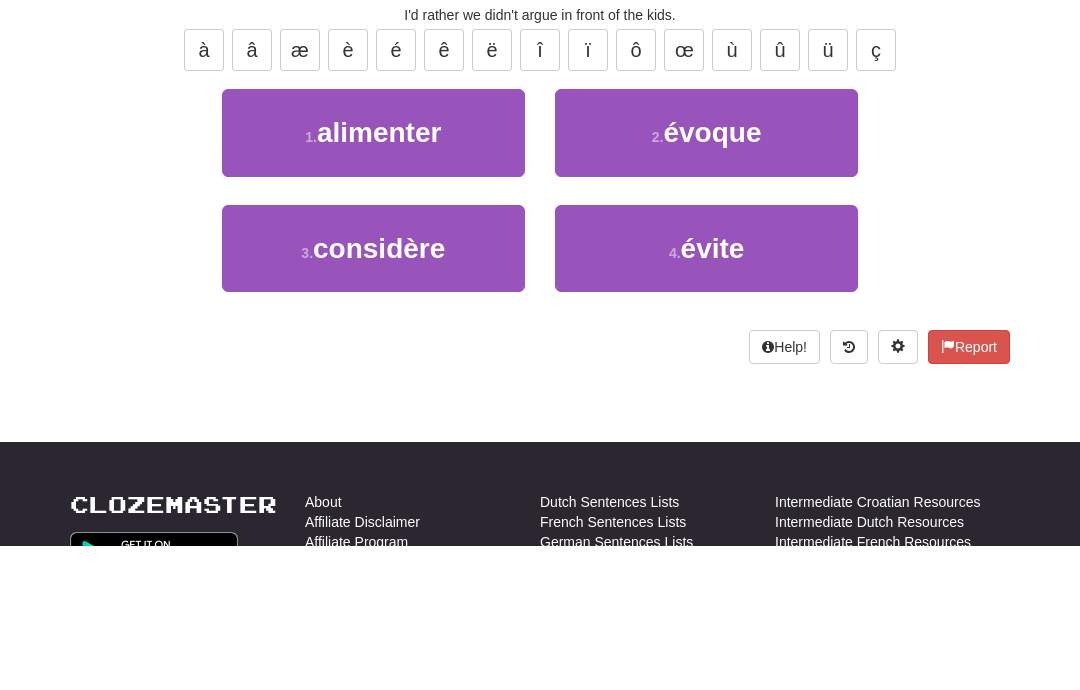 click on "4 .  évite" at bounding box center [706, 392] 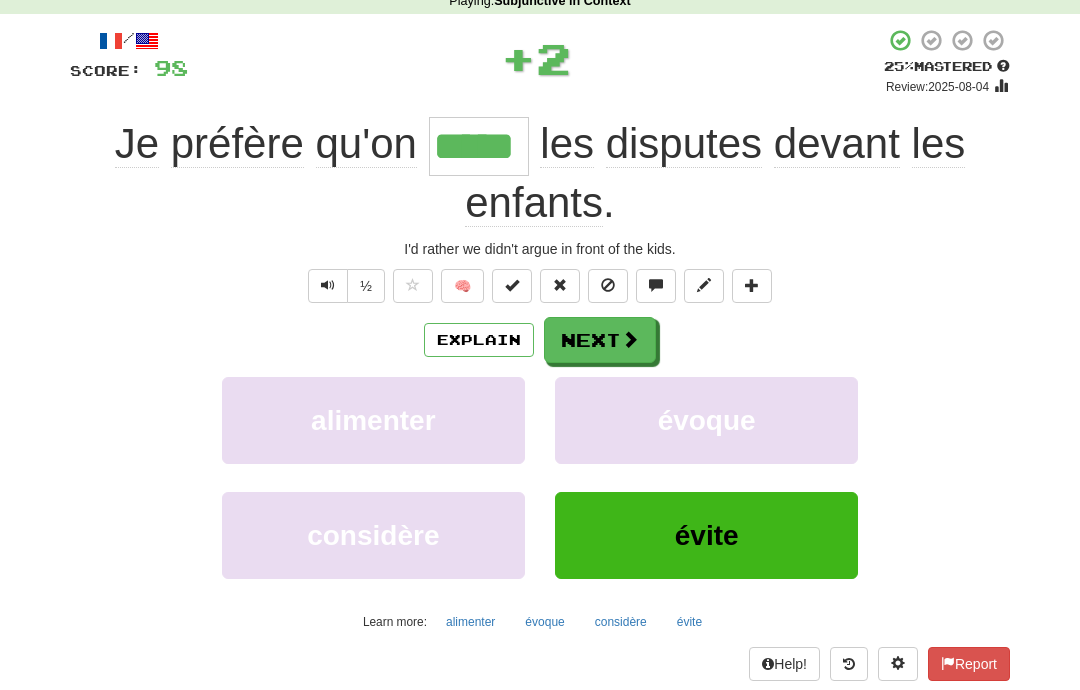 scroll, scrollTop: 93, scrollLeft: 0, axis: vertical 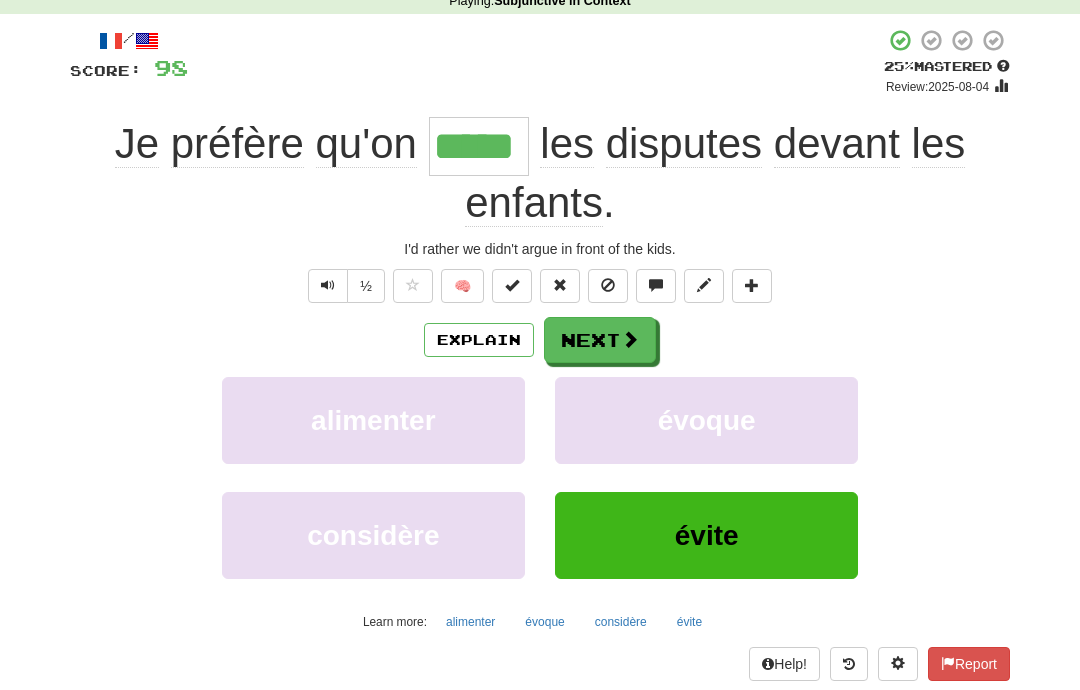 click on "Next" at bounding box center [600, 340] 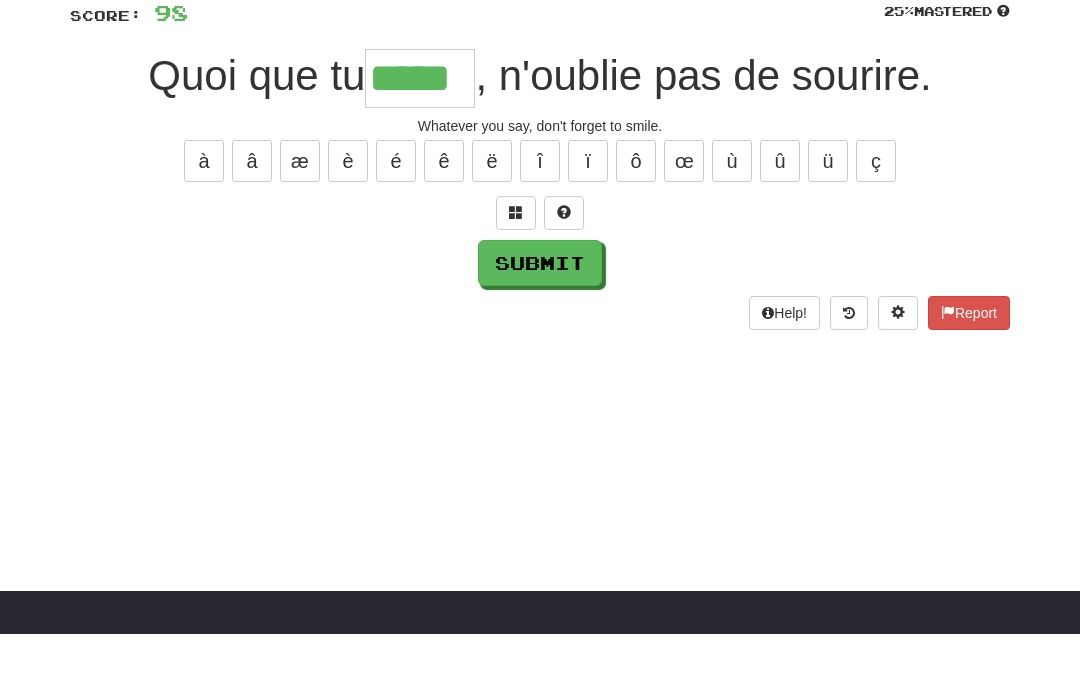 scroll, scrollTop: 0, scrollLeft: 0, axis: both 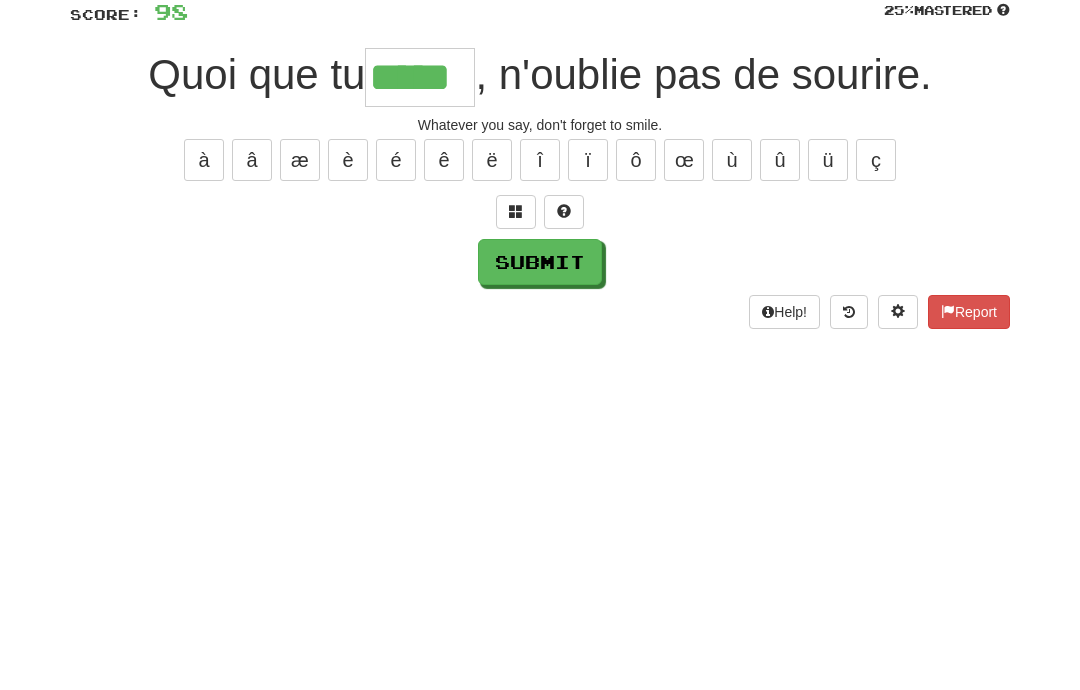 type on "*****" 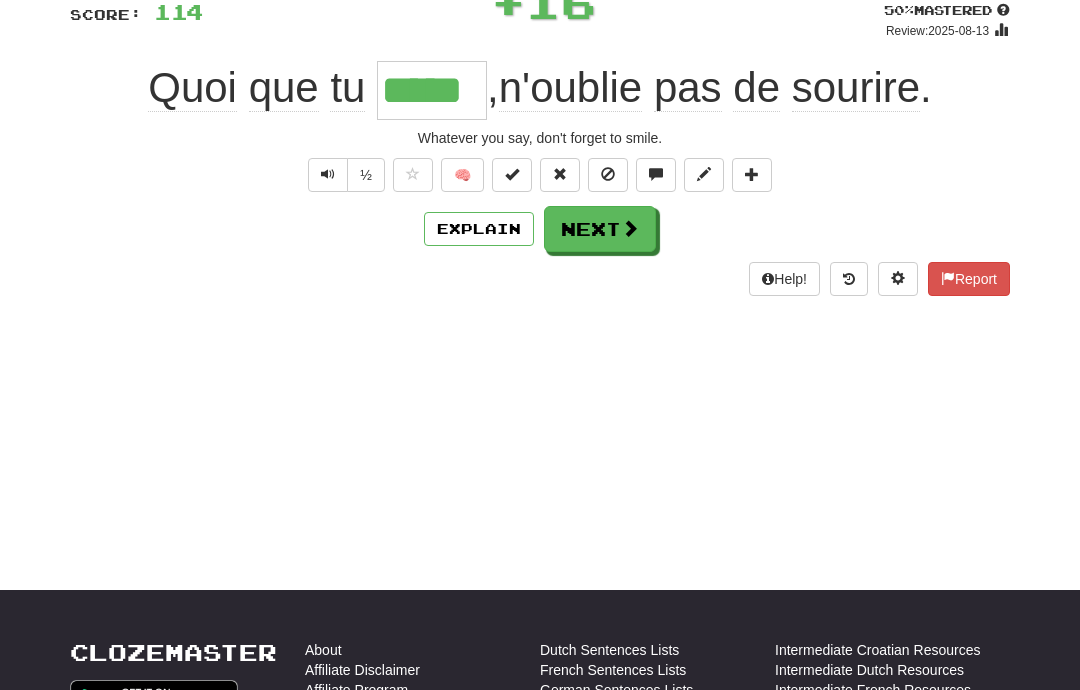 scroll, scrollTop: 156, scrollLeft: 0, axis: vertical 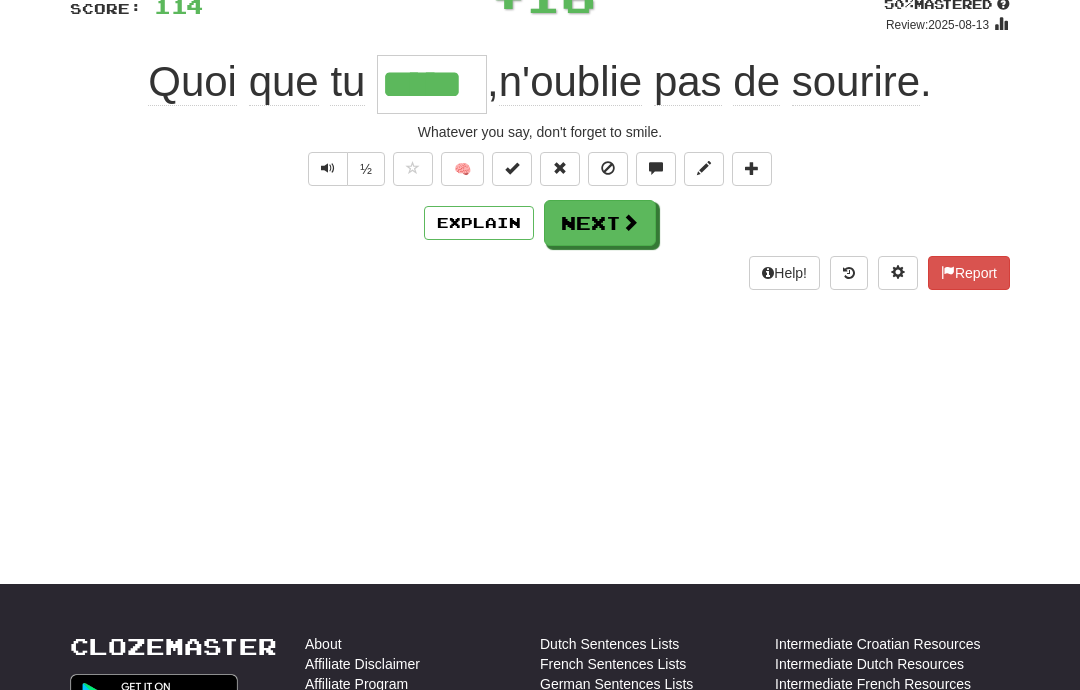 click at bounding box center [630, 222] 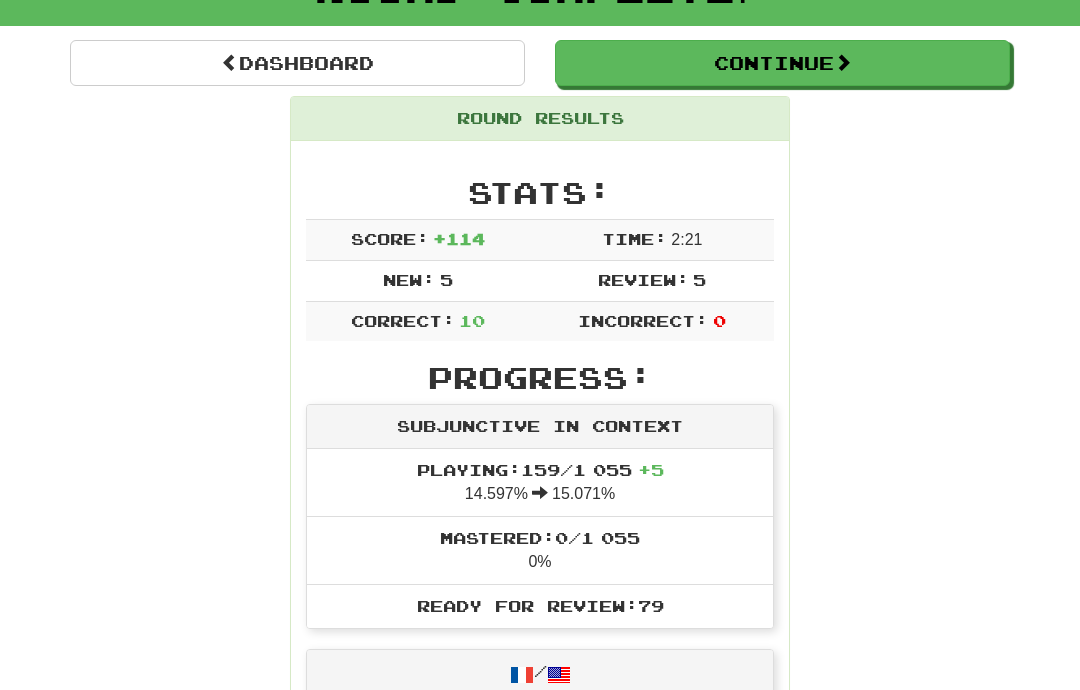 click on "Continue" at bounding box center (782, 63) 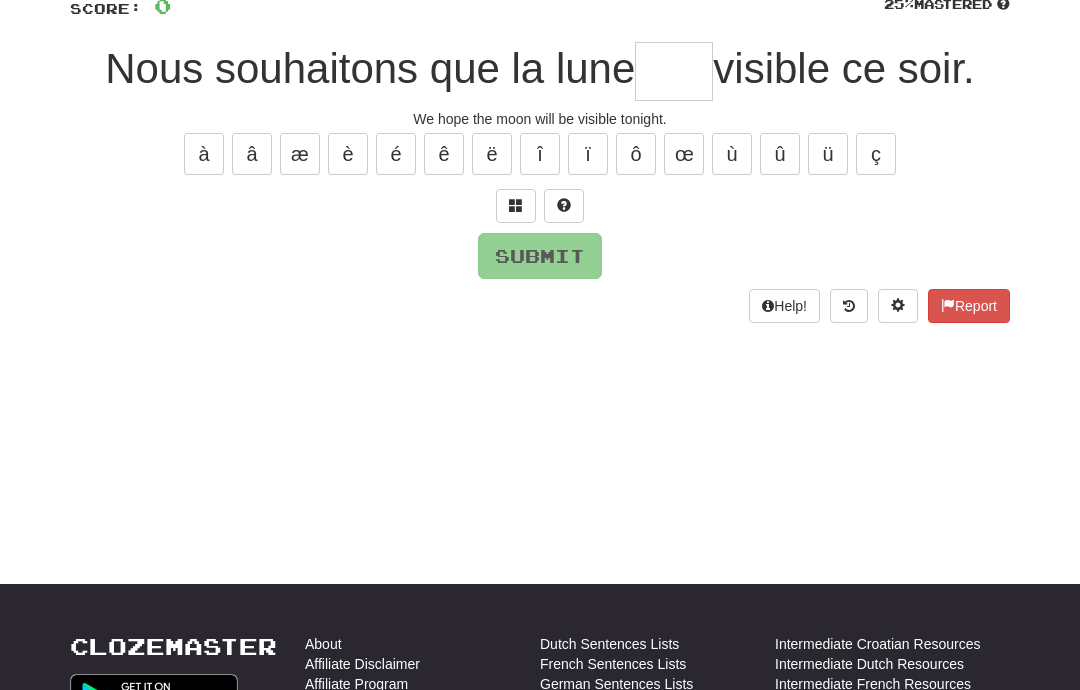 click at bounding box center (674, 71) 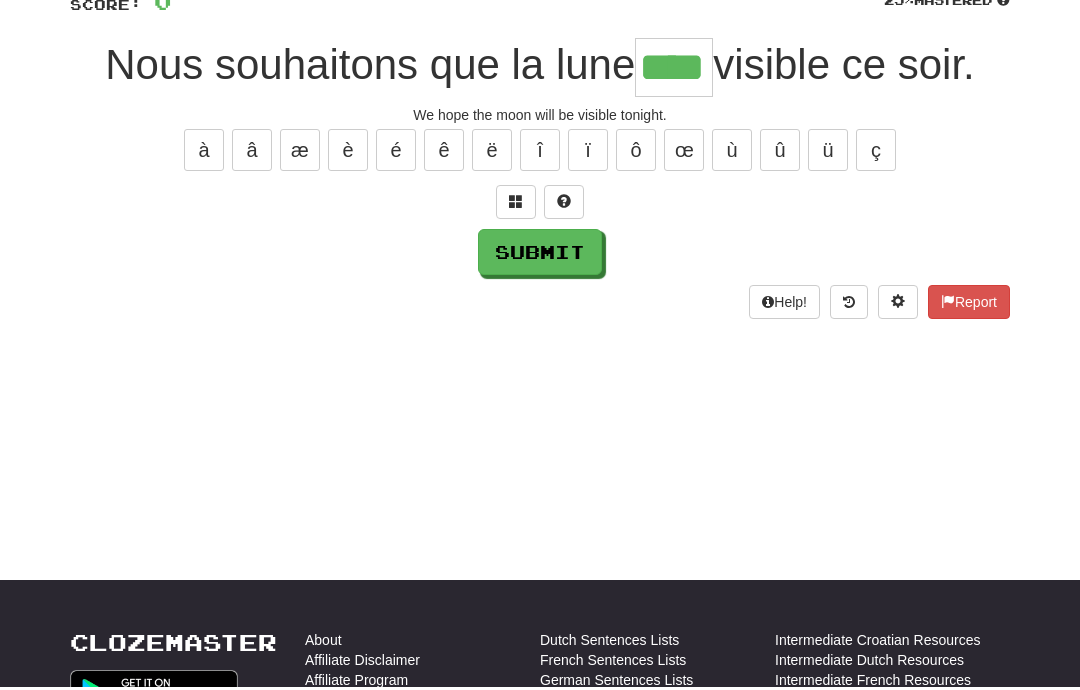 type on "****" 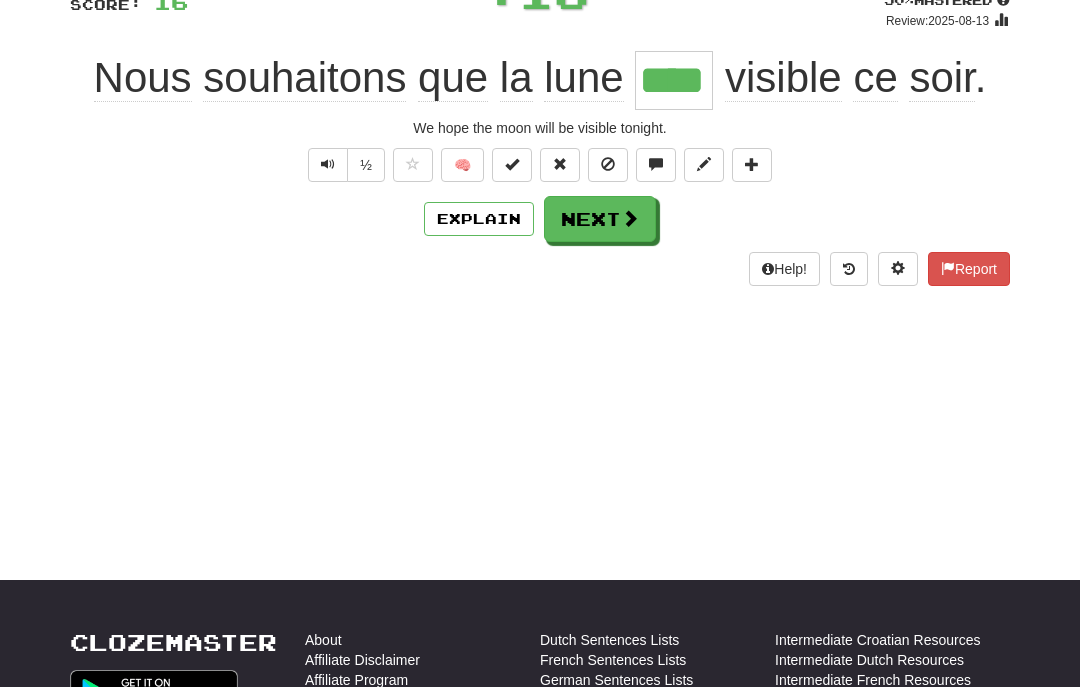 scroll, scrollTop: 160, scrollLeft: 0, axis: vertical 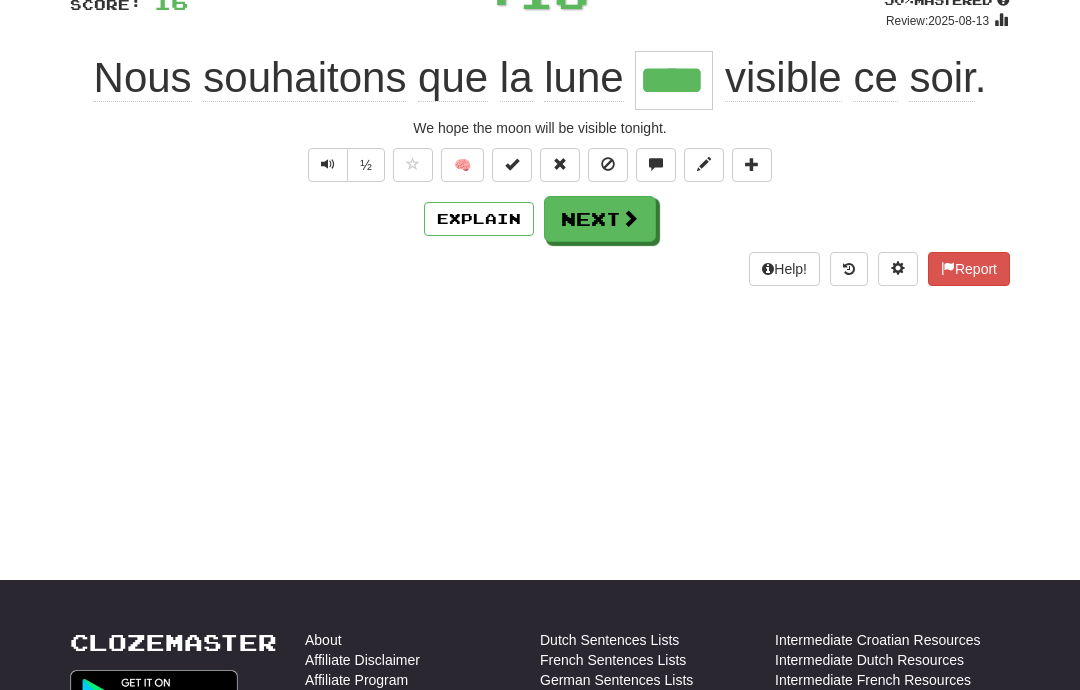 click on "Next" at bounding box center [600, 219] 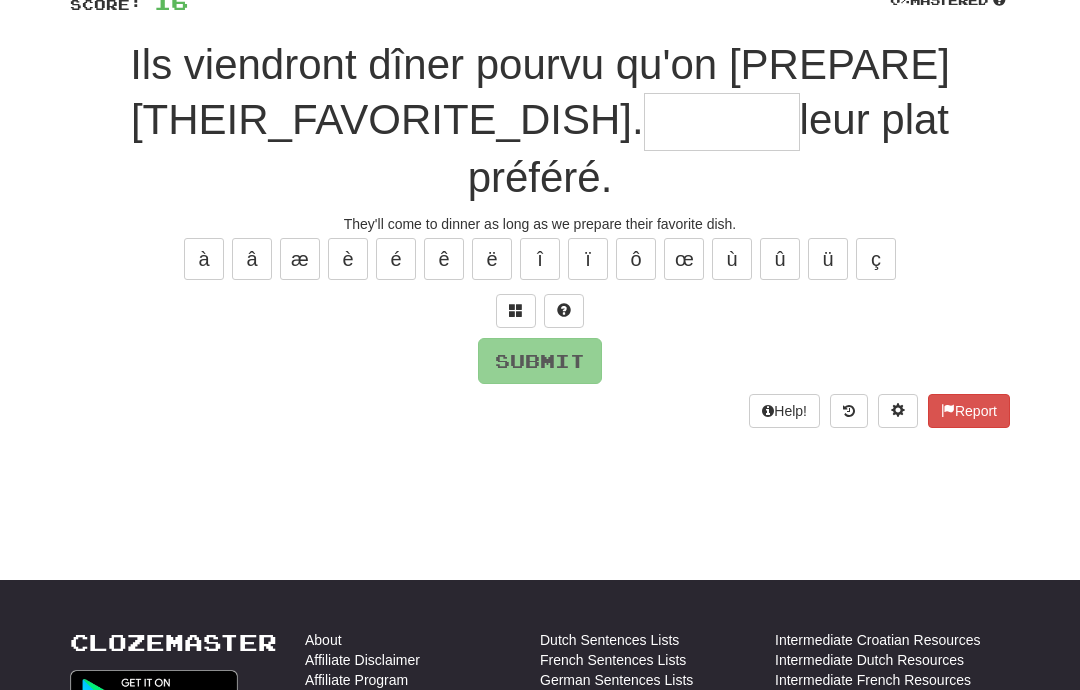 scroll, scrollTop: 159, scrollLeft: 0, axis: vertical 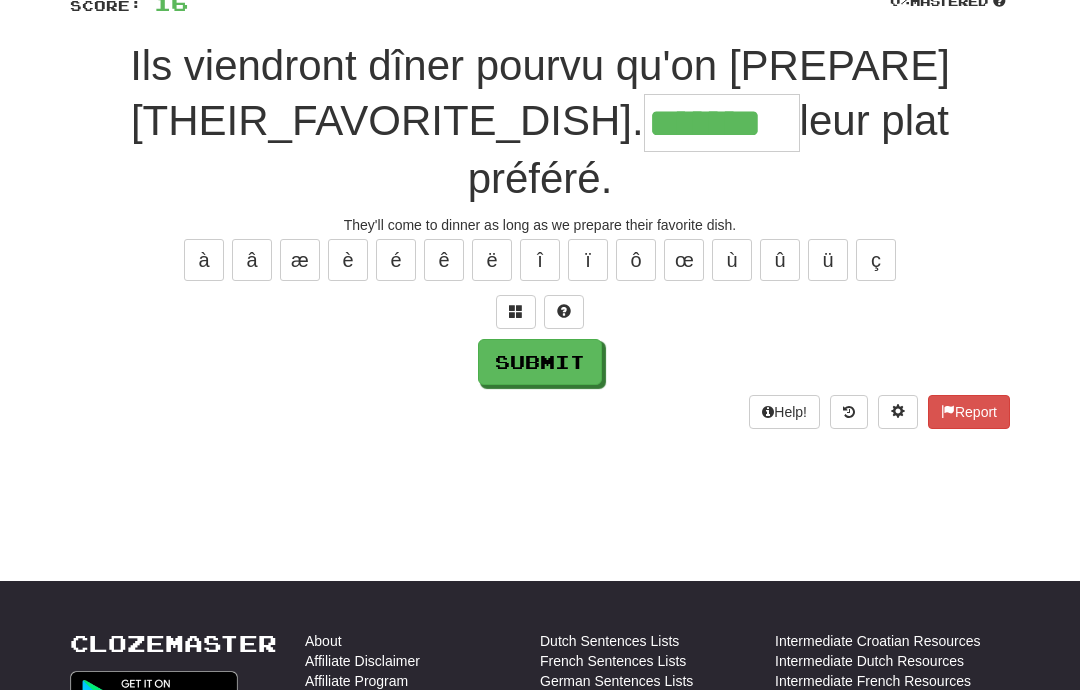 type on "*******" 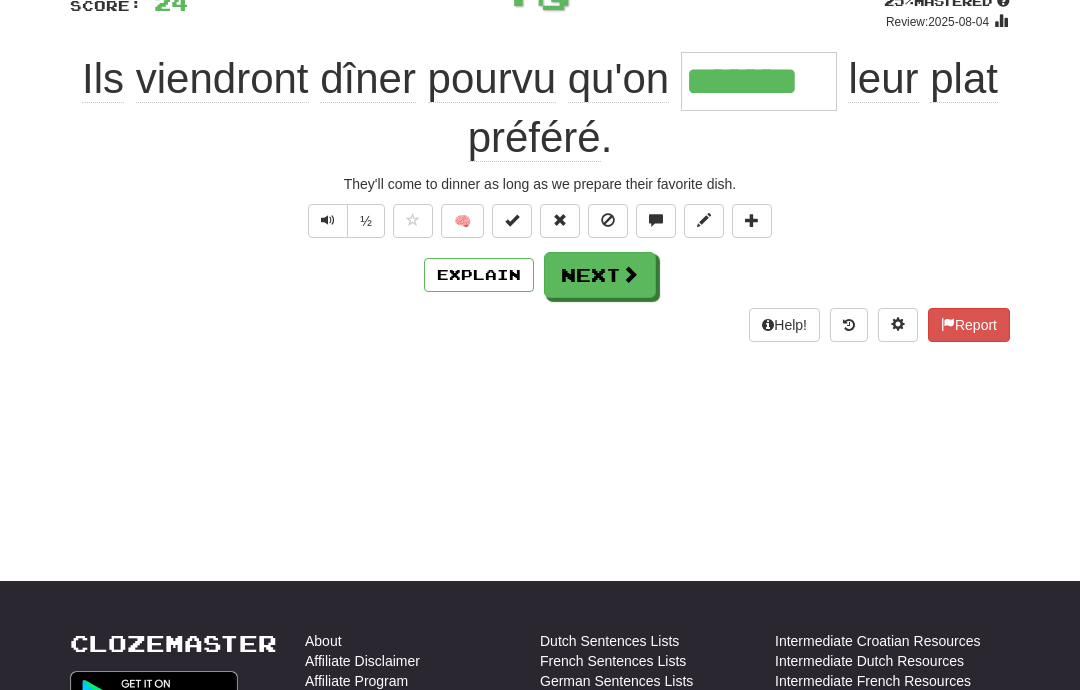 scroll, scrollTop: 160, scrollLeft: 0, axis: vertical 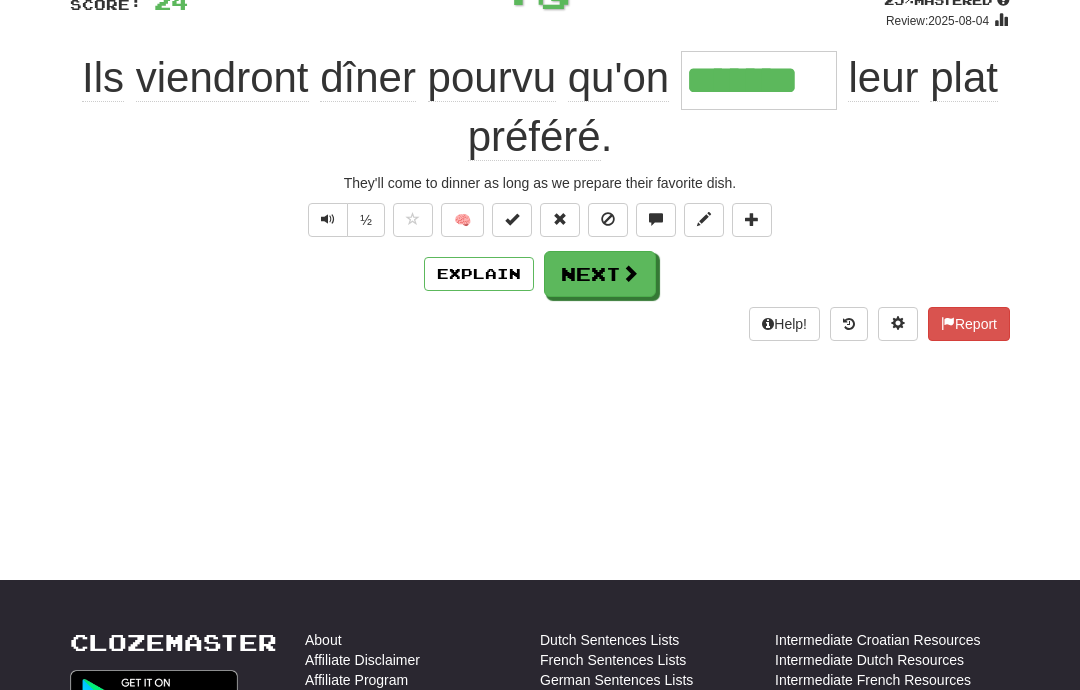 click at bounding box center (630, 273) 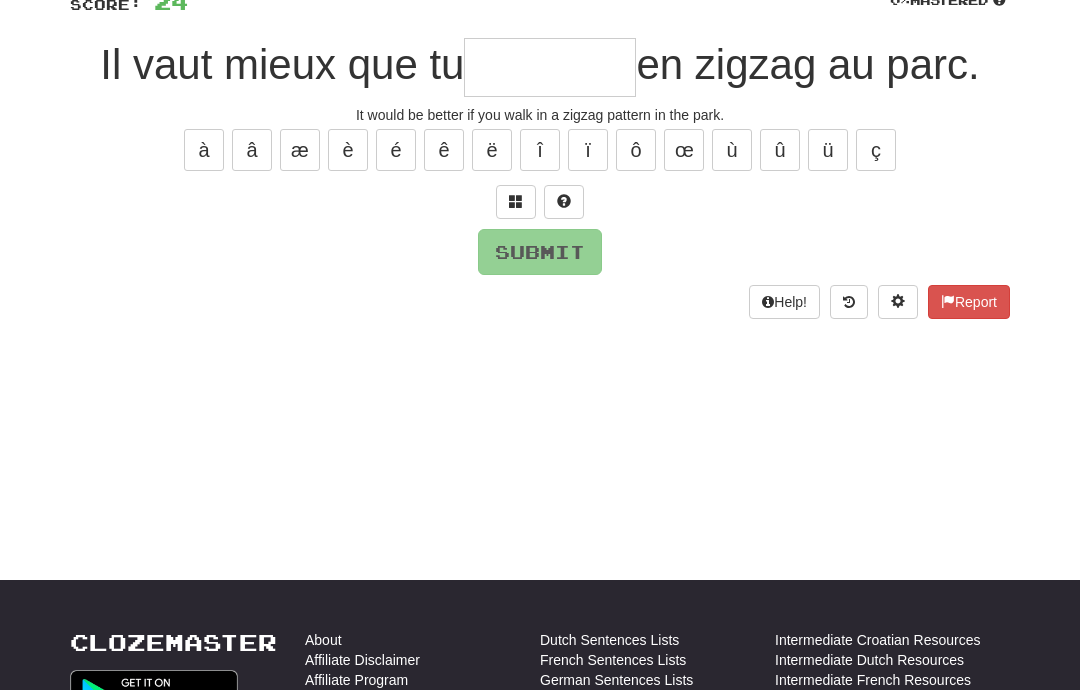 scroll, scrollTop: 159, scrollLeft: 0, axis: vertical 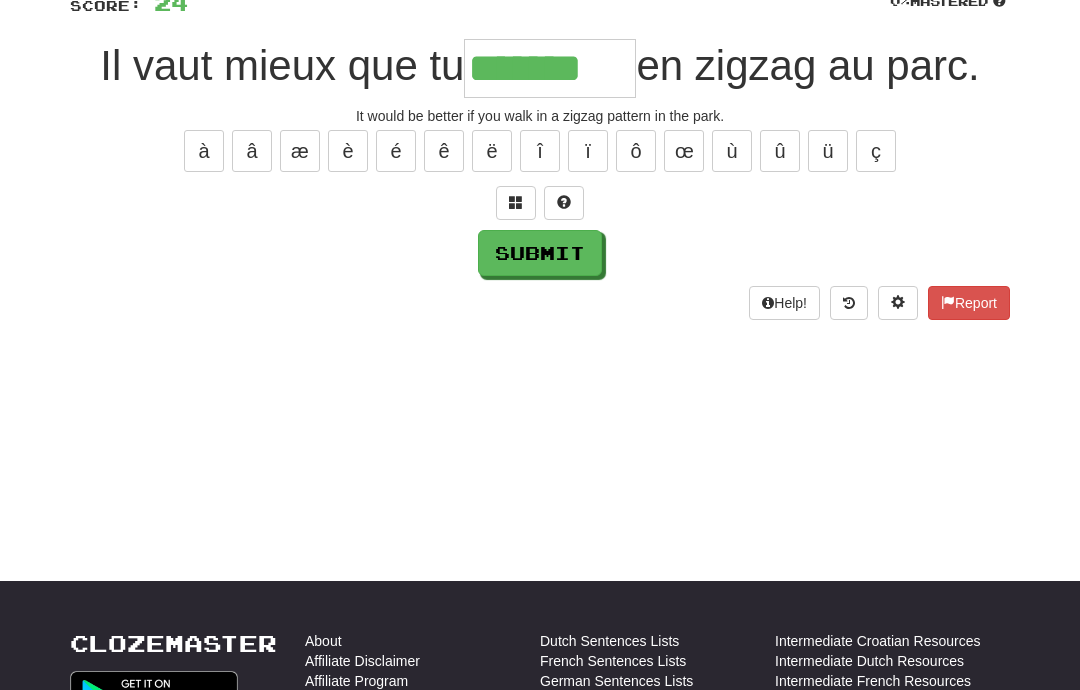 type on "*******" 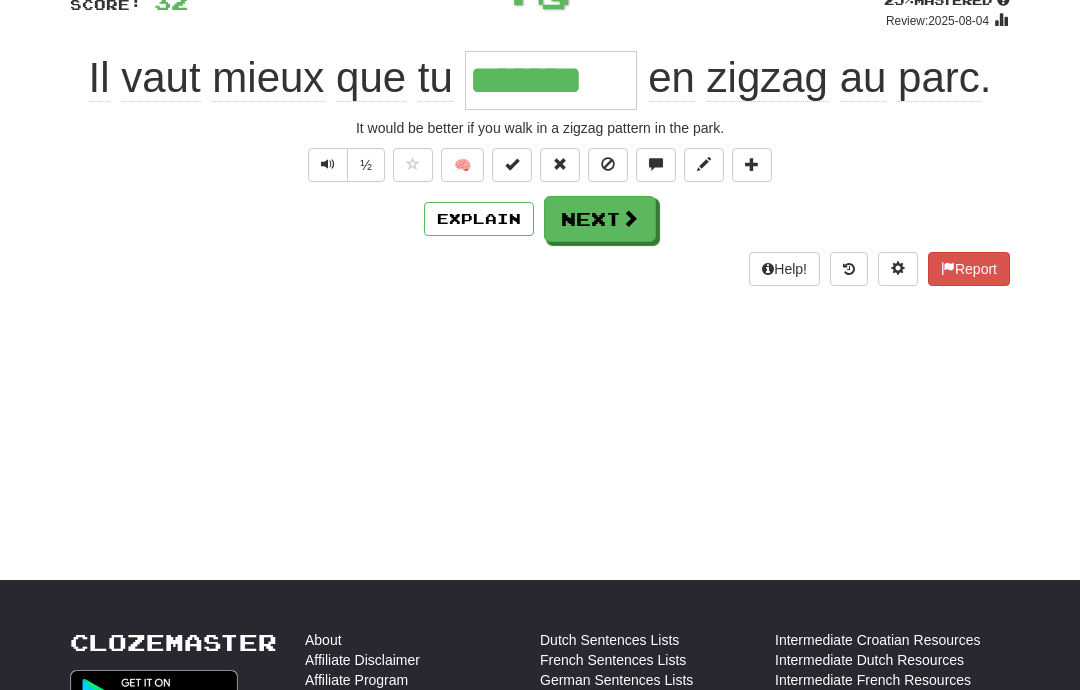 click on "Next" at bounding box center (600, 219) 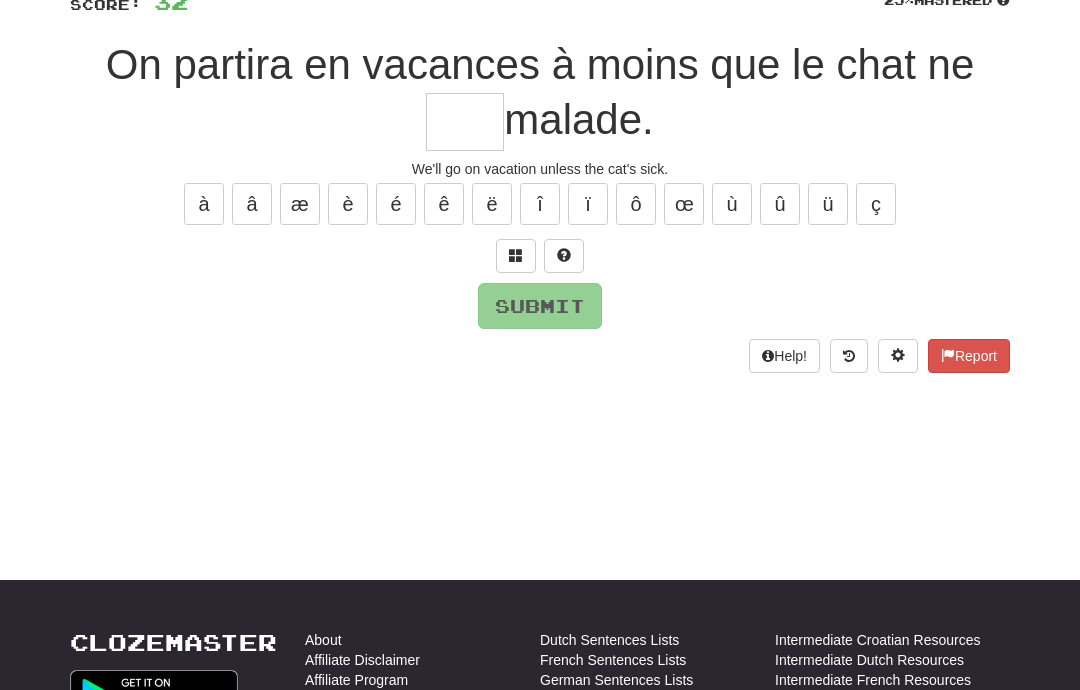 scroll, scrollTop: 159, scrollLeft: 0, axis: vertical 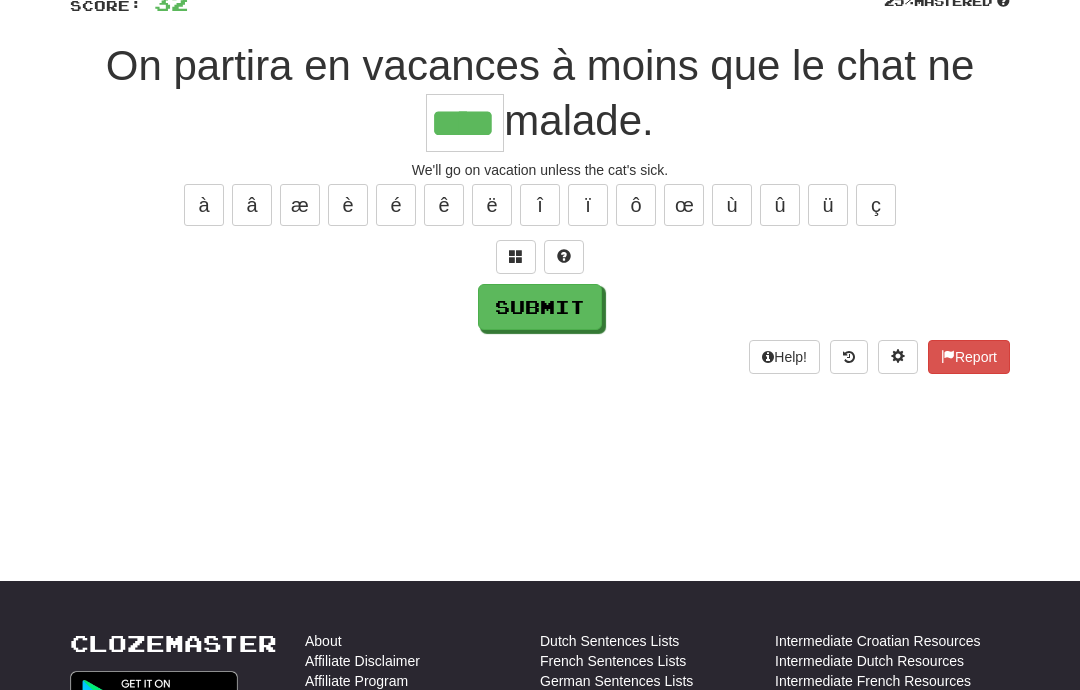 type on "****" 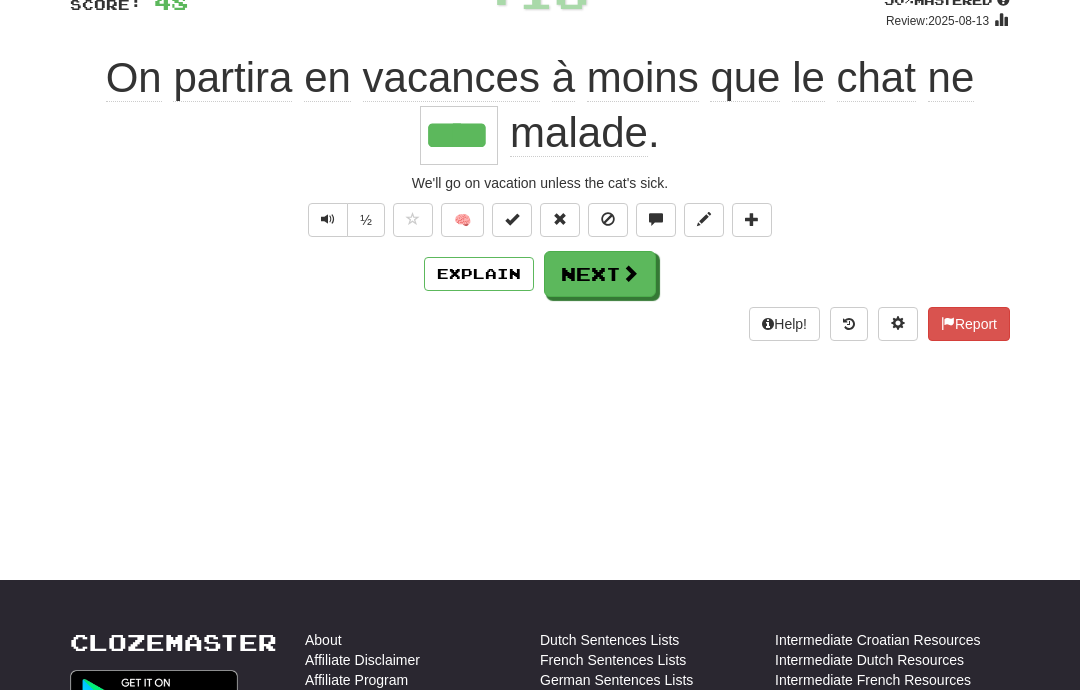 click on "Next" at bounding box center (600, 274) 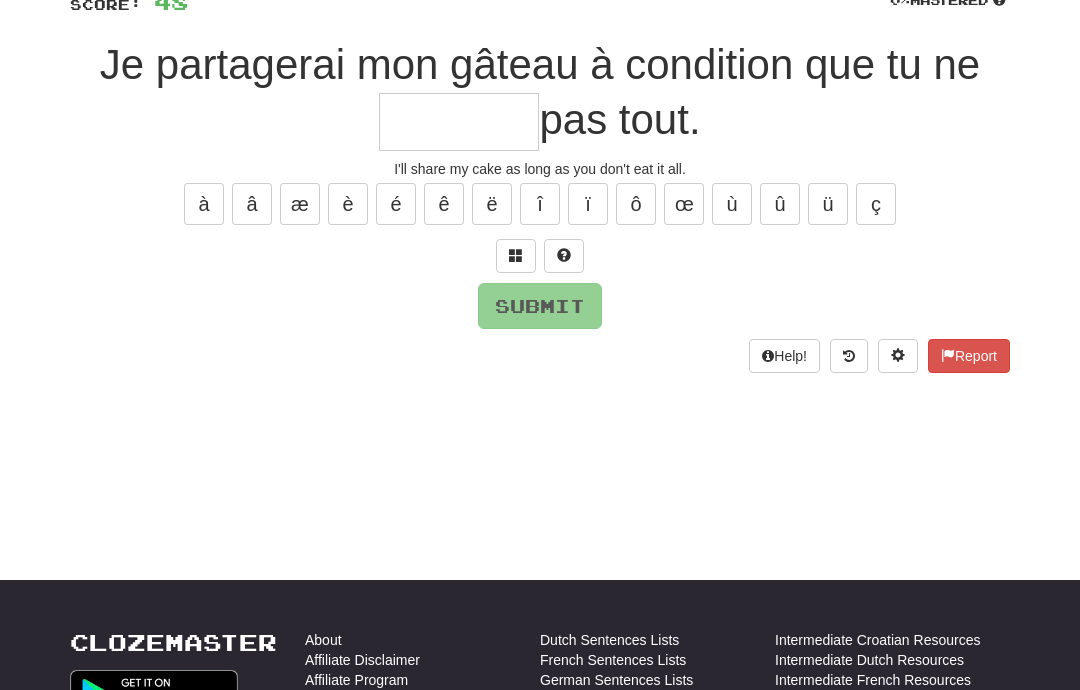 scroll, scrollTop: 159, scrollLeft: 0, axis: vertical 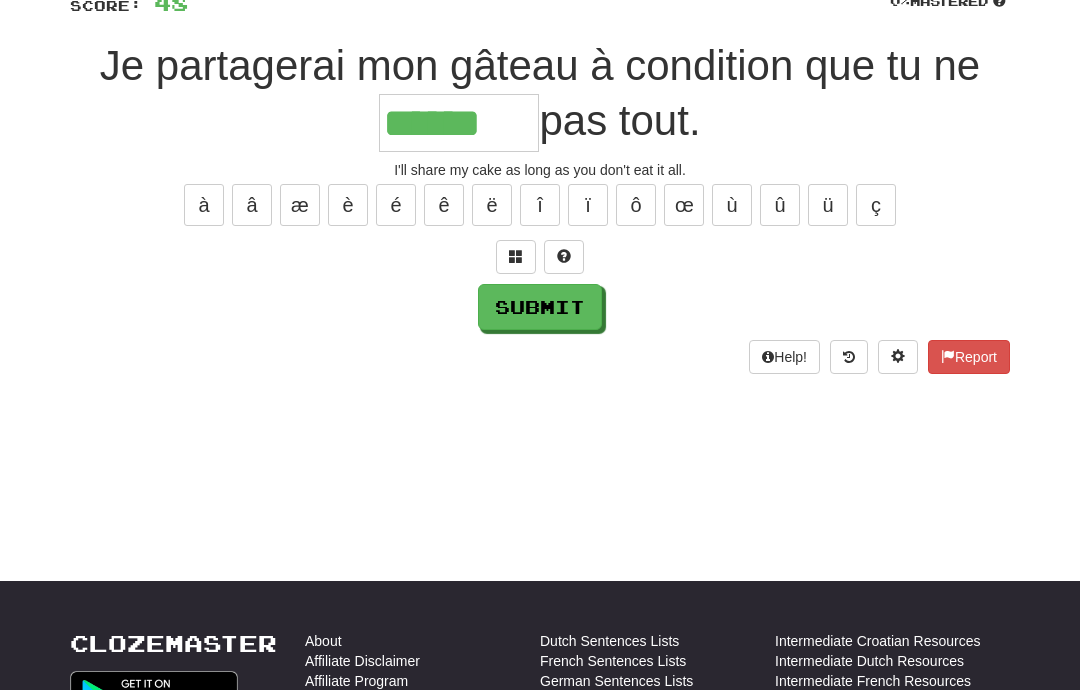 type on "******" 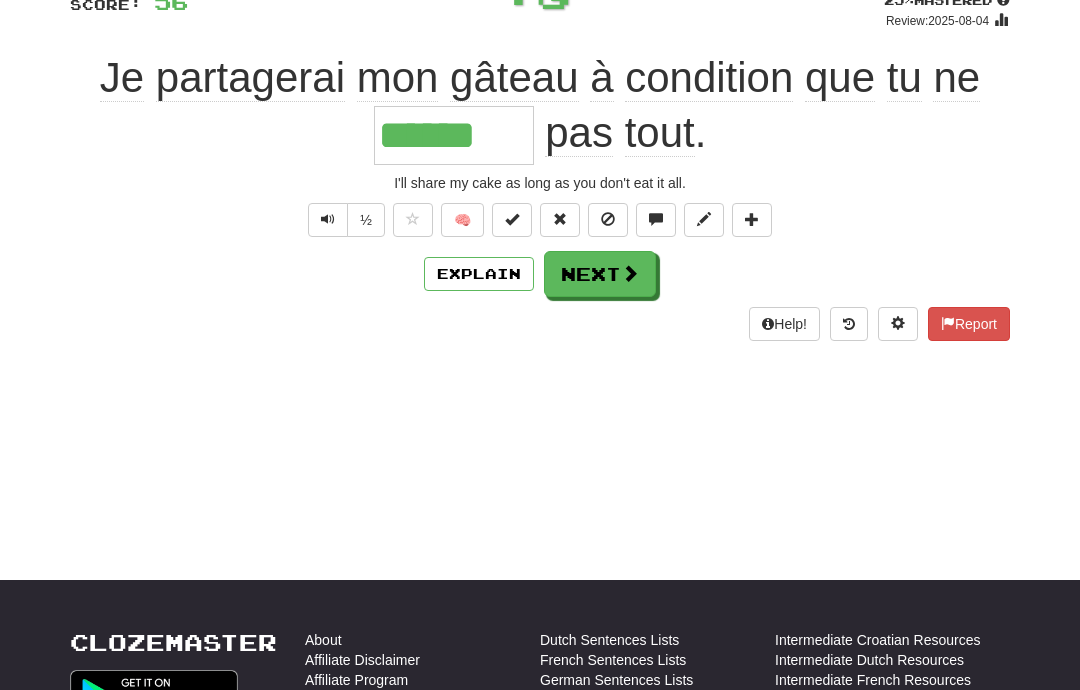 click on "Next" at bounding box center (600, 274) 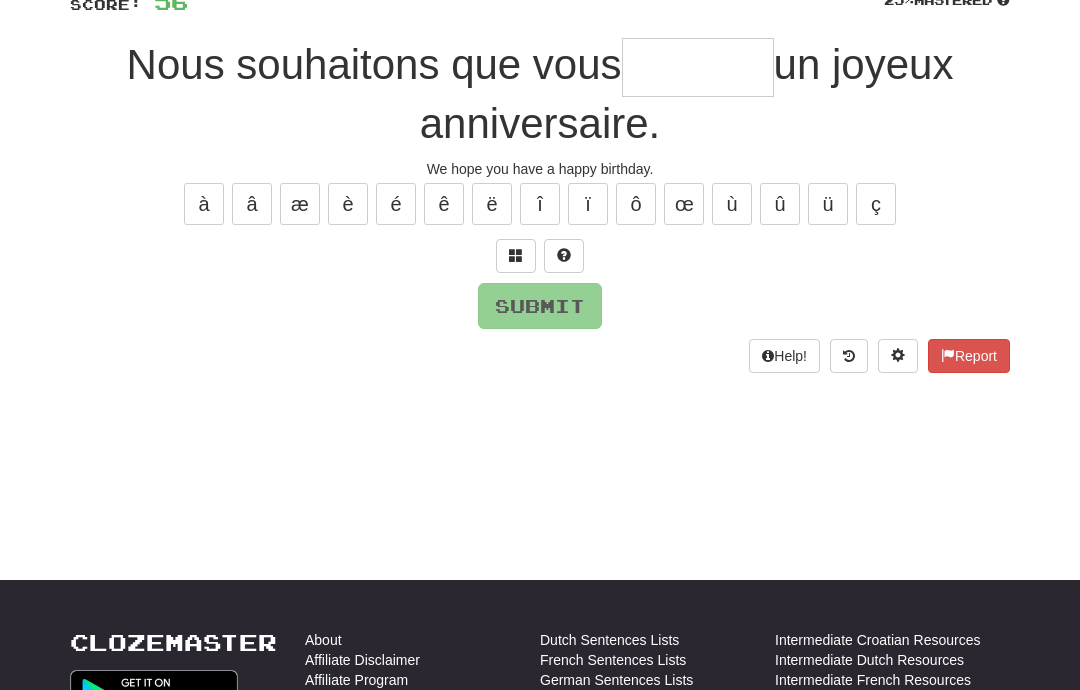 scroll, scrollTop: 159, scrollLeft: 0, axis: vertical 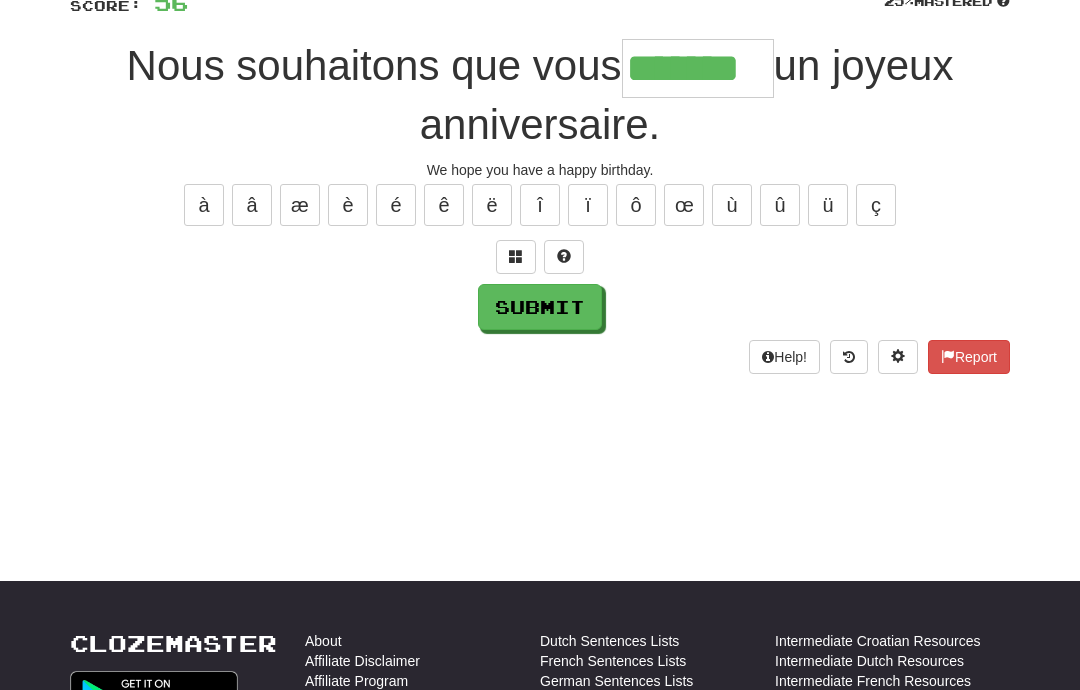 type on "*******" 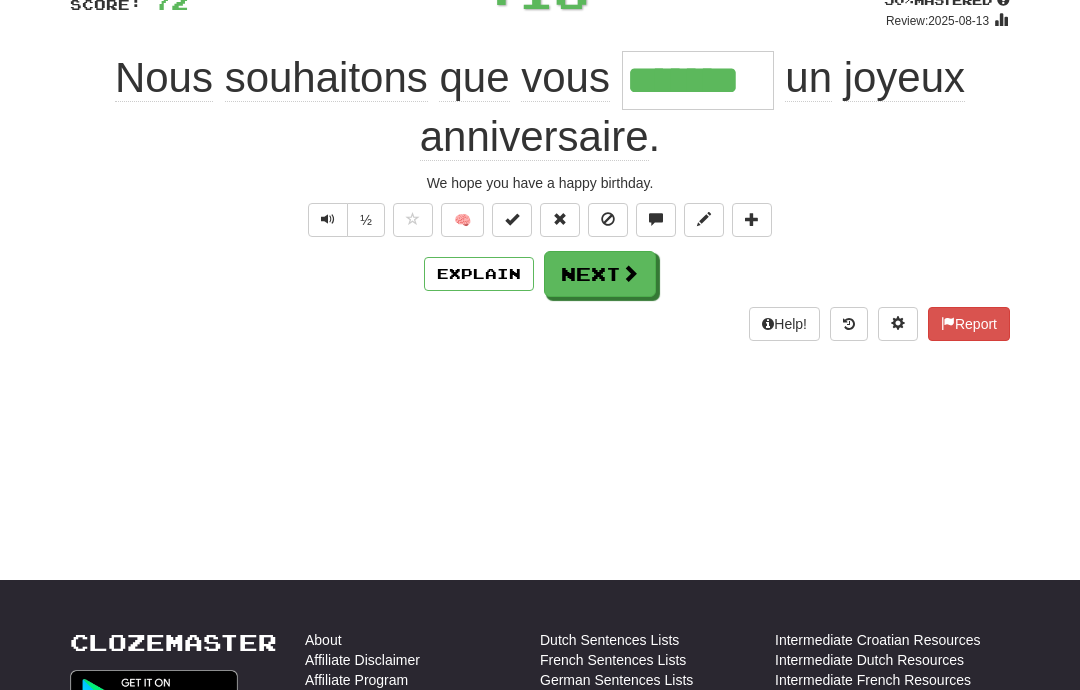 click on "Next" at bounding box center [600, 274] 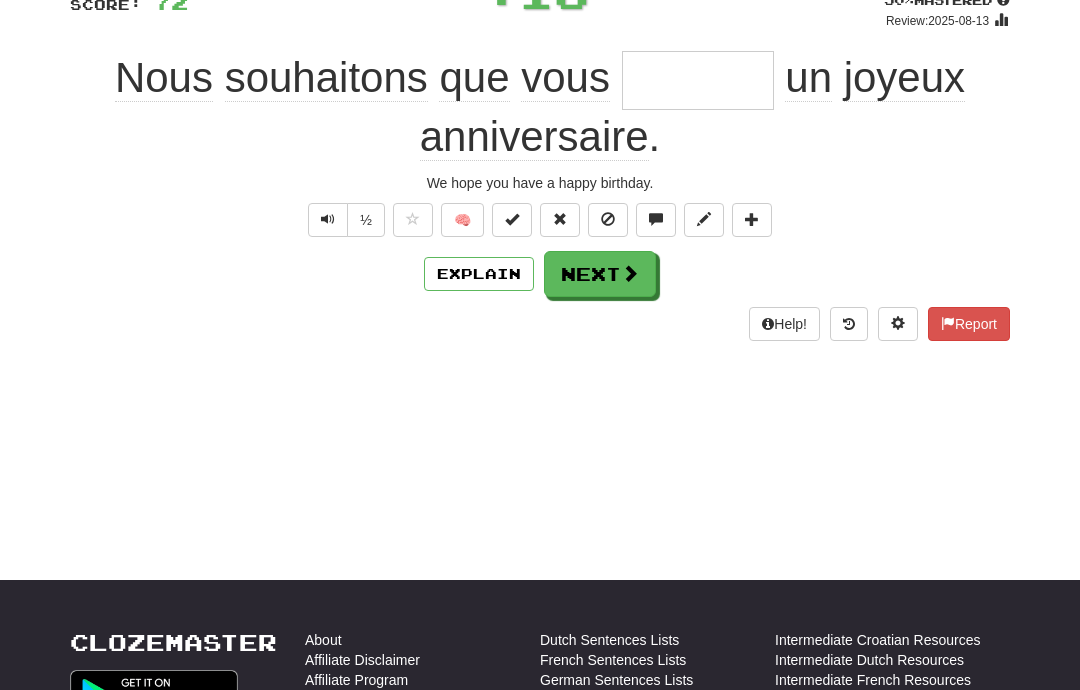 scroll, scrollTop: 159, scrollLeft: 0, axis: vertical 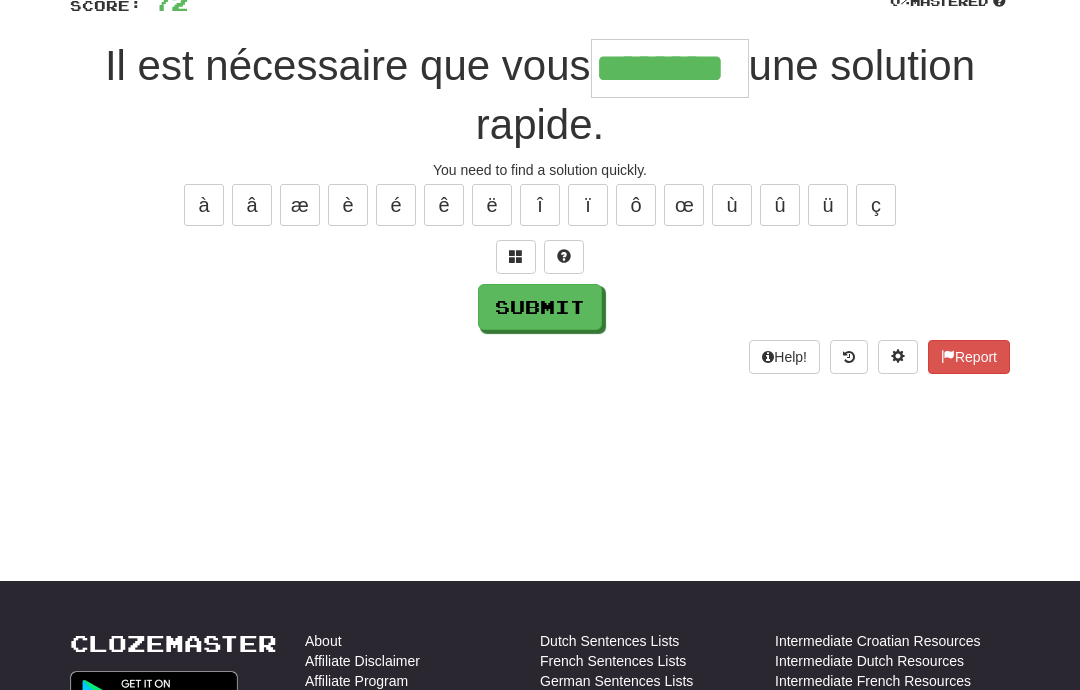 type on "********" 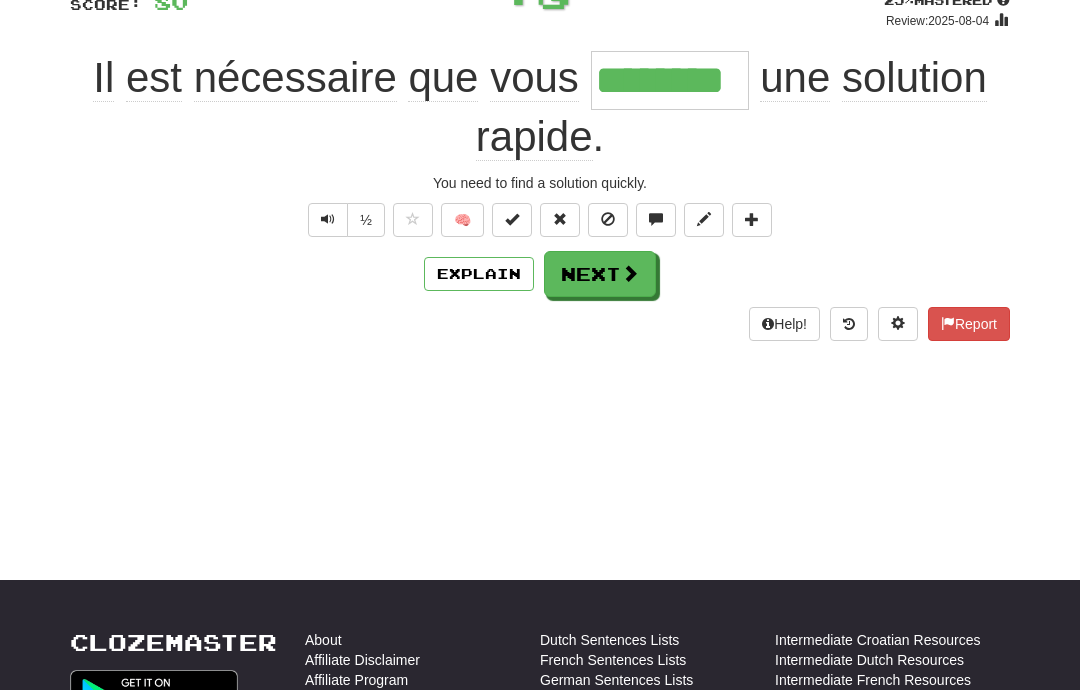 click at bounding box center (630, 273) 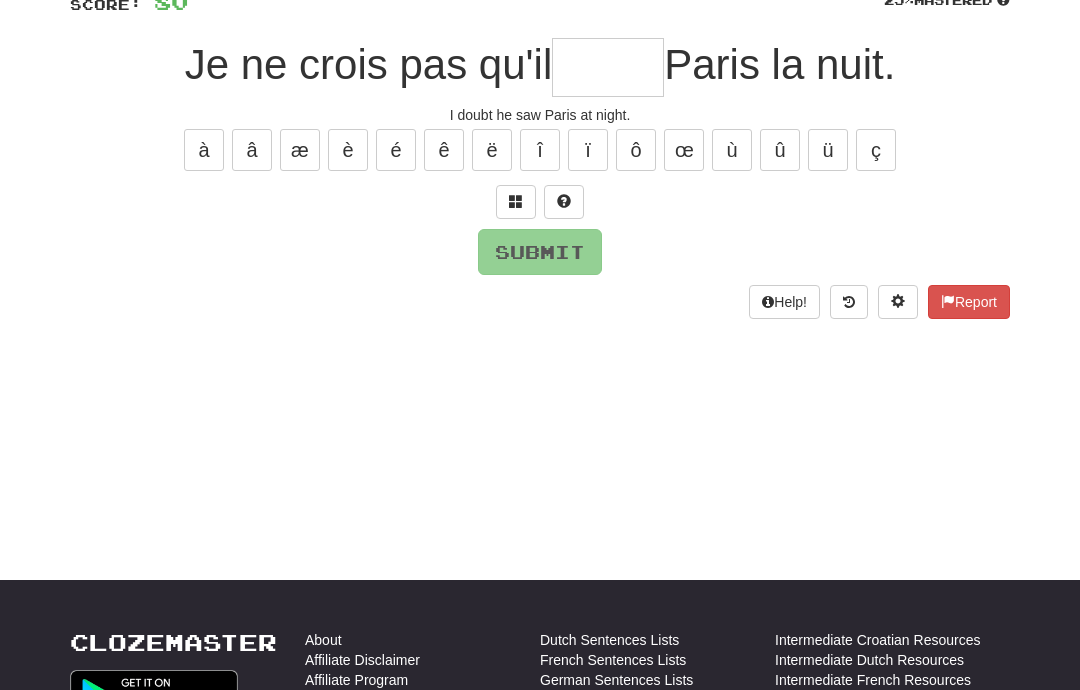 scroll, scrollTop: 159, scrollLeft: 0, axis: vertical 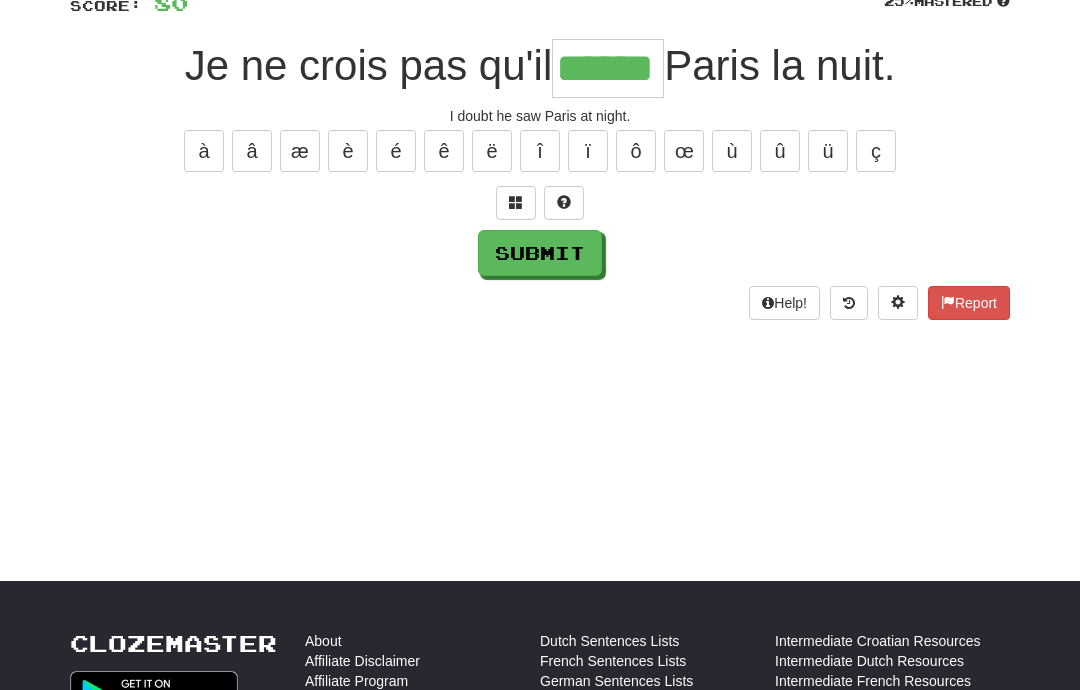 type on "******" 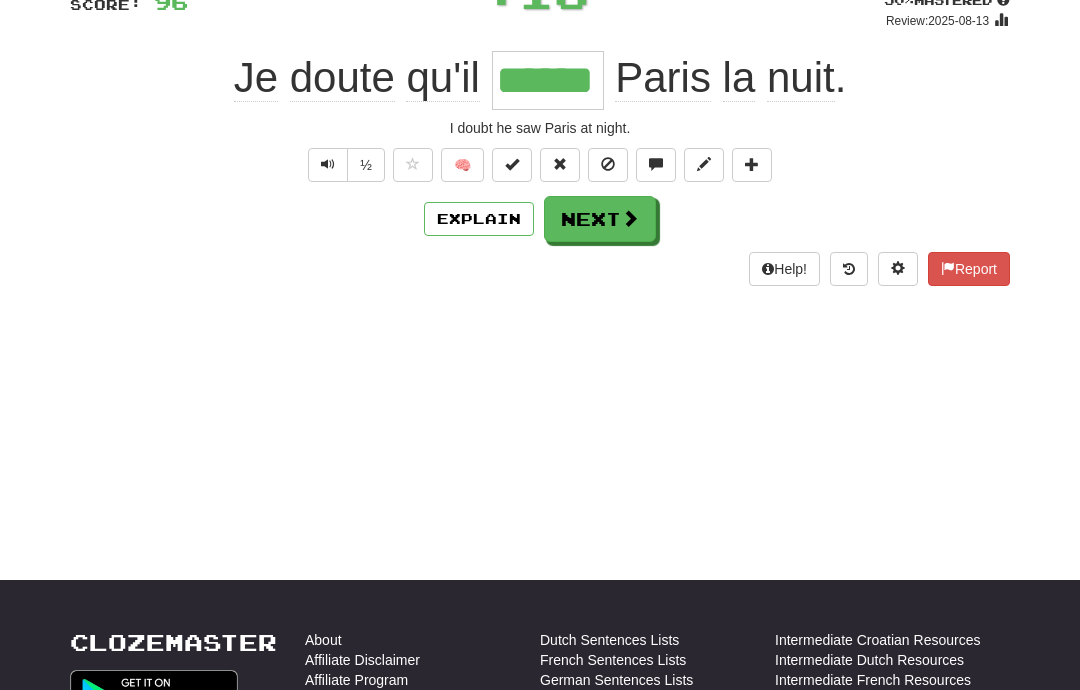 click at bounding box center [630, 218] 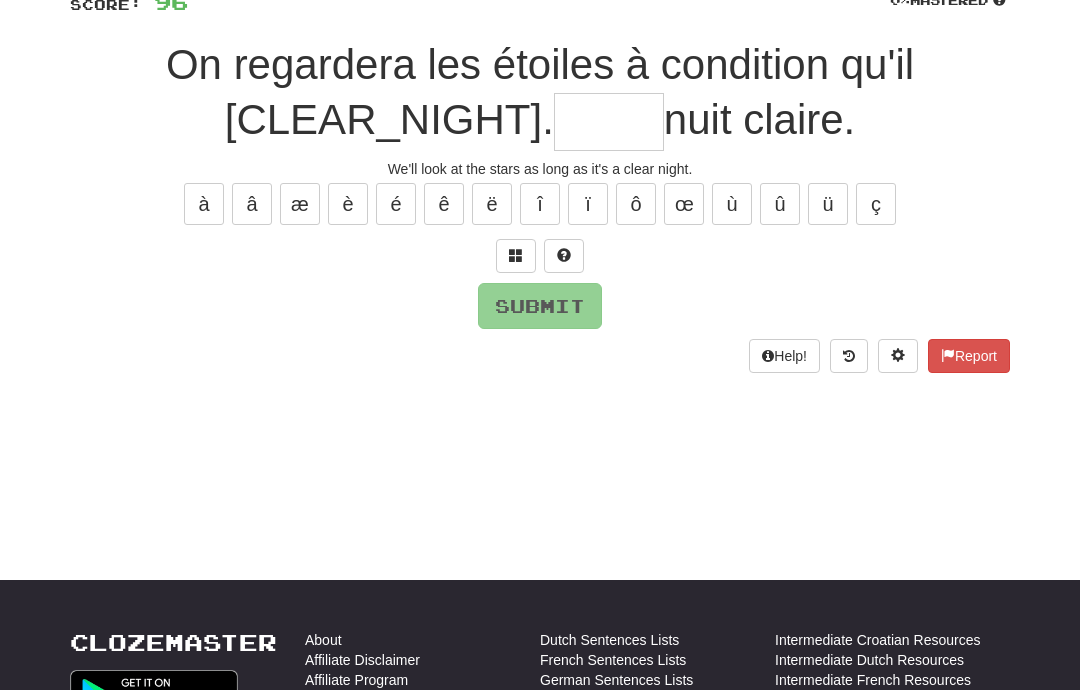 scroll, scrollTop: 159, scrollLeft: 0, axis: vertical 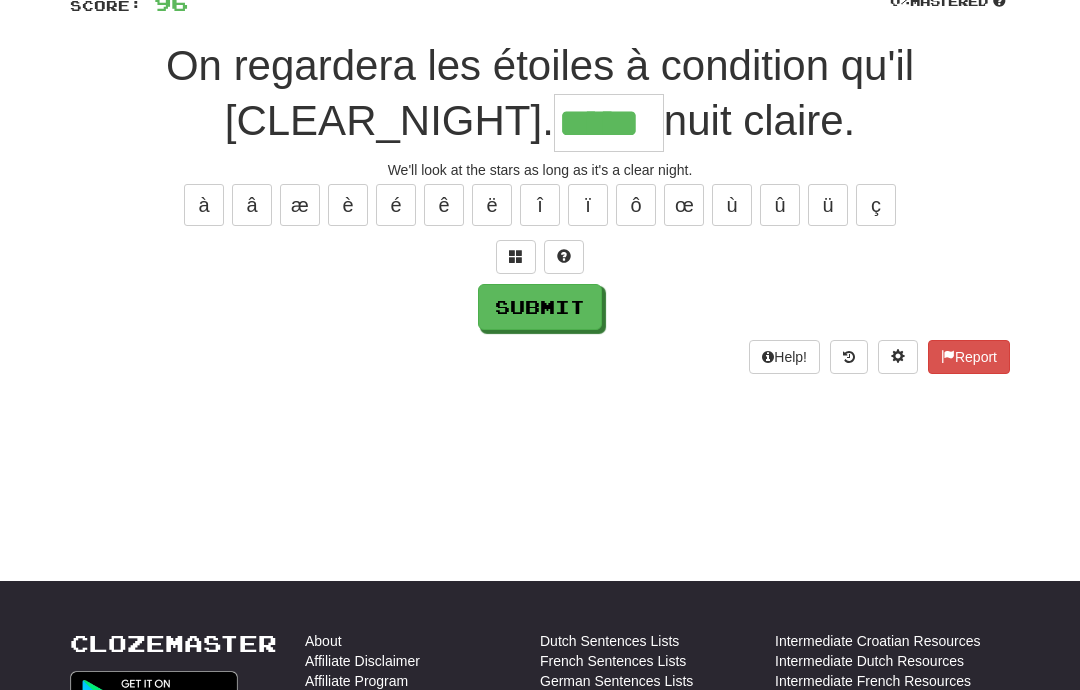 type on "*****" 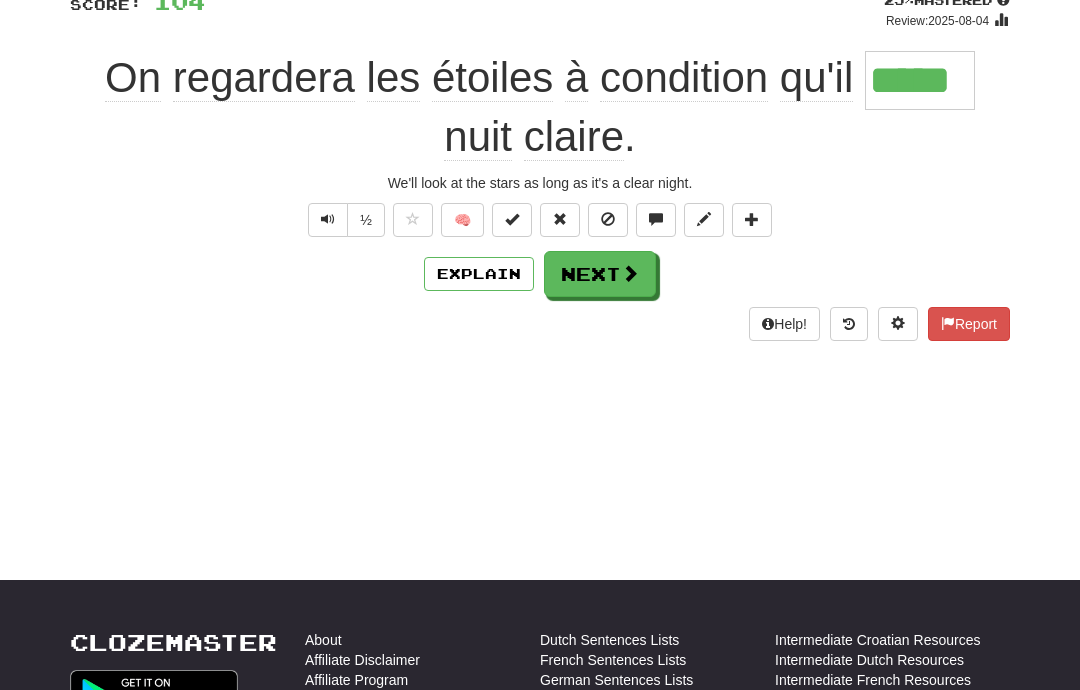 click on "Next" at bounding box center [600, 274] 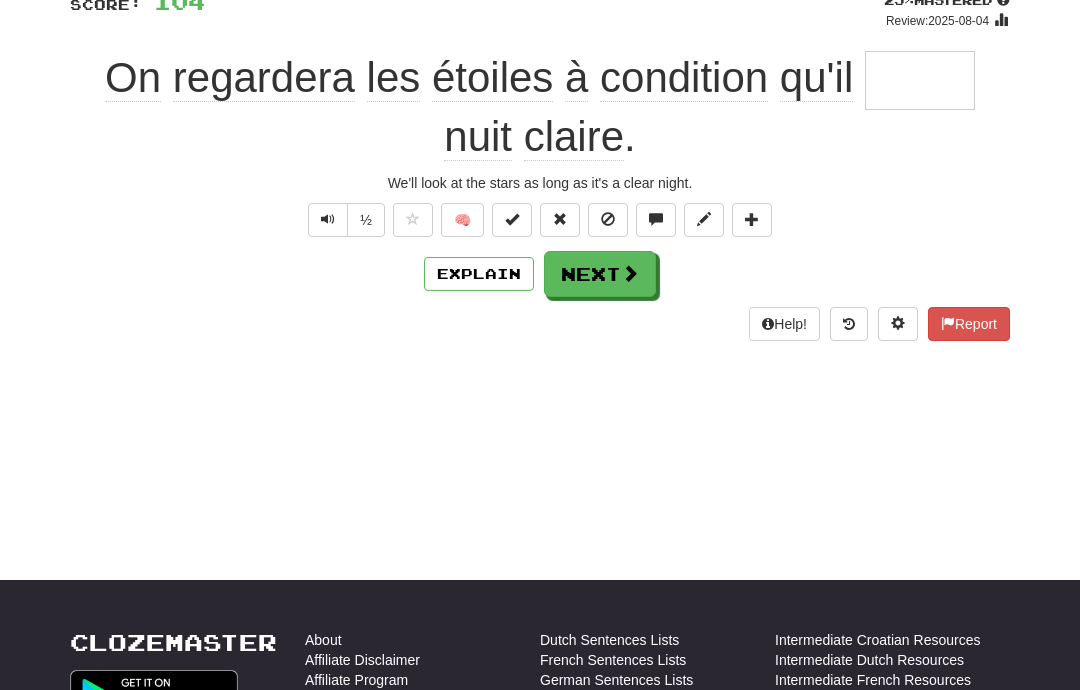 scroll, scrollTop: 159, scrollLeft: 0, axis: vertical 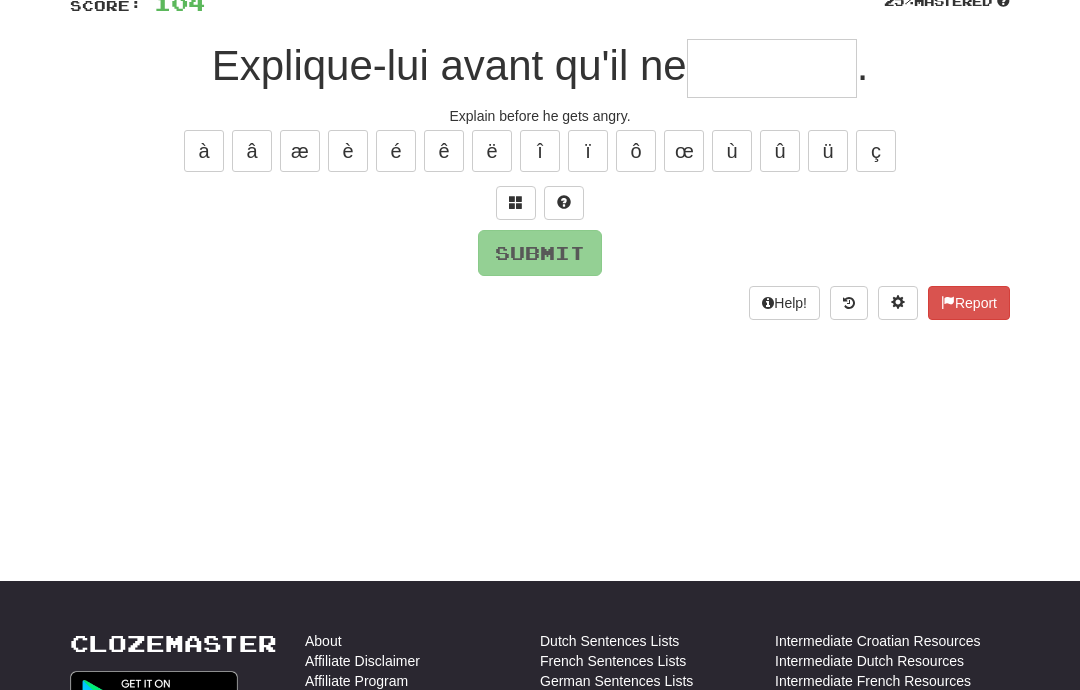 type on "*" 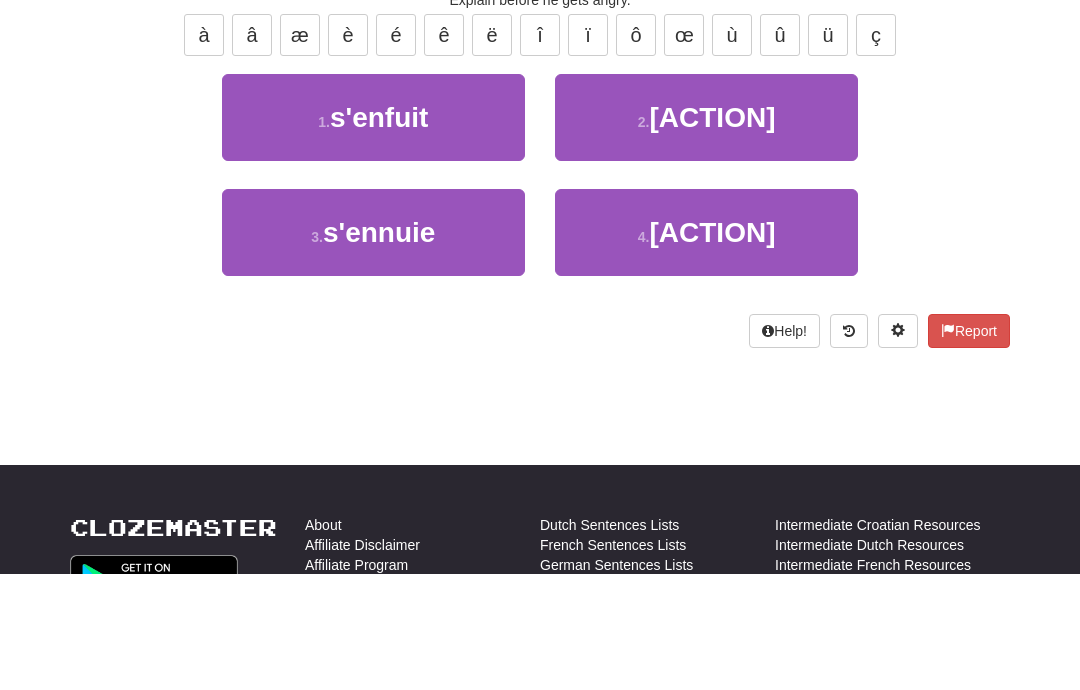 click on "4 .  s'énerve" at bounding box center [706, 348] 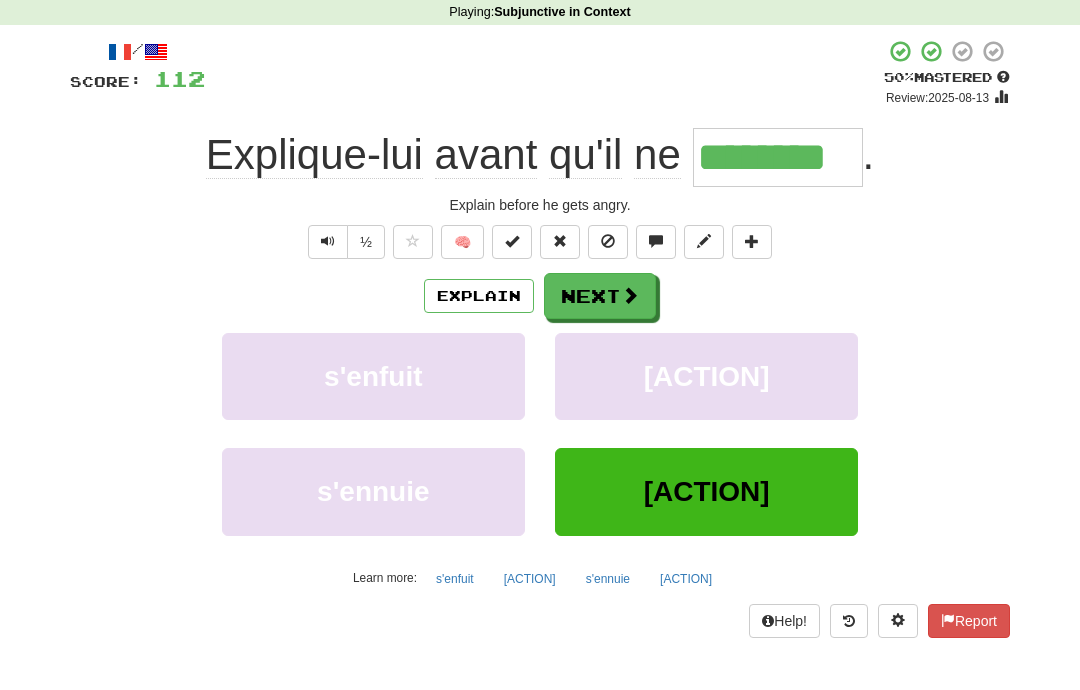 scroll, scrollTop: 83, scrollLeft: 0, axis: vertical 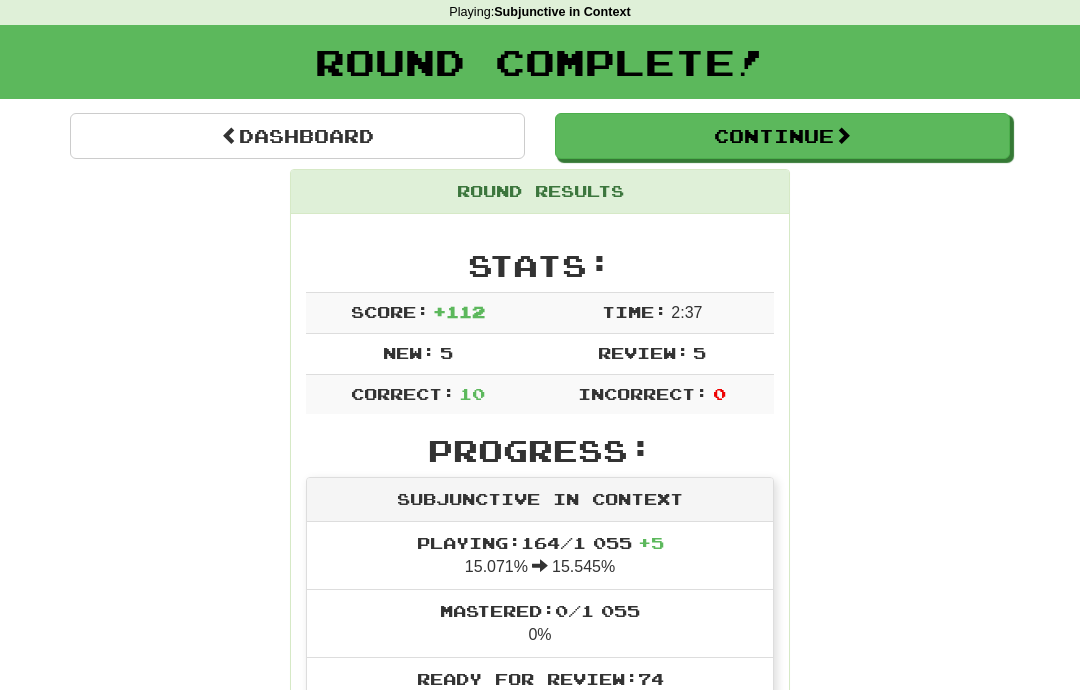 click on "Continue" at bounding box center [782, 136] 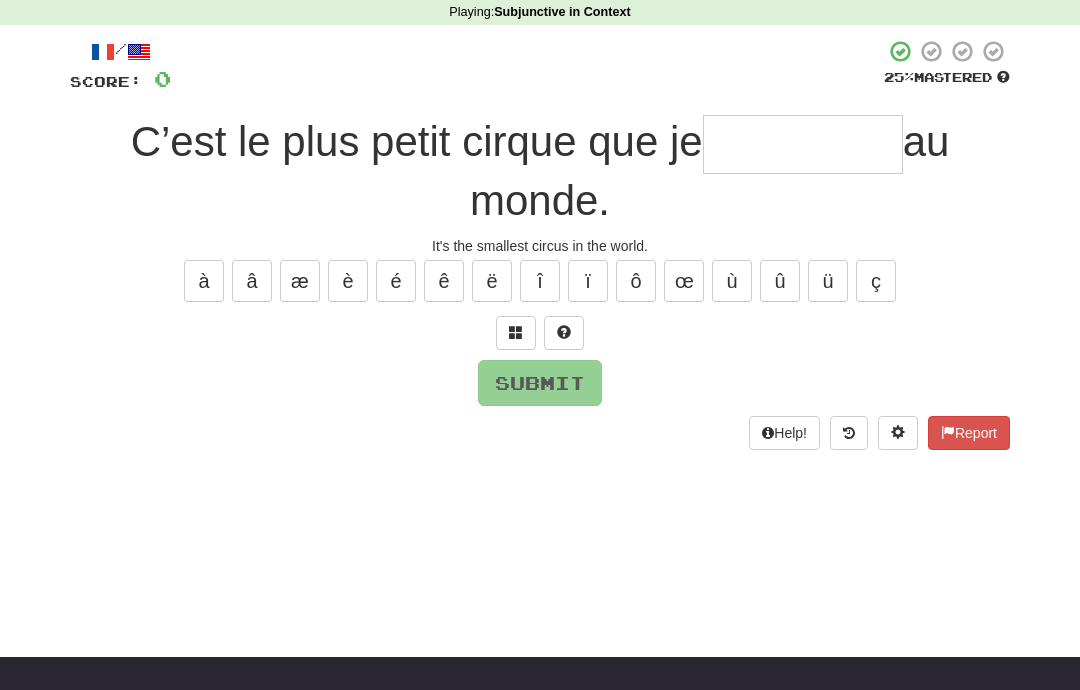 click at bounding box center [516, 332] 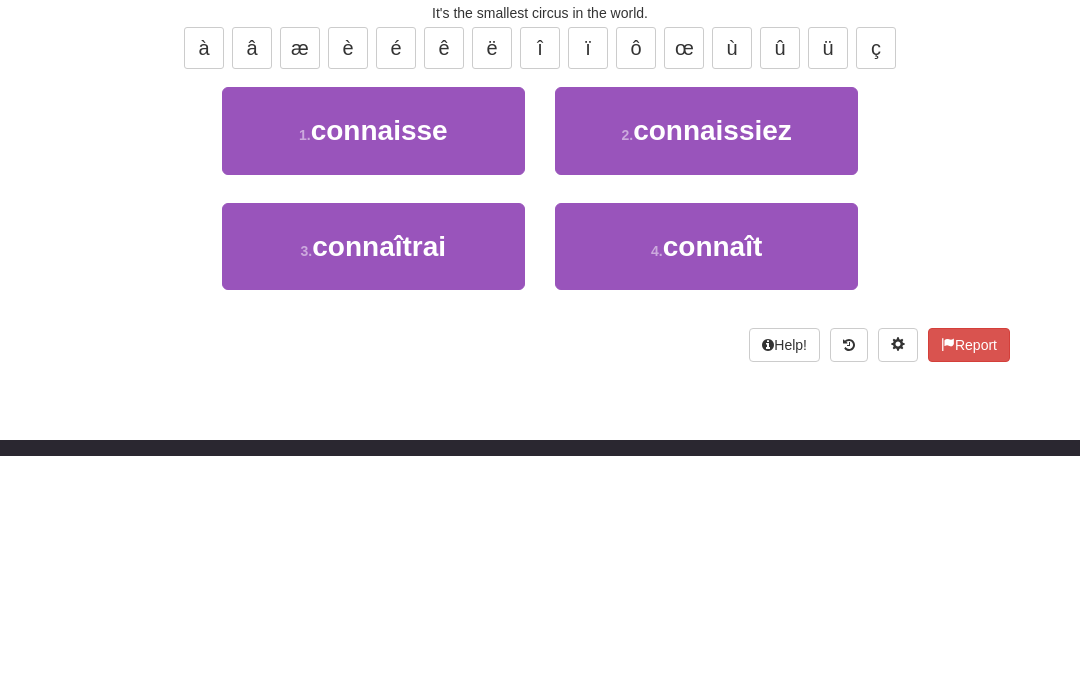 click on "1 .  connaisse" at bounding box center [373, 364] 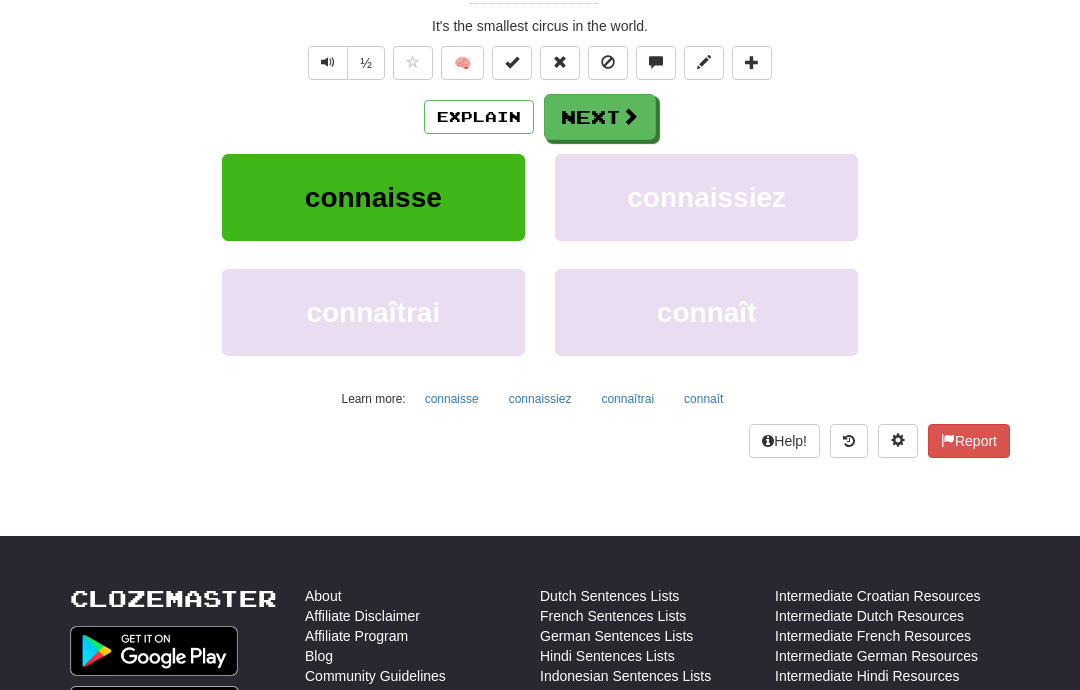 click on "Next" at bounding box center (600, 117) 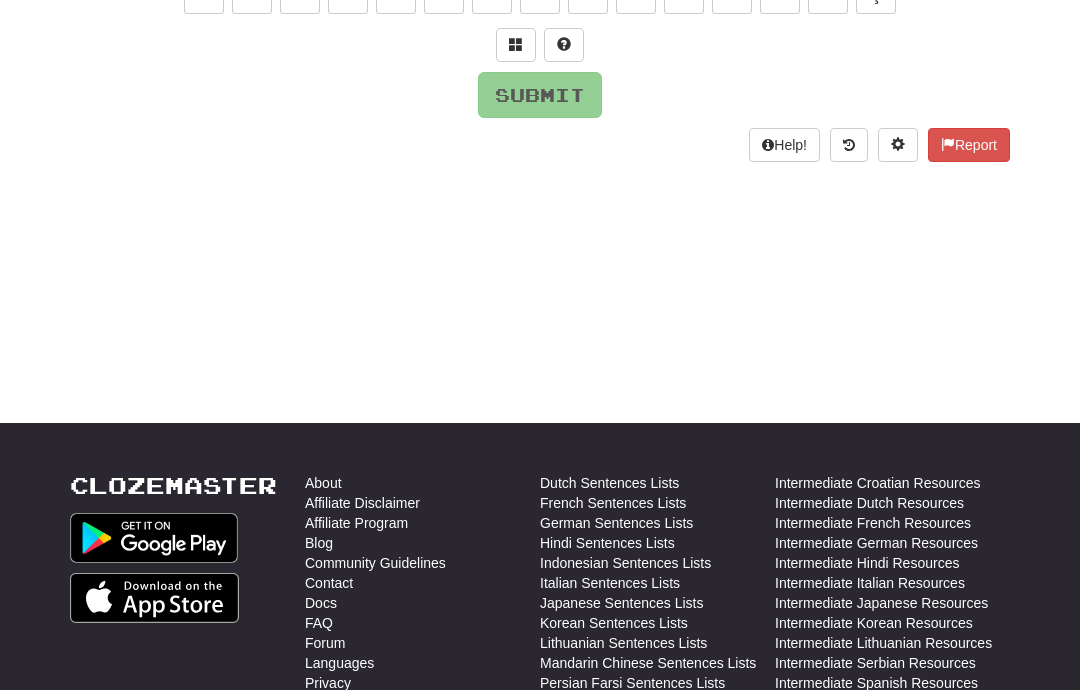 scroll, scrollTop: 66, scrollLeft: 0, axis: vertical 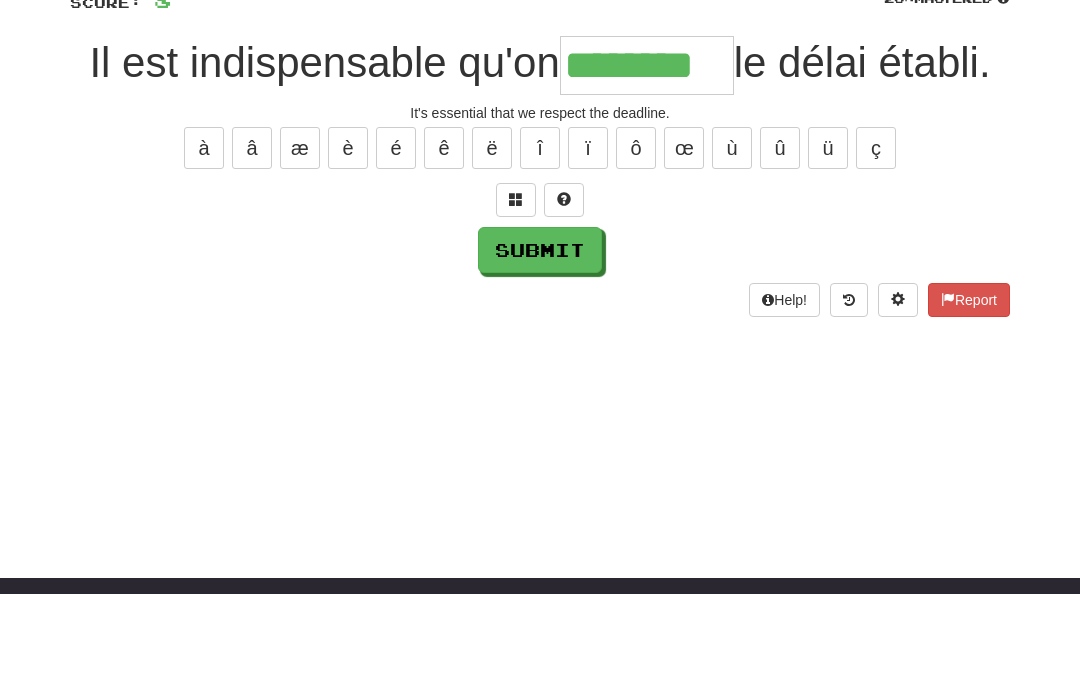 type on "********" 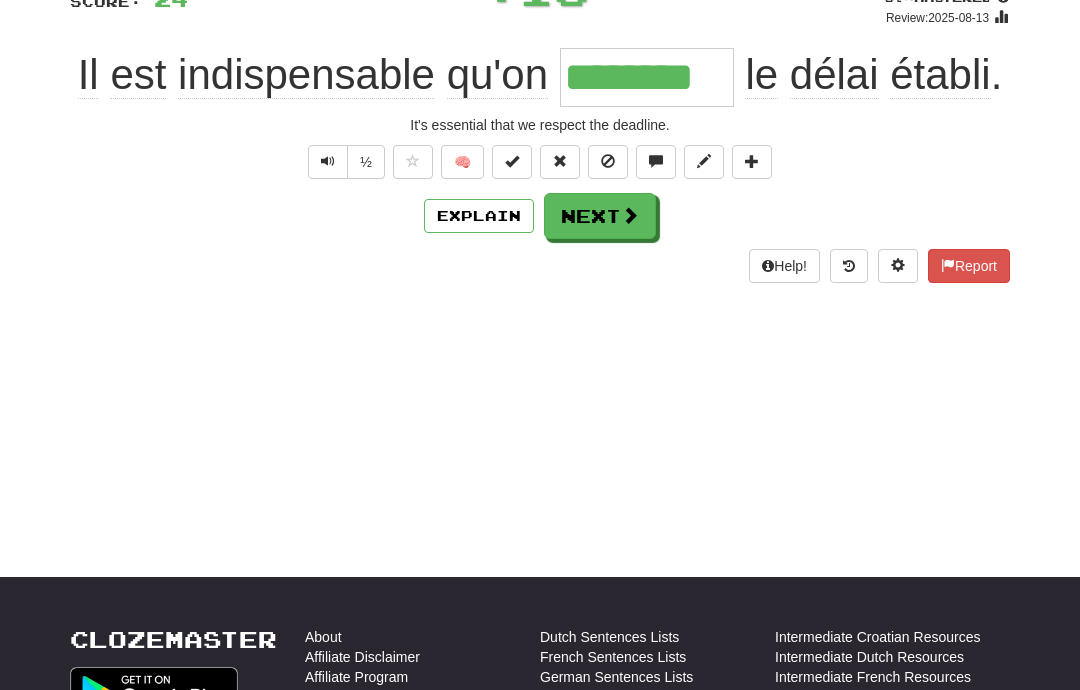 click at bounding box center [630, 215] 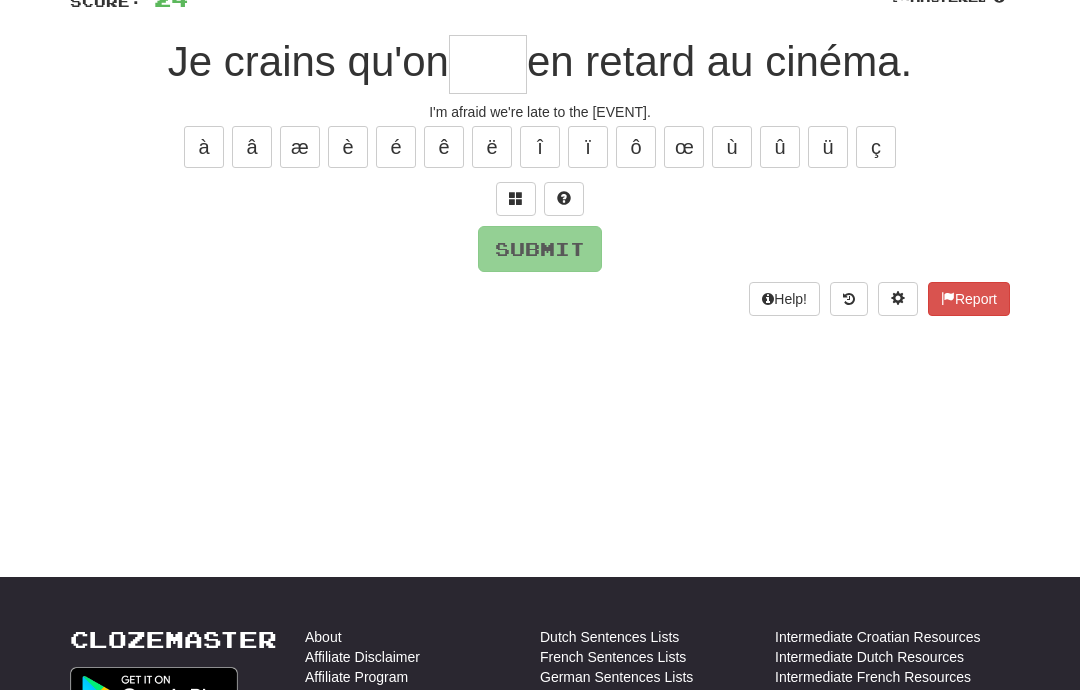 scroll, scrollTop: 162, scrollLeft: 0, axis: vertical 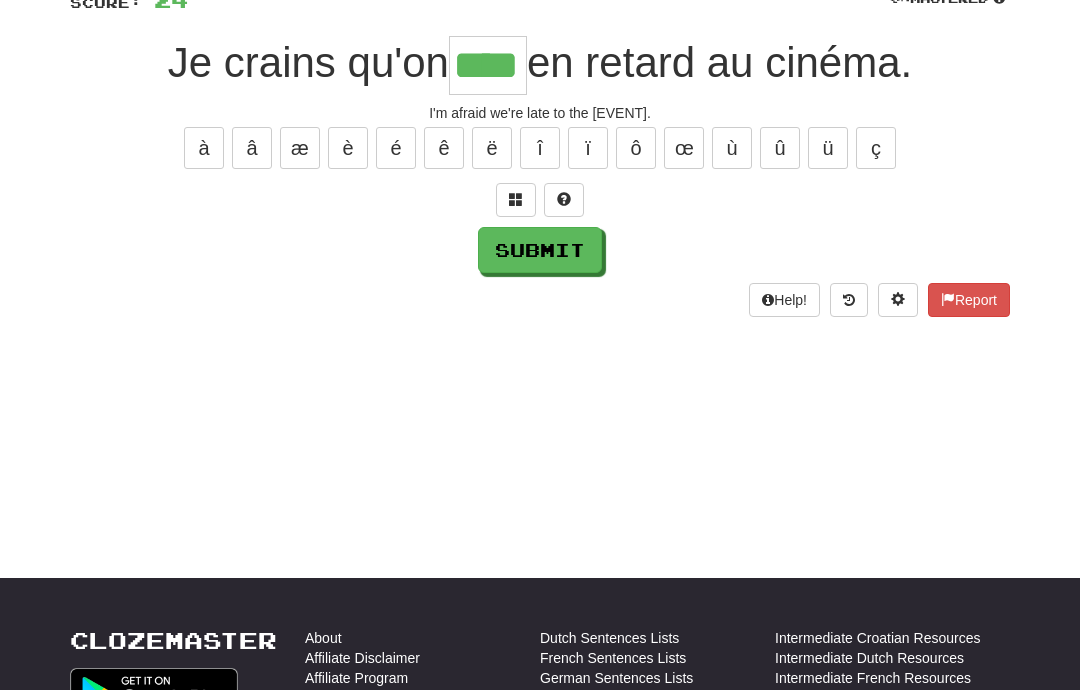 type on "****" 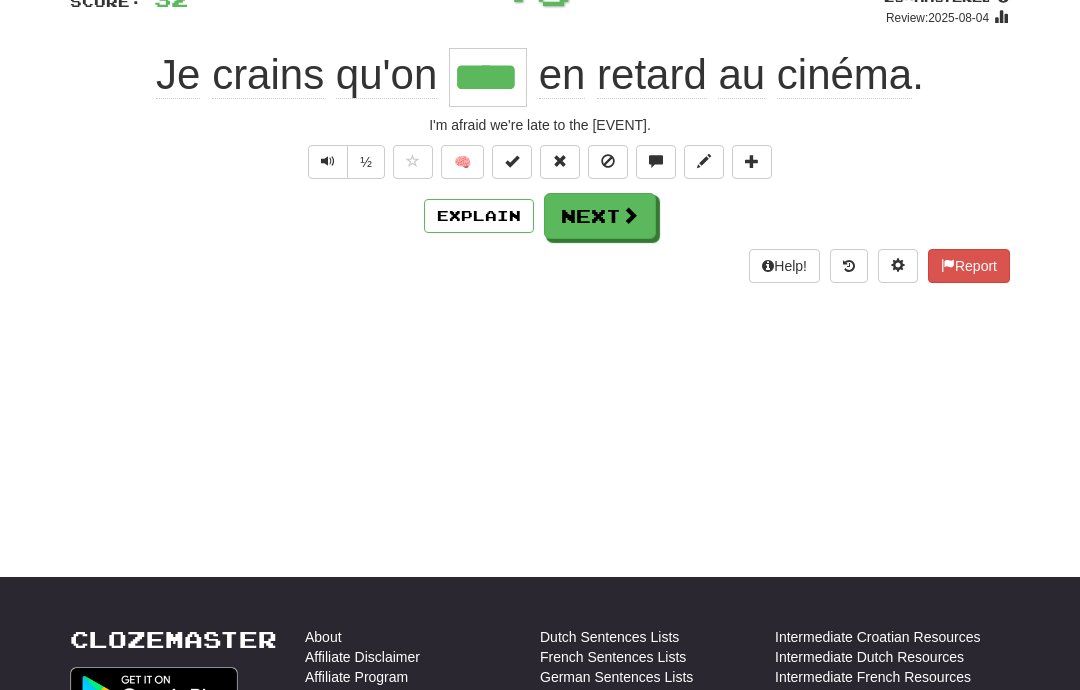 click at bounding box center [630, 215] 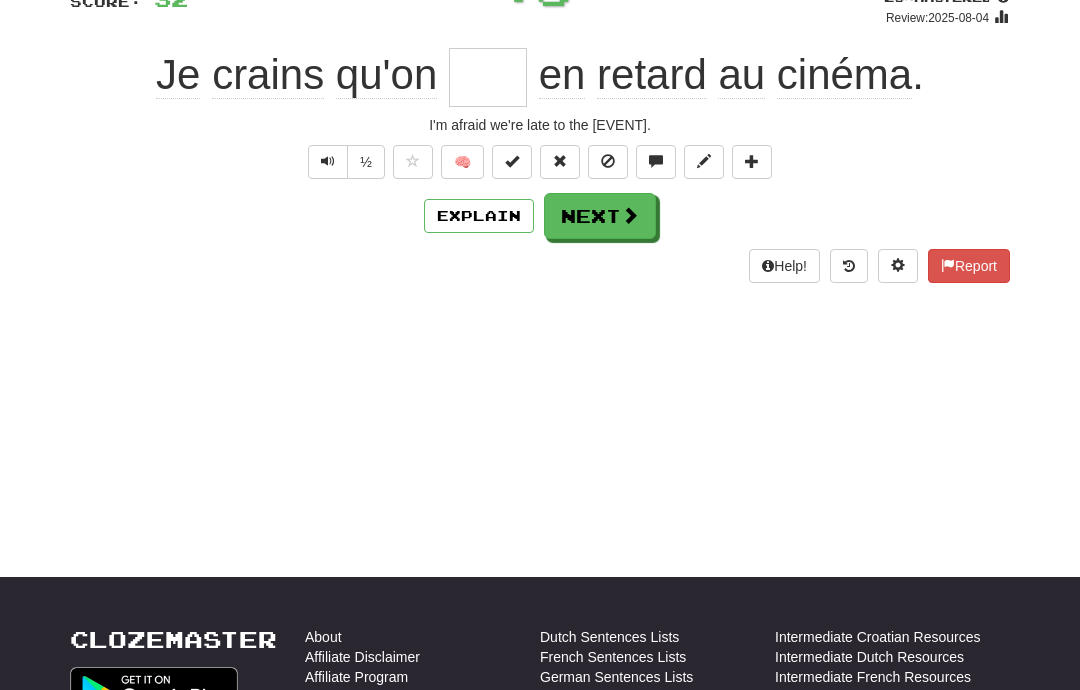 scroll, scrollTop: 162, scrollLeft: 0, axis: vertical 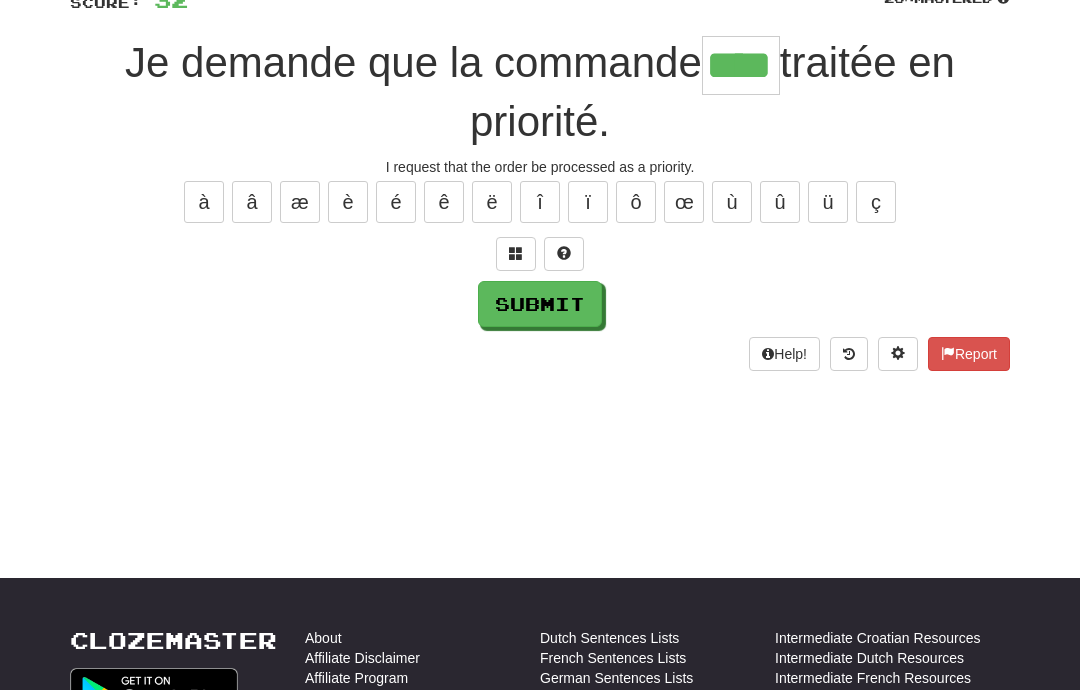 type on "****" 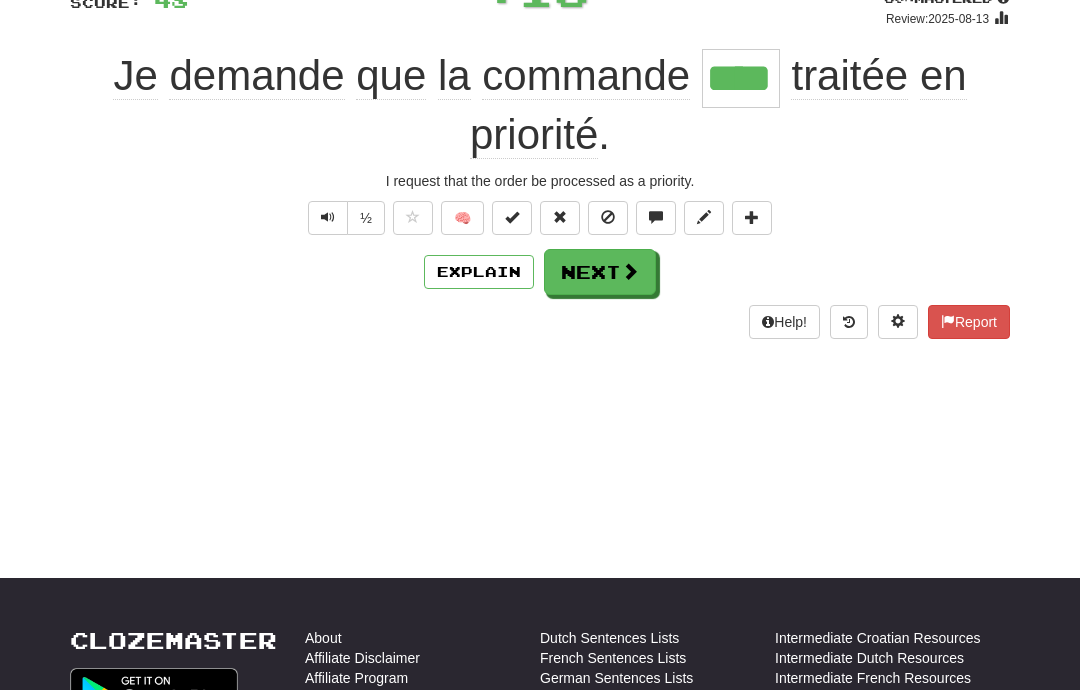 scroll, scrollTop: 163, scrollLeft: 0, axis: vertical 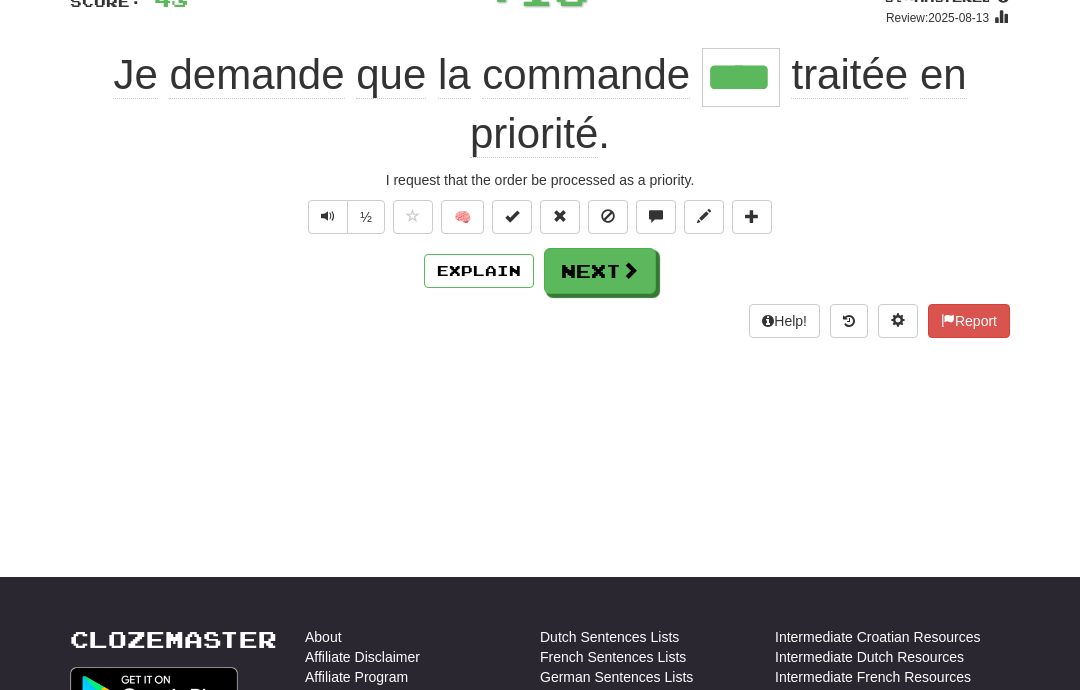 click on "Next" at bounding box center (600, 271) 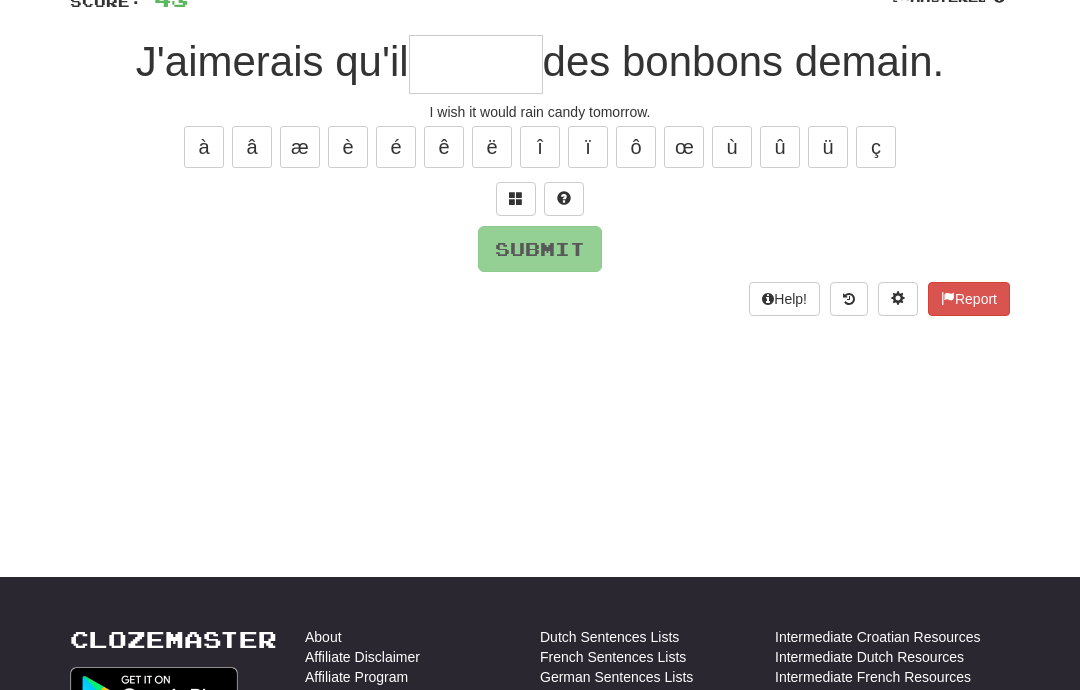 scroll, scrollTop: 162, scrollLeft: 0, axis: vertical 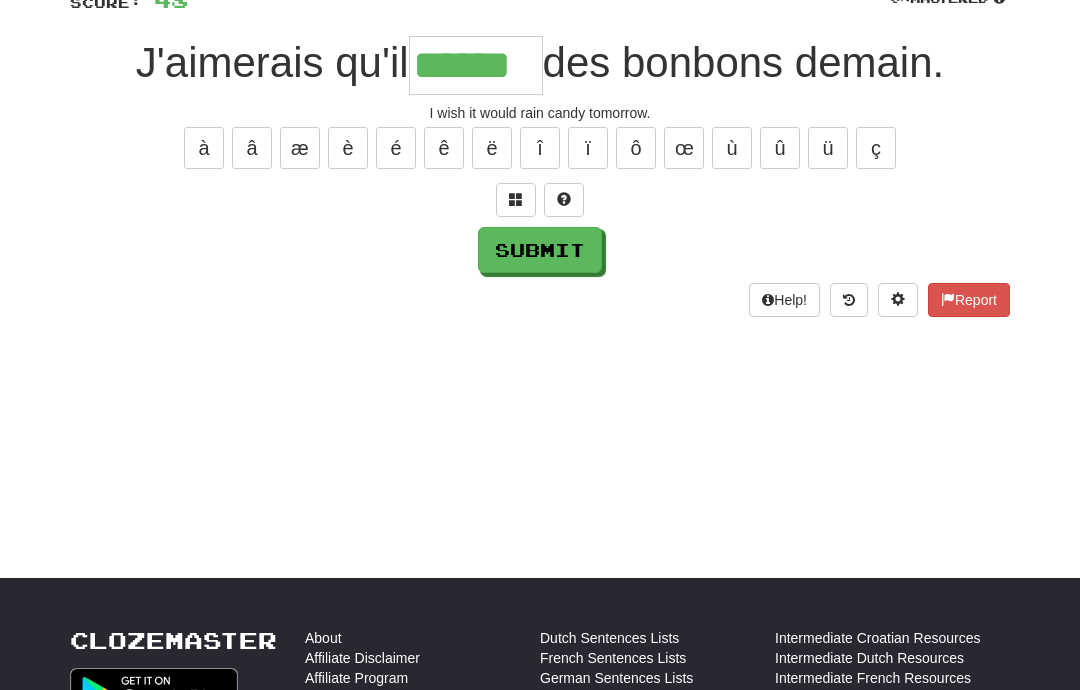type on "******" 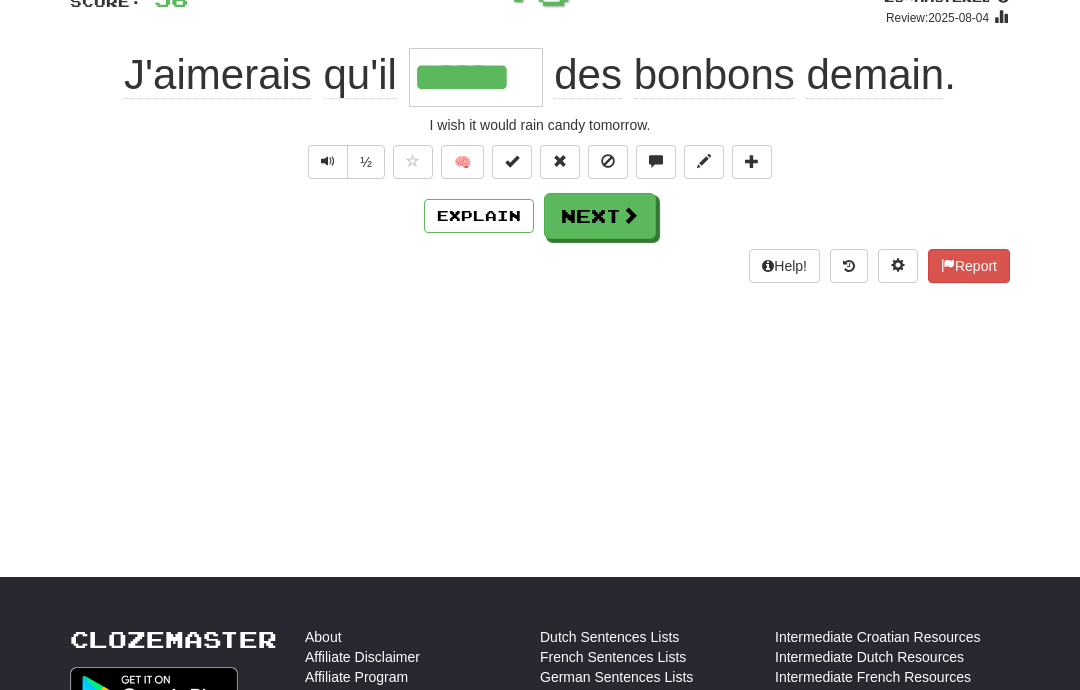 click on "Next" at bounding box center [600, 216] 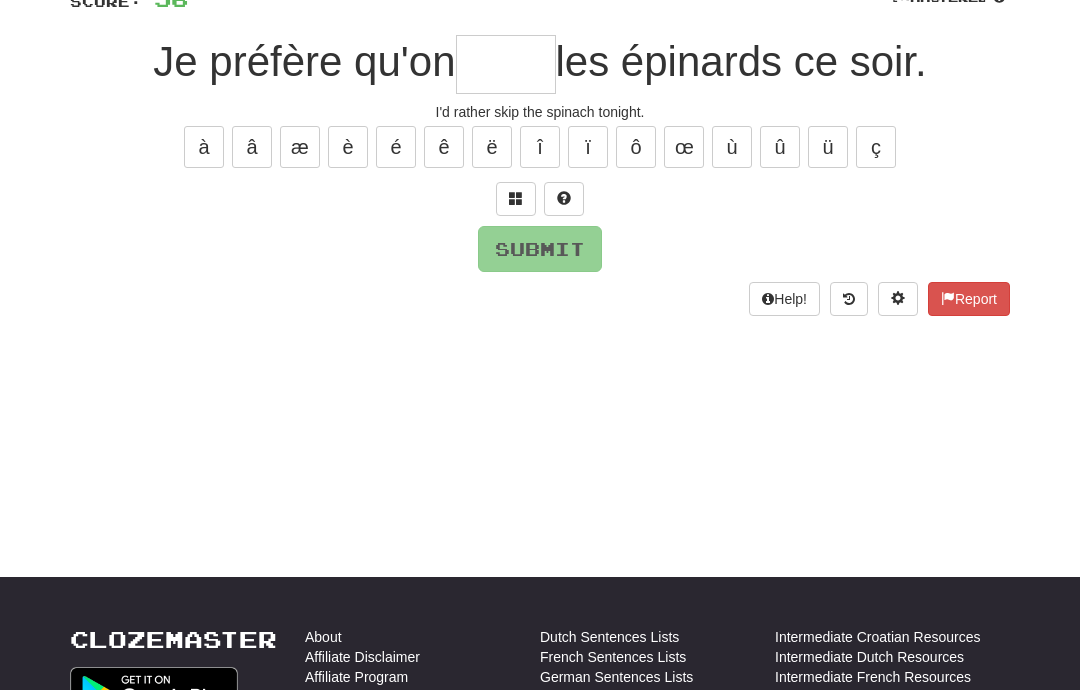 scroll, scrollTop: 162, scrollLeft: 0, axis: vertical 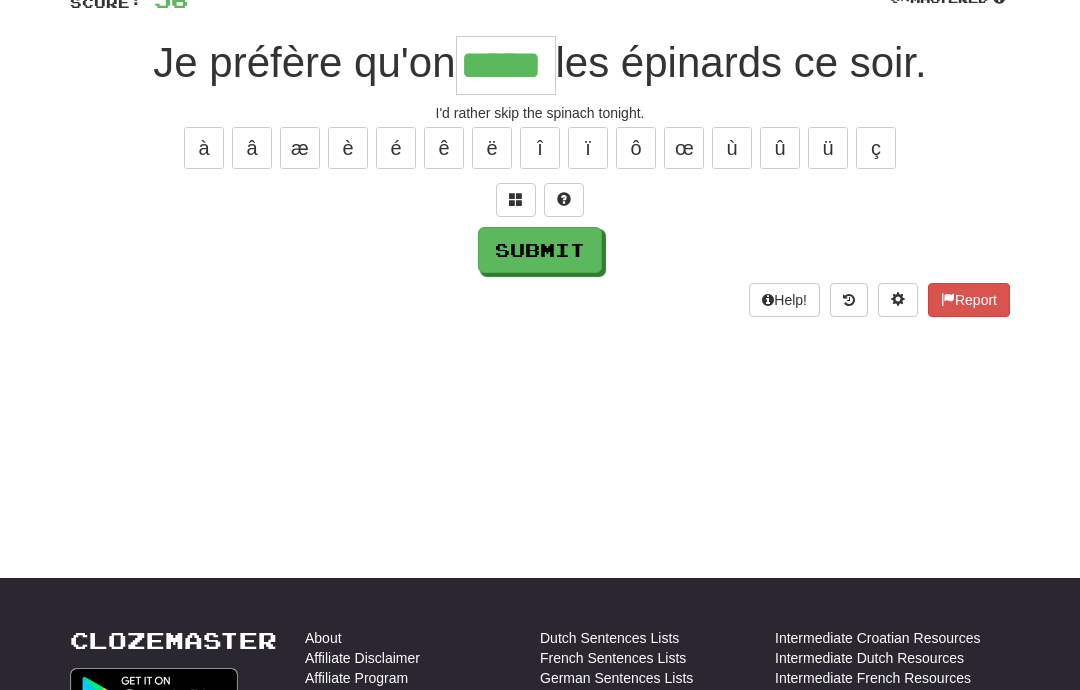 type on "*****" 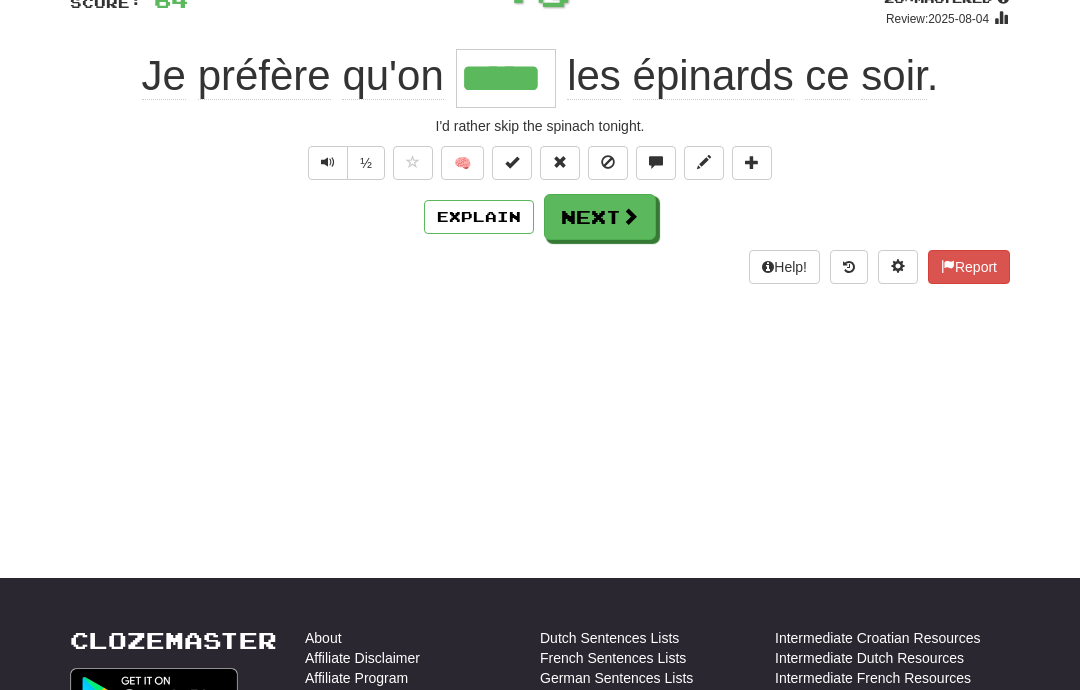 scroll, scrollTop: 163, scrollLeft: 0, axis: vertical 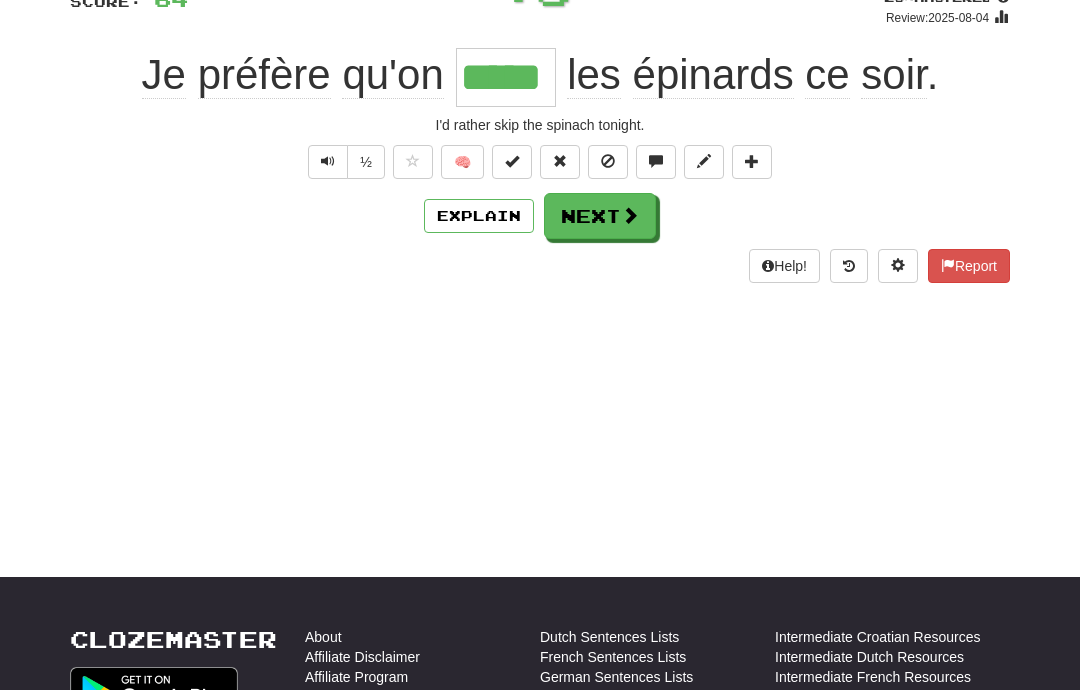 click on "Next" at bounding box center [600, 216] 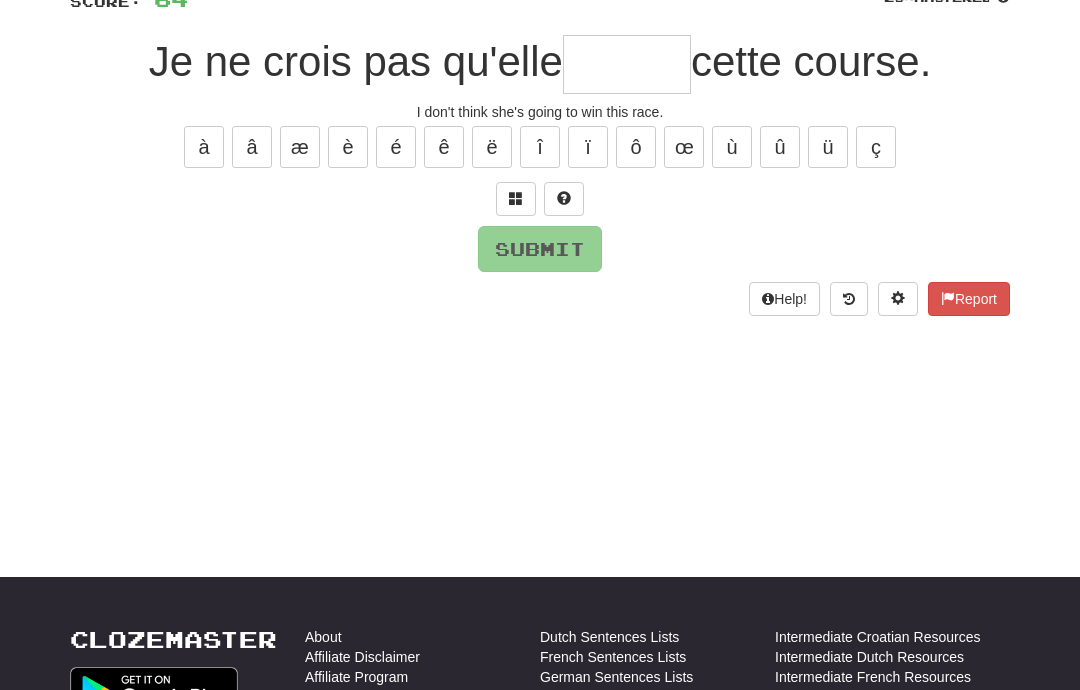 scroll, scrollTop: 162, scrollLeft: 0, axis: vertical 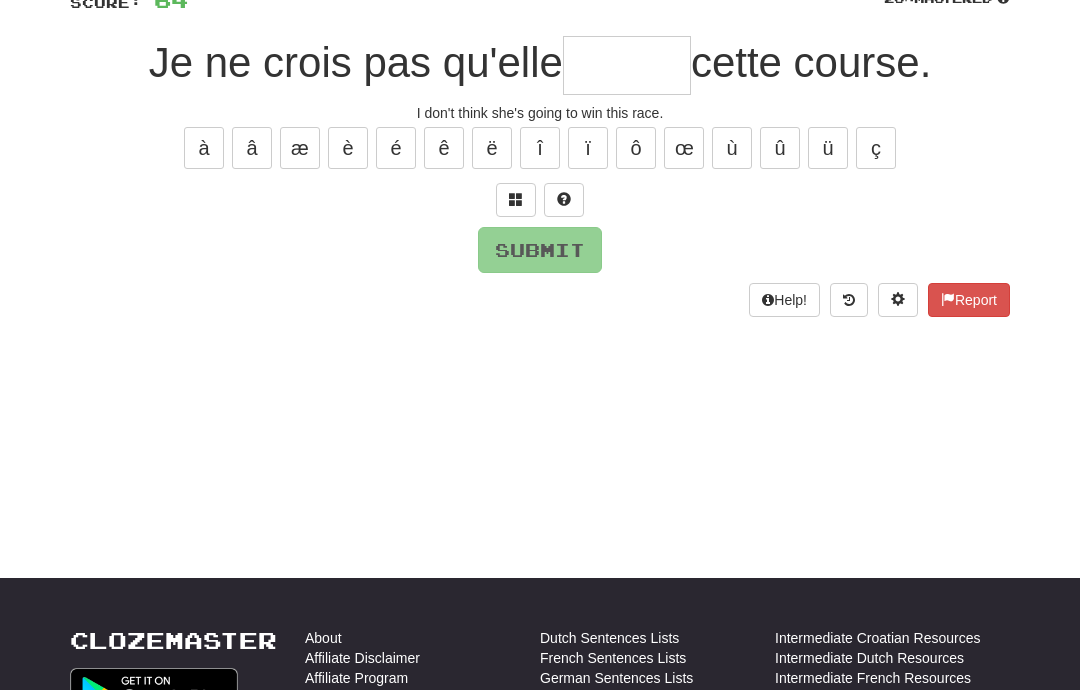 type on "*" 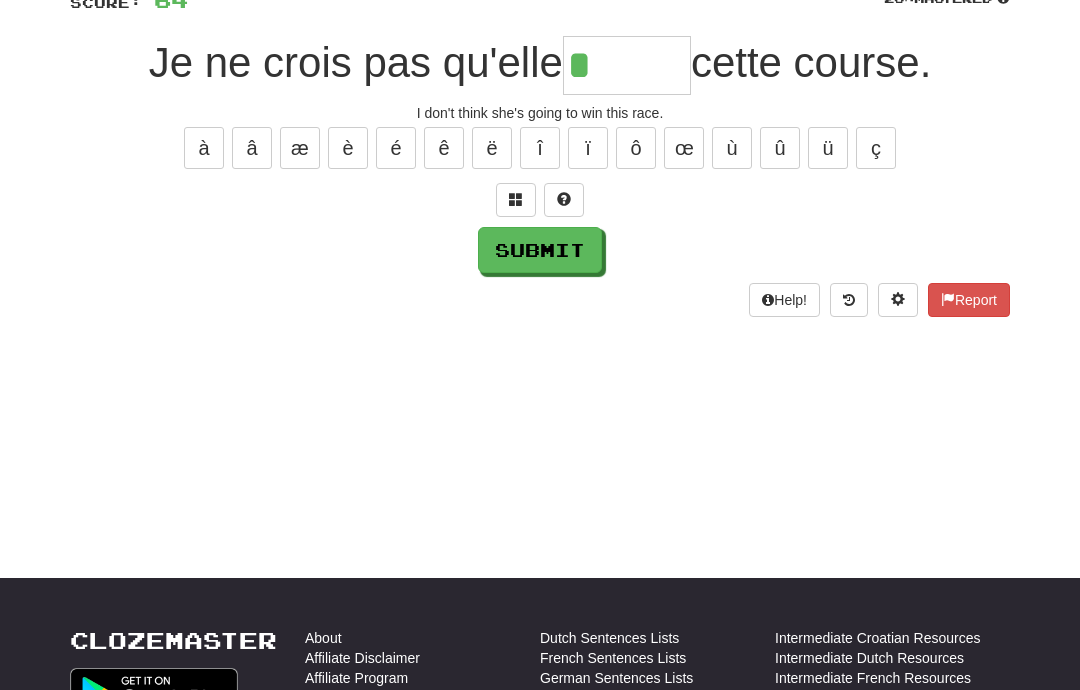 click on "/  Score:   64 25 %  Mastered Je ne crois pas qu'elle  *  cette course. I don't think she's going to win this race. à â æ è é ê ë î ï ô œ ù û ü ç Submit  Help!  Report" at bounding box center (540, 138) 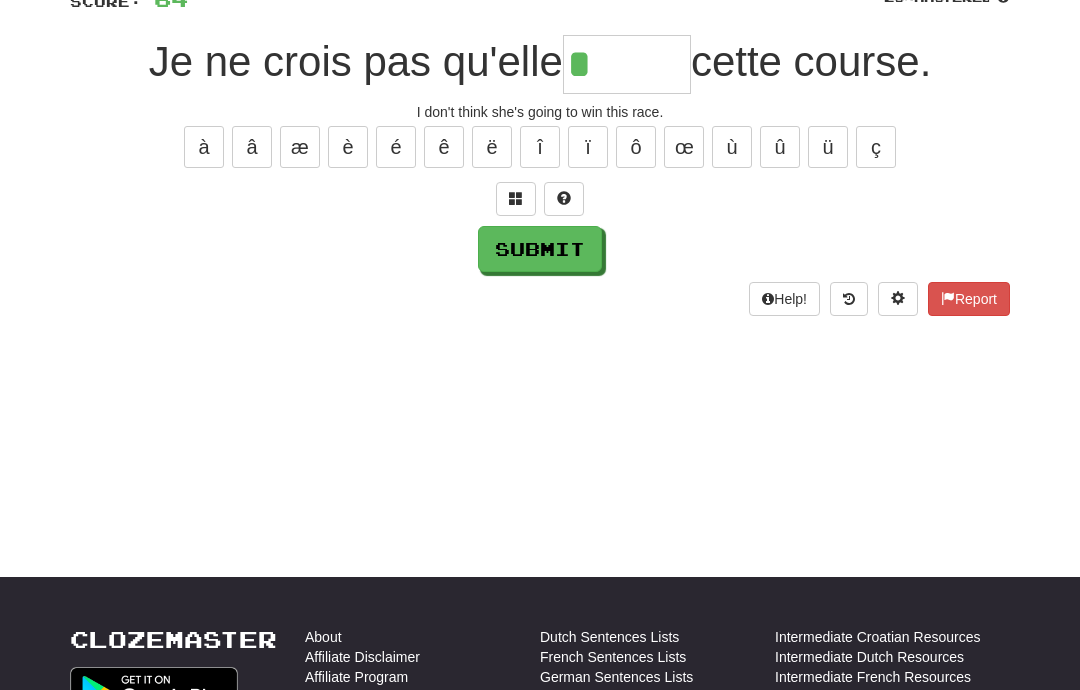 click at bounding box center (516, 198) 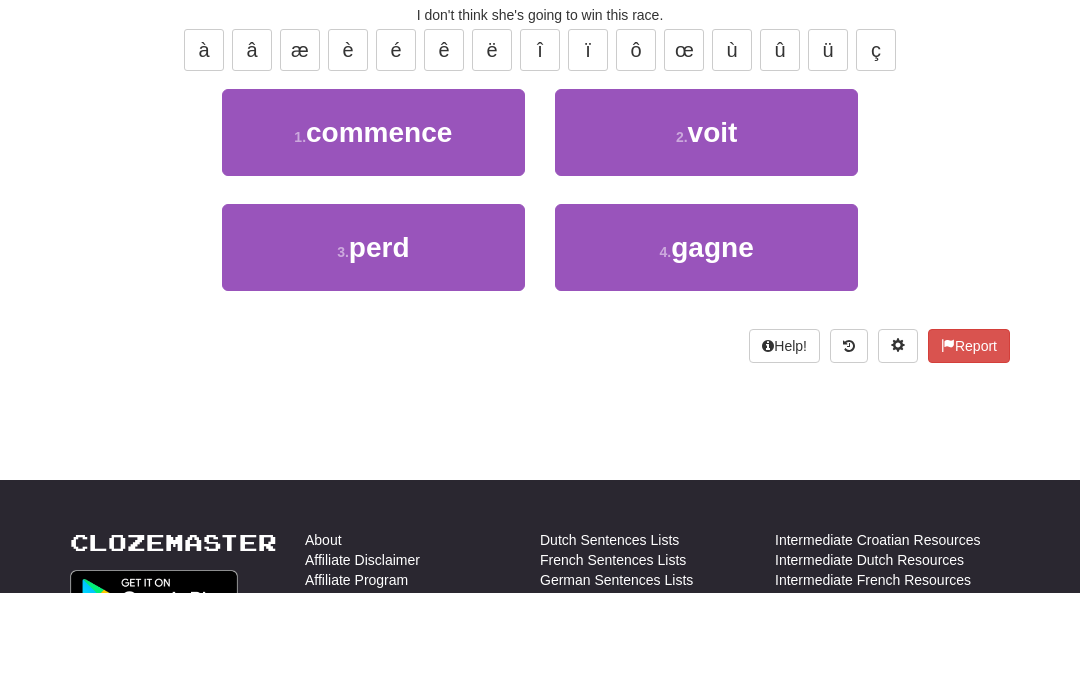 click on "4 .  gagne" at bounding box center (706, 345) 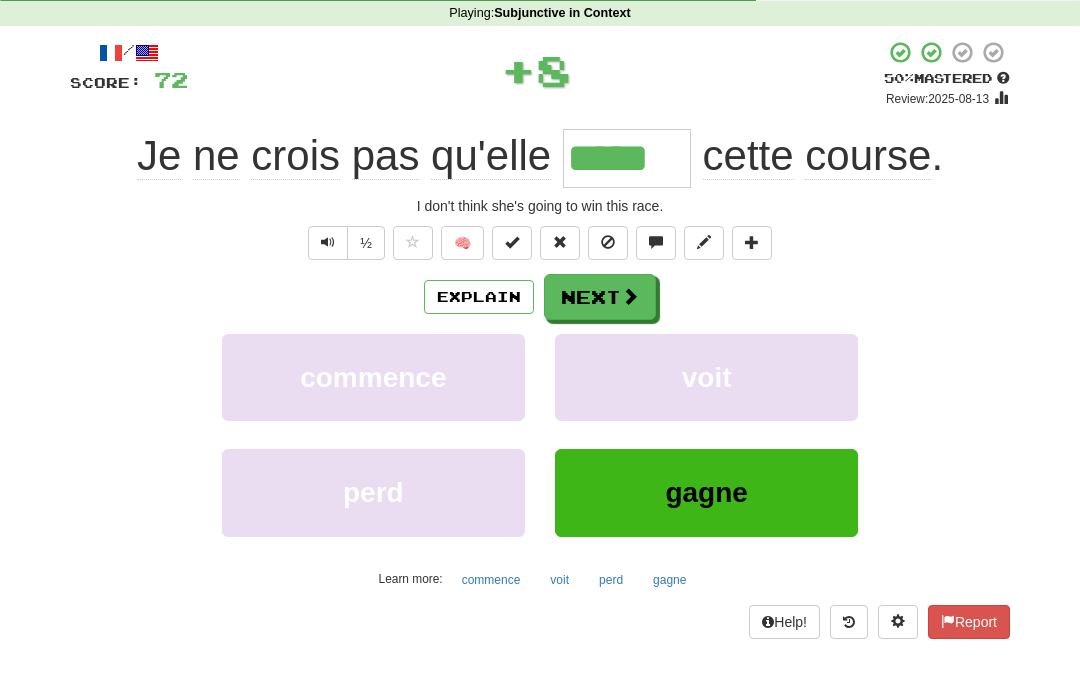 scroll, scrollTop: 76, scrollLeft: 0, axis: vertical 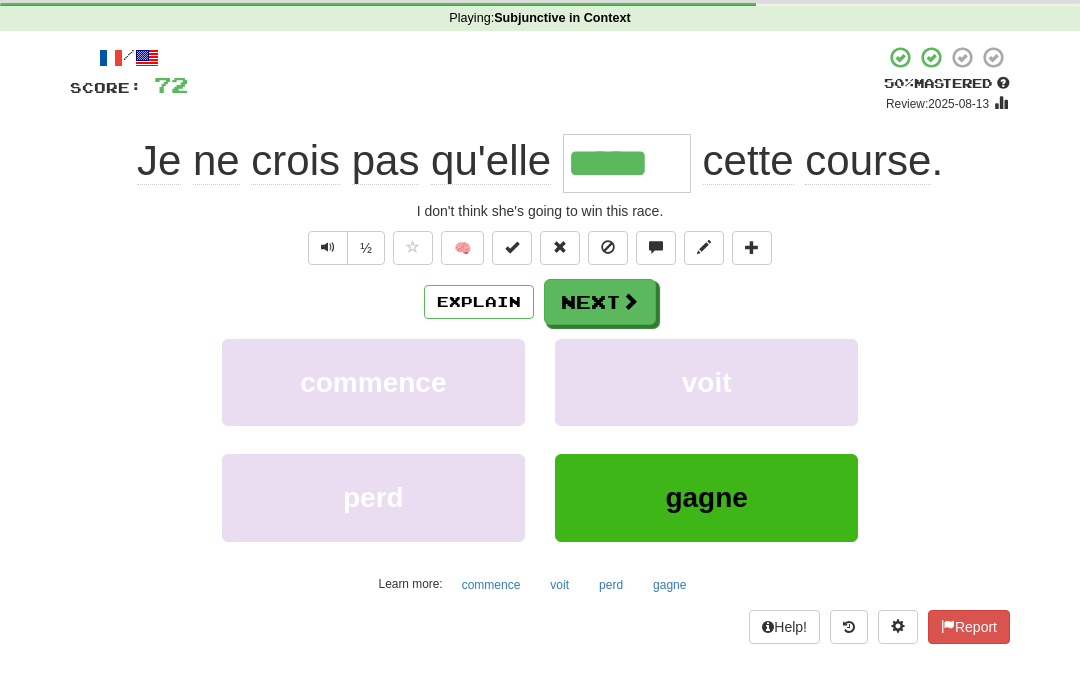 click at bounding box center [630, 301] 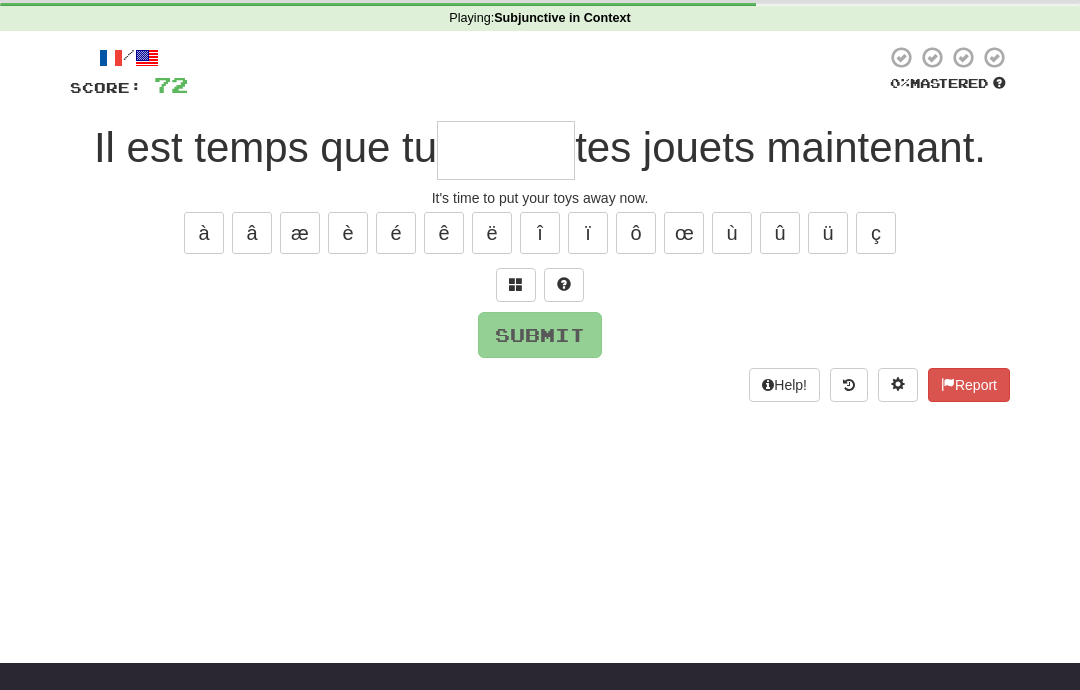 scroll, scrollTop: 76, scrollLeft: 0, axis: vertical 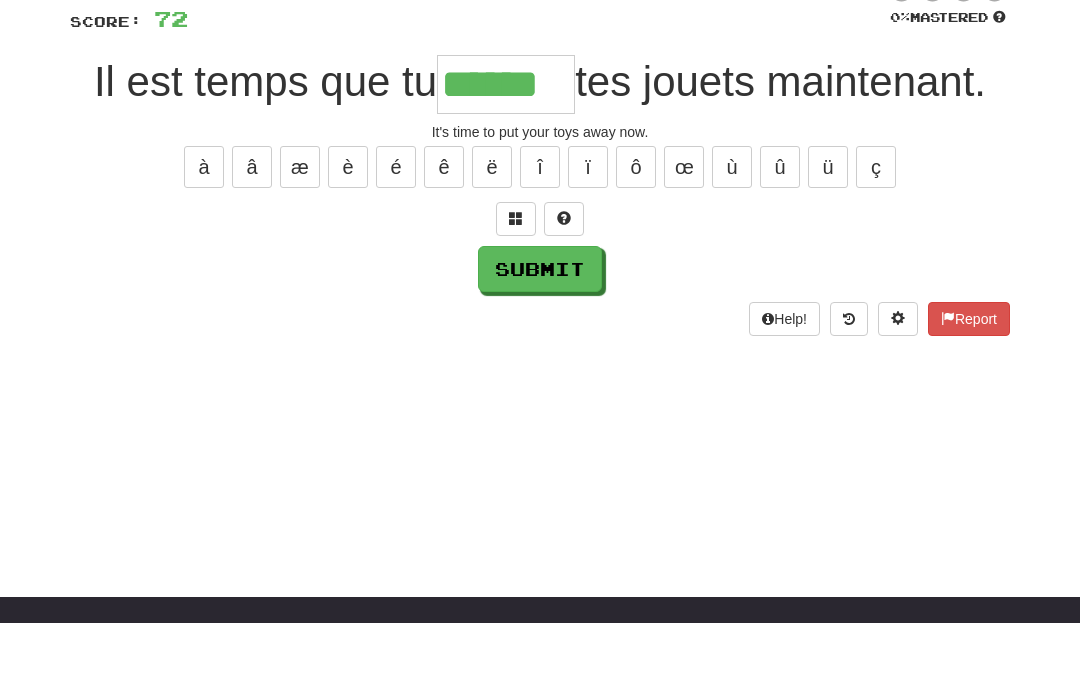type on "******" 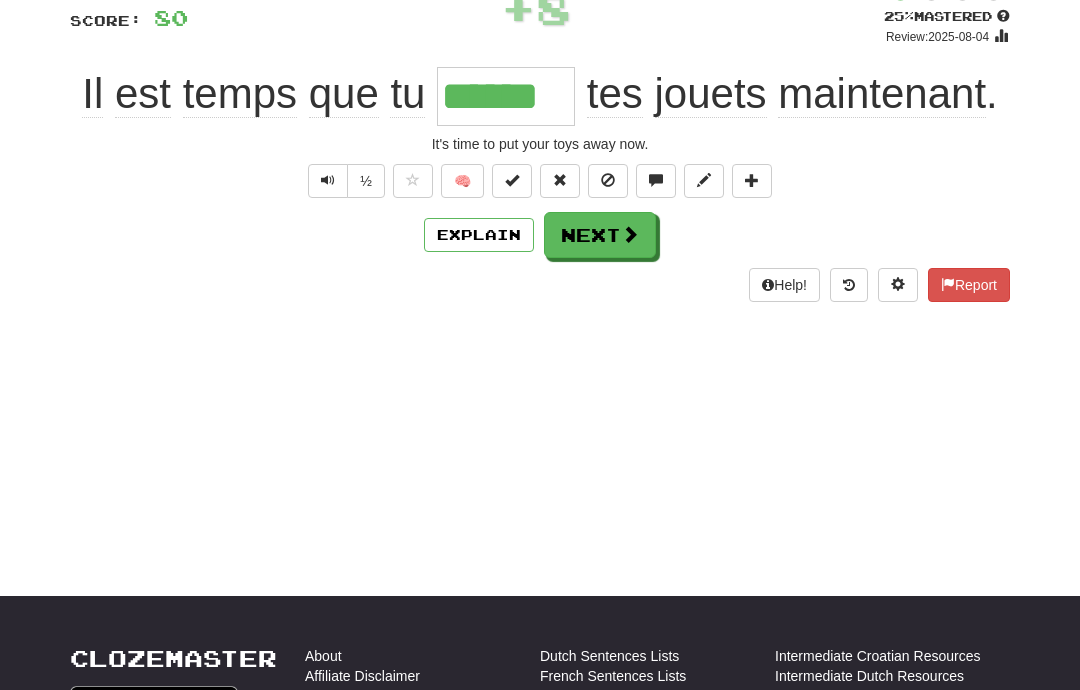 click at bounding box center (630, 234) 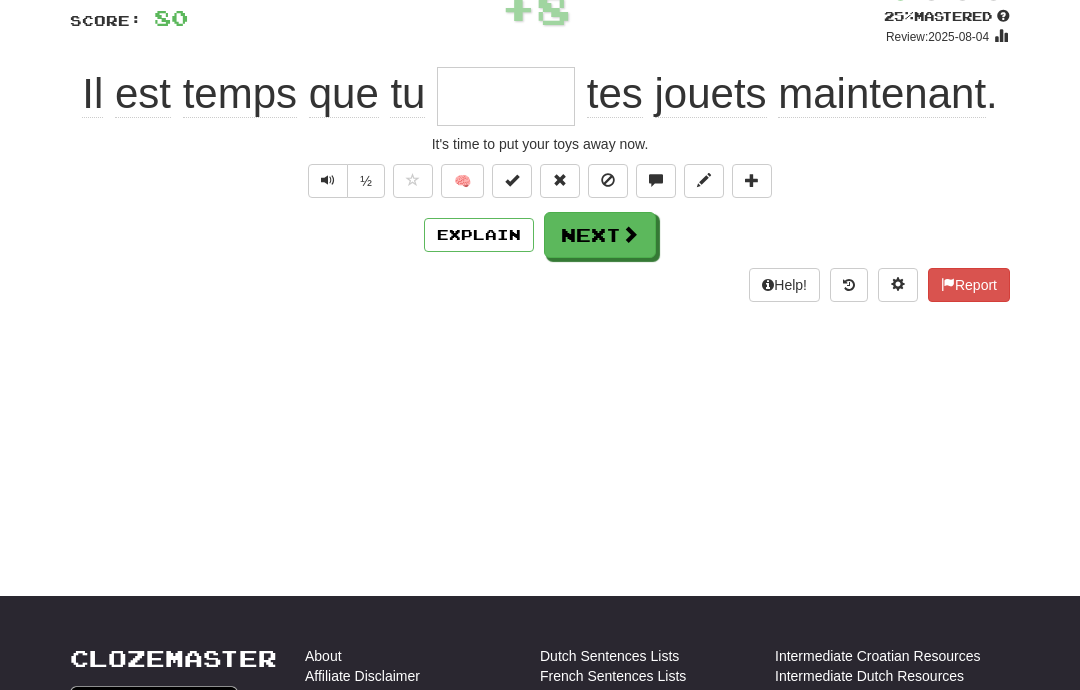scroll, scrollTop: 143, scrollLeft: 0, axis: vertical 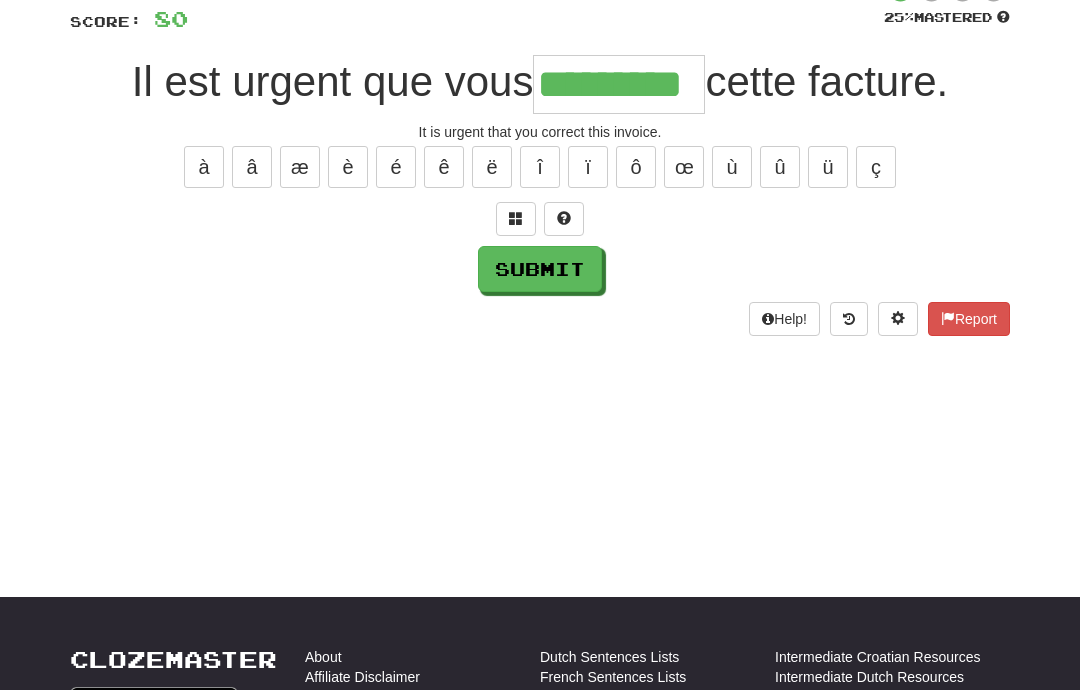 type on "*********" 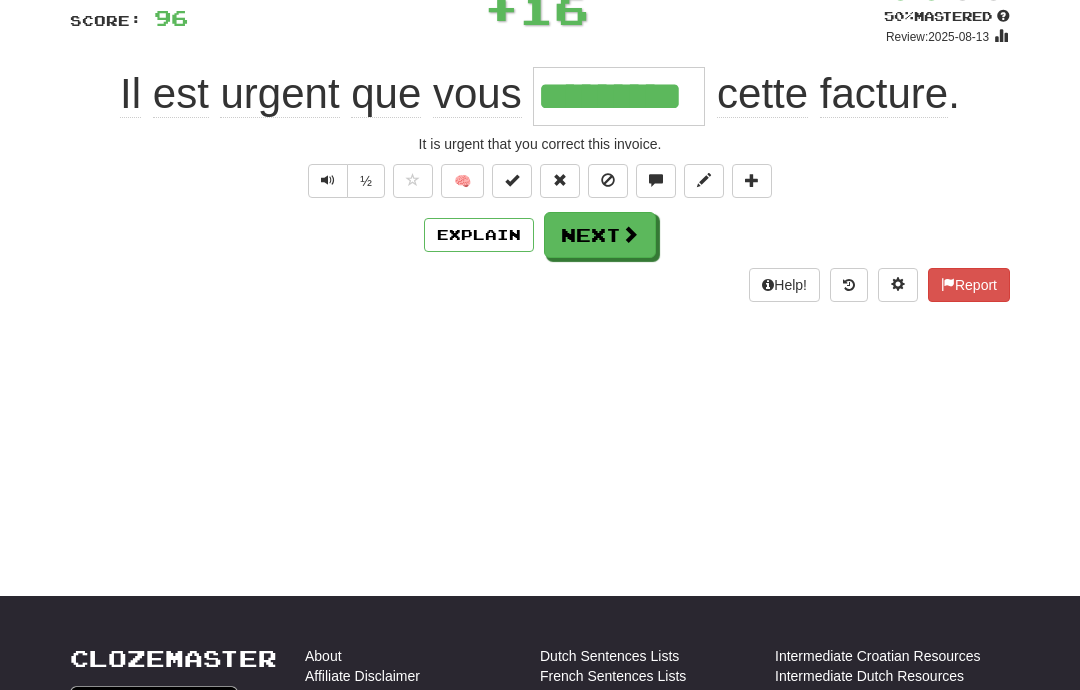 click at bounding box center [630, 234] 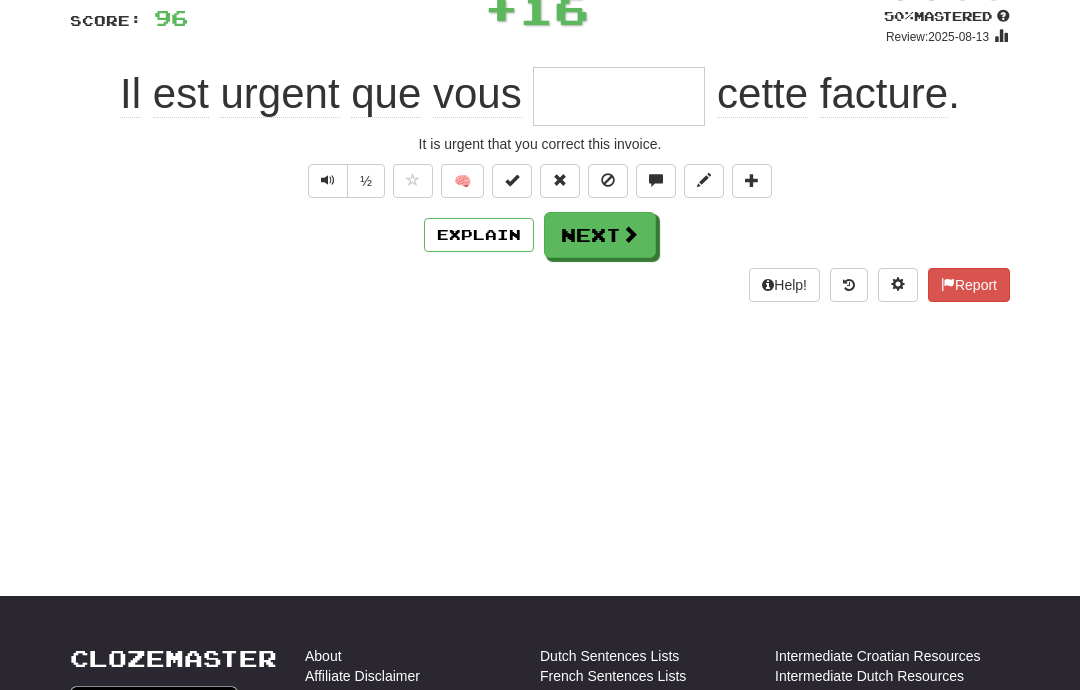 scroll, scrollTop: 143, scrollLeft: 0, axis: vertical 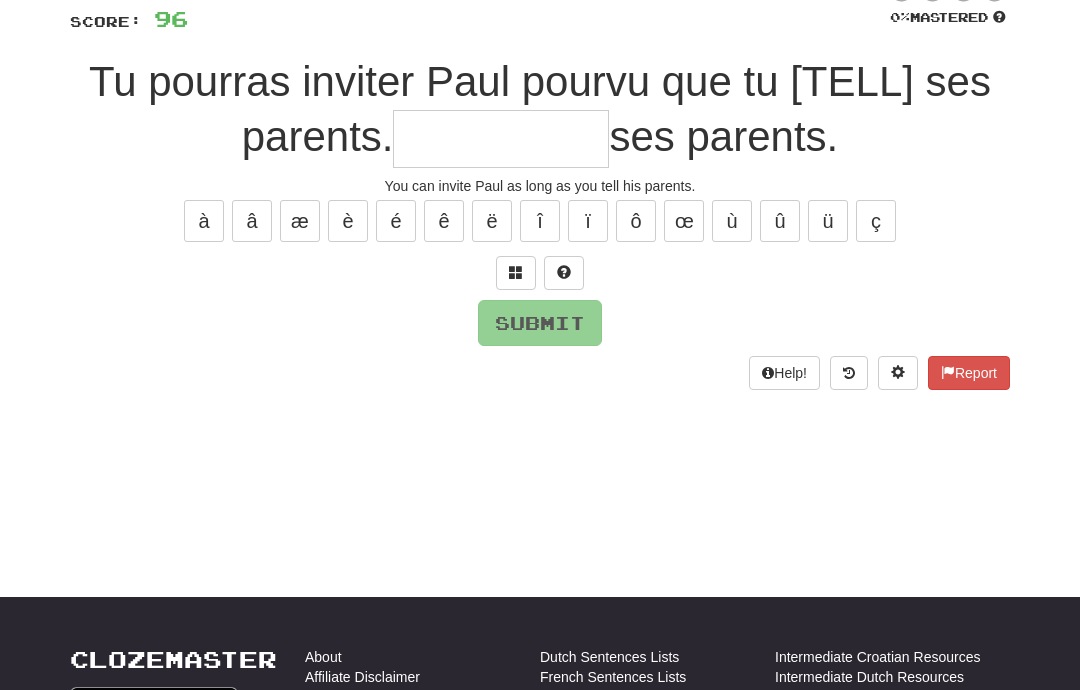 type on "*" 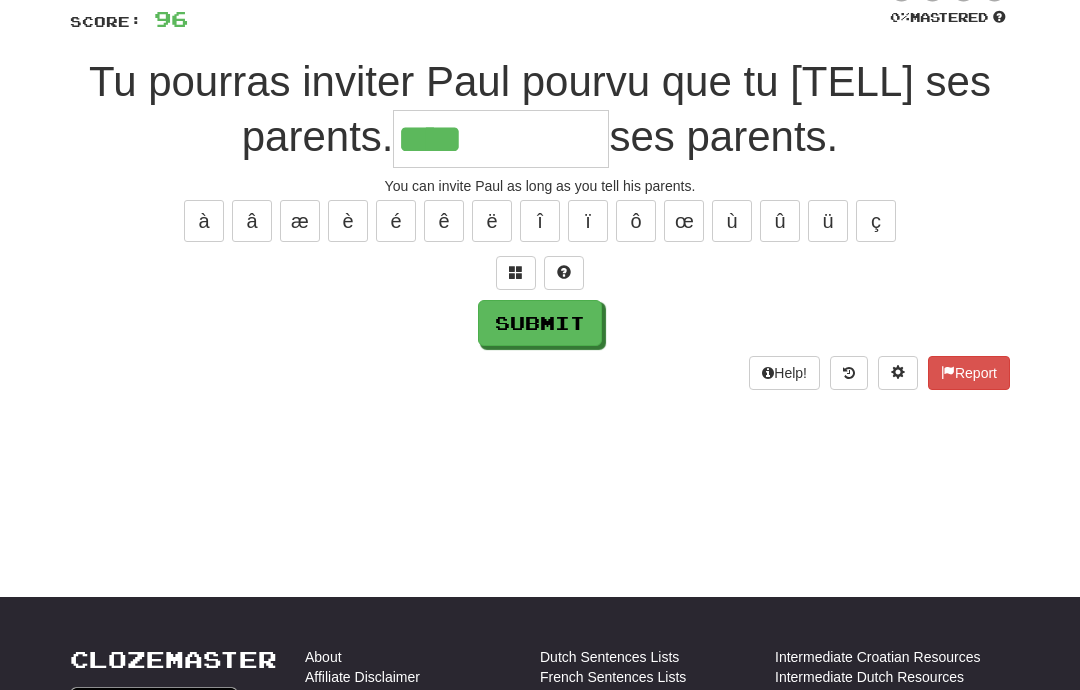 click on "/  Score:   96 0 %  Mastered Tu pourras inviter Paul pourvu que tu  ****  ses parents. You can invite Paul as long as you tell his parents. à â æ è é ê ë î ï ô œ ù û ü ç Submit  Help!  Report" at bounding box center (540, 184) 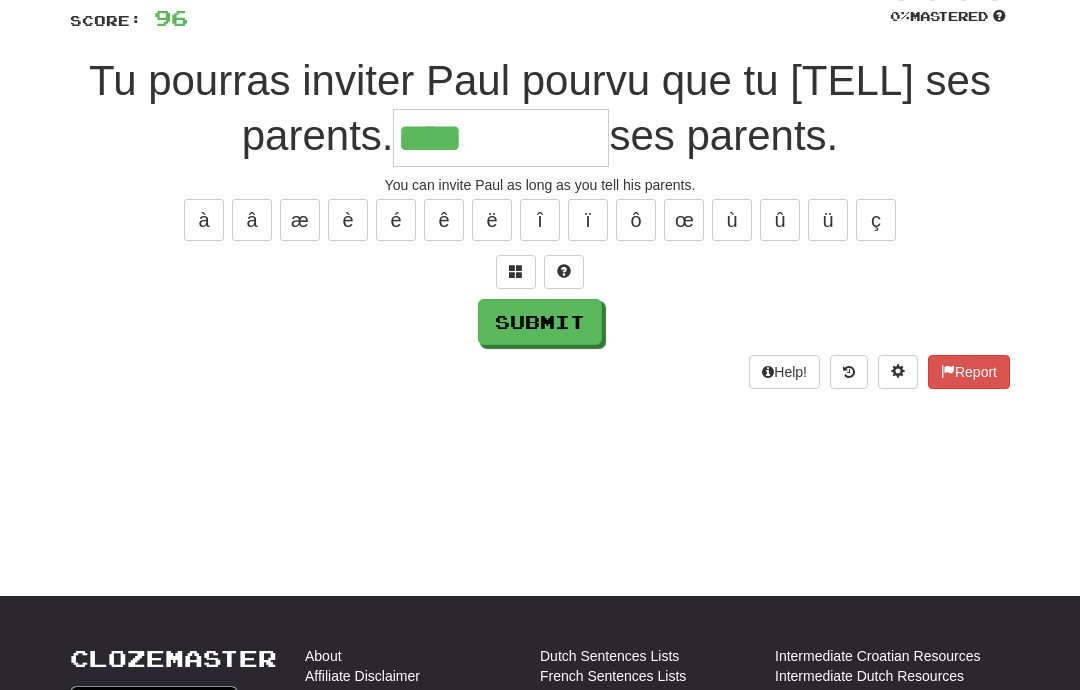 click at bounding box center [564, 272] 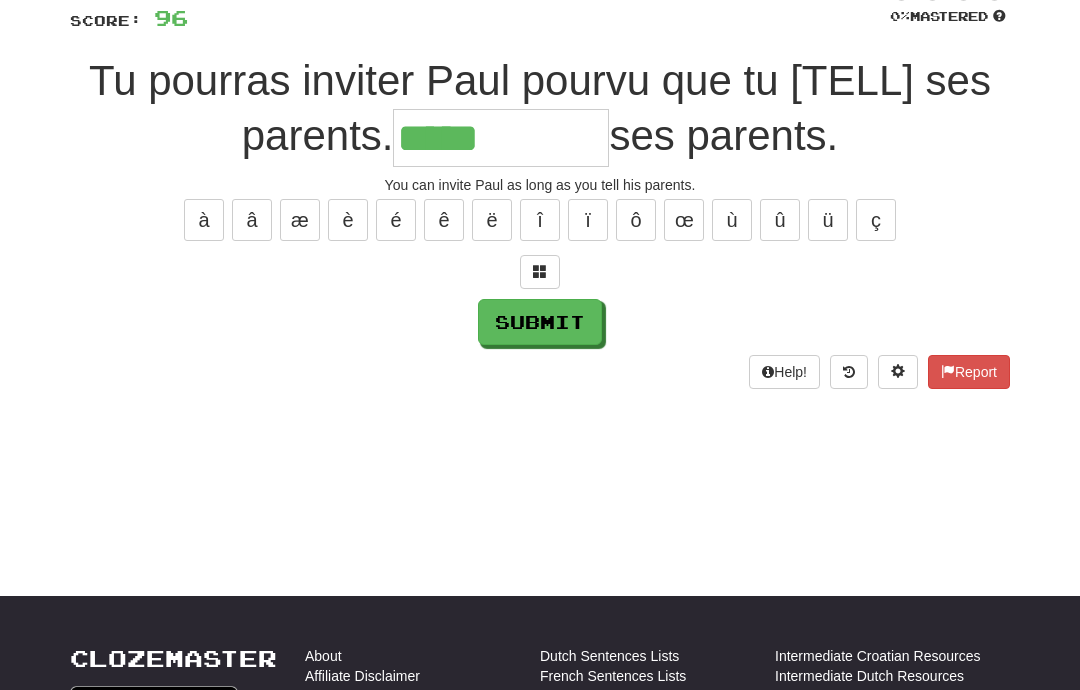 scroll, scrollTop: 143, scrollLeft: 0, axis: vertical 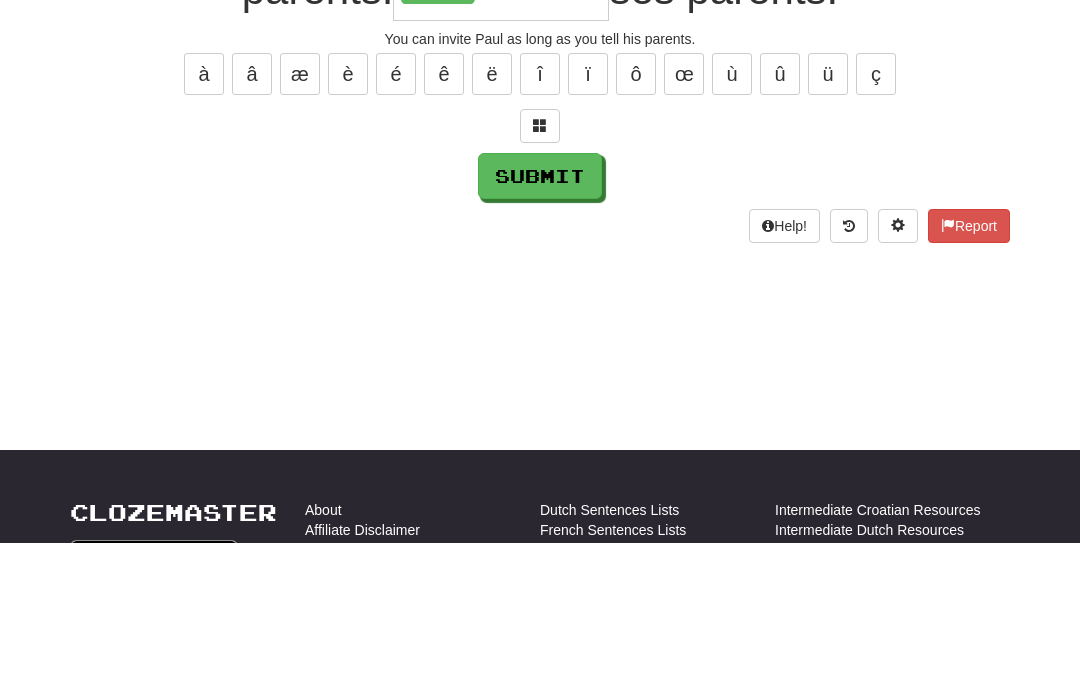 click at bounding box center (540, 273) 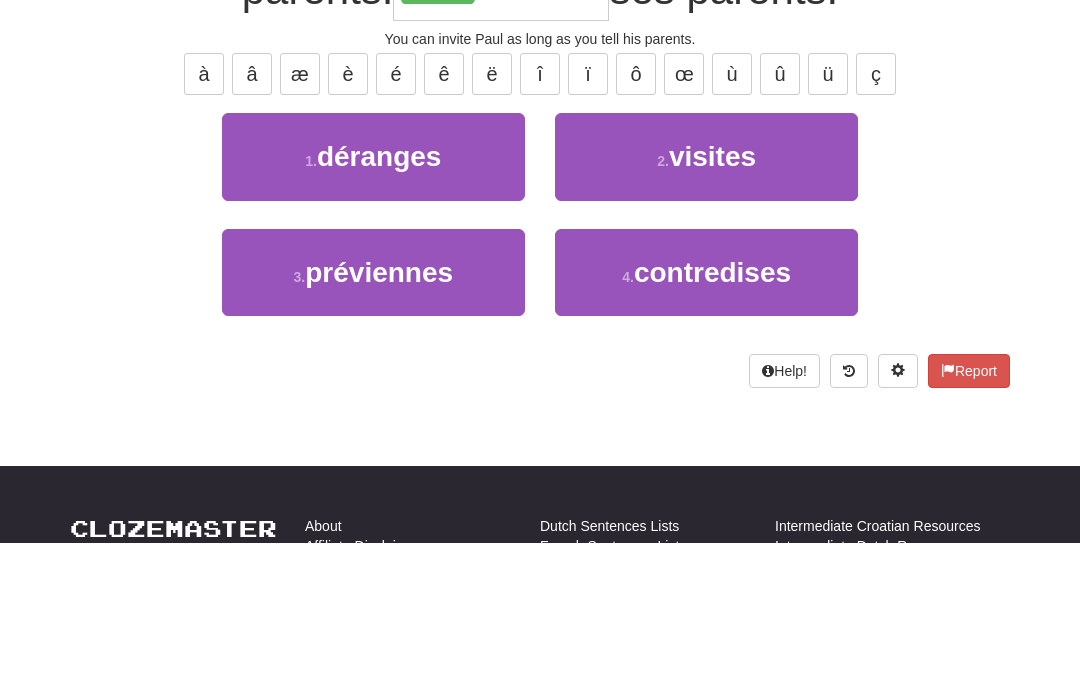 click on "3 .  préviennes" at bounding box center [373, 419] 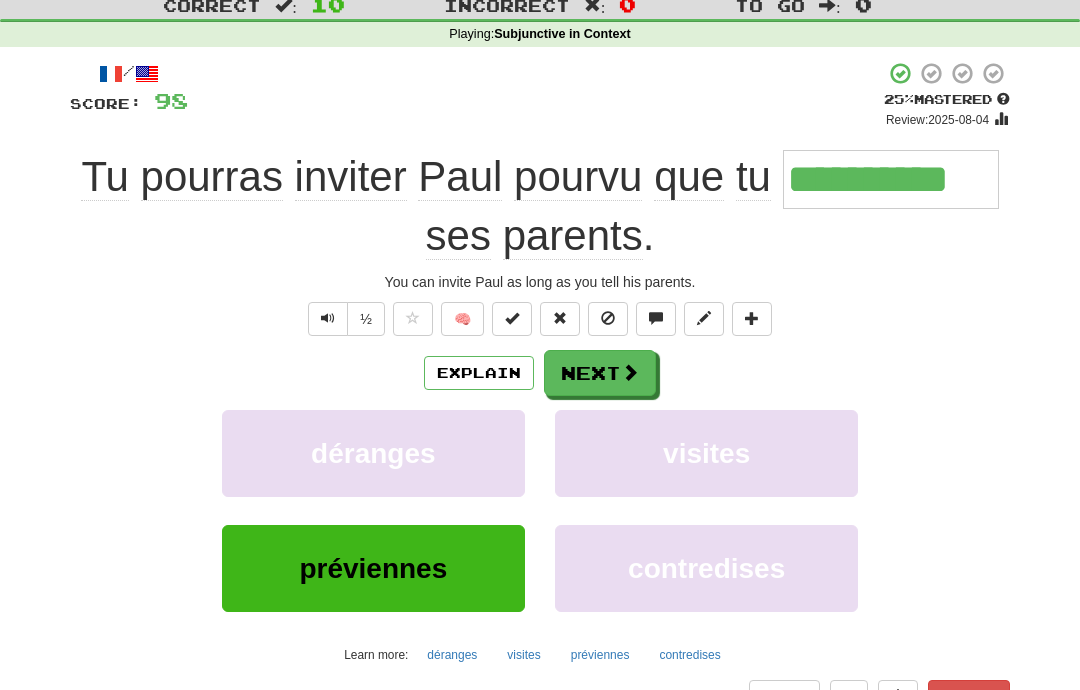 scroll, scrollTop: 61, scrollLeft: 0, axis: vertical 